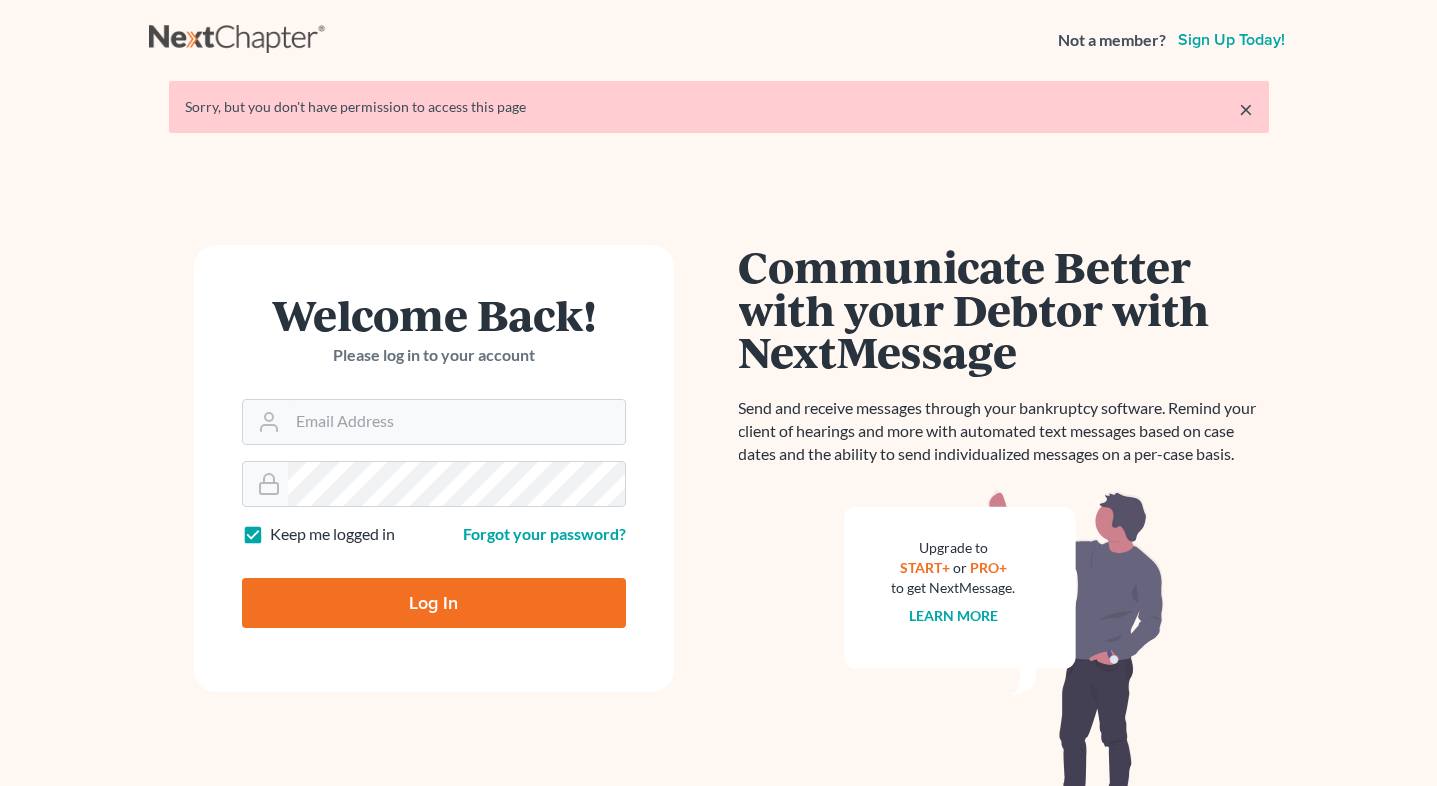 scroll, scrollTop: 0, scrollLeft: 0, axis: both 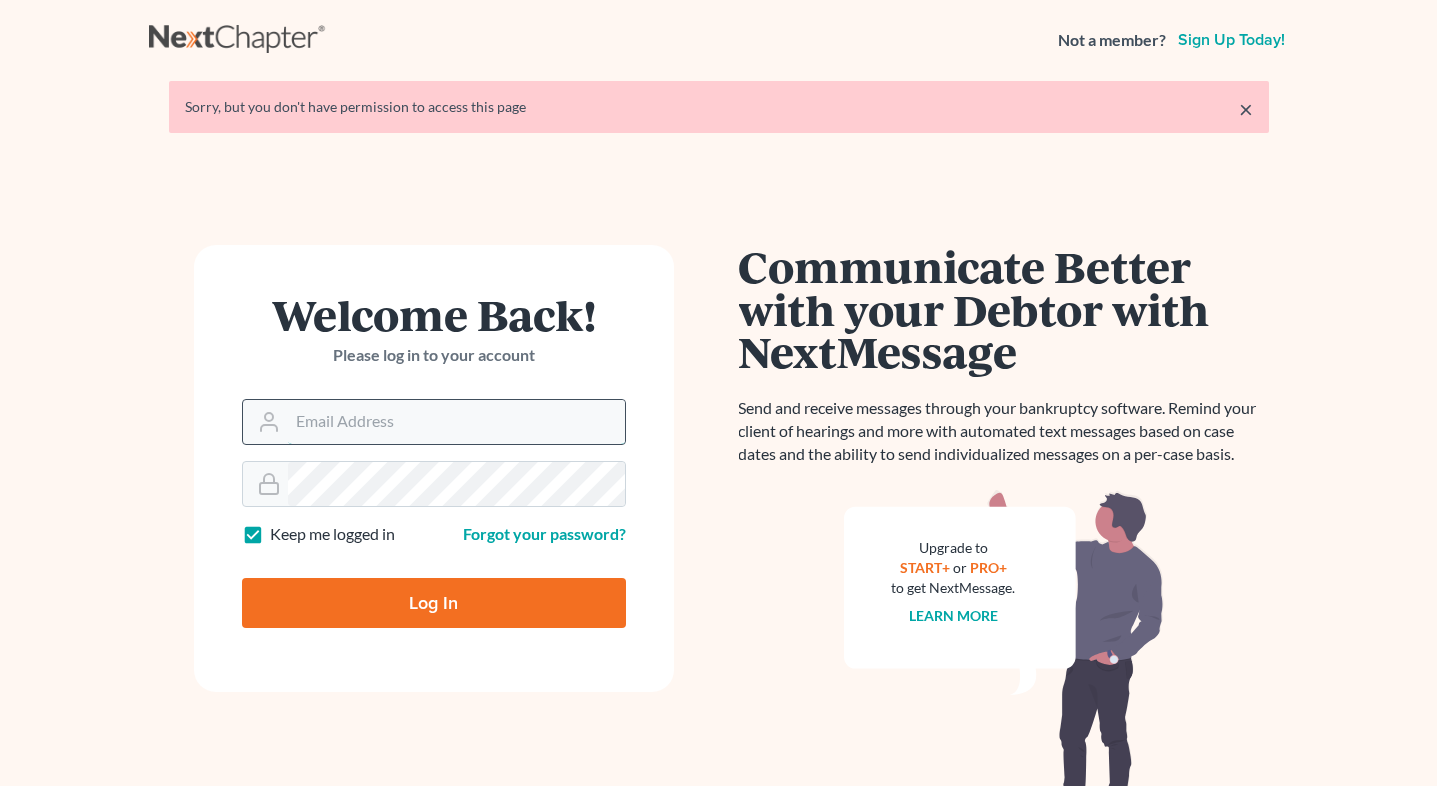 drag, startPoint x: 0, startPoint y: 0, endPoint x: 473, endPoint y: 406, distance: 623.3498 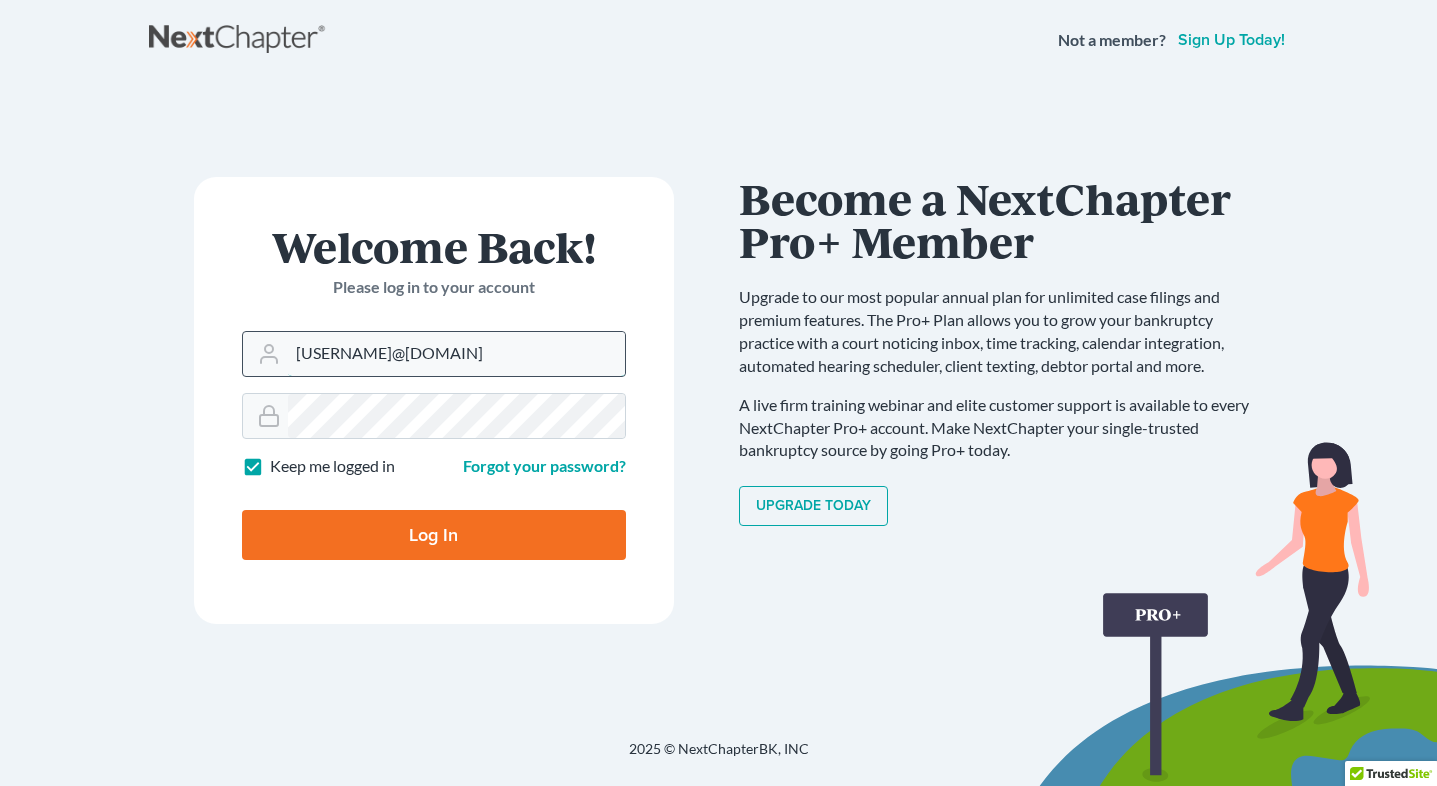 type on "[USERNAME]@[DOMAIN]" 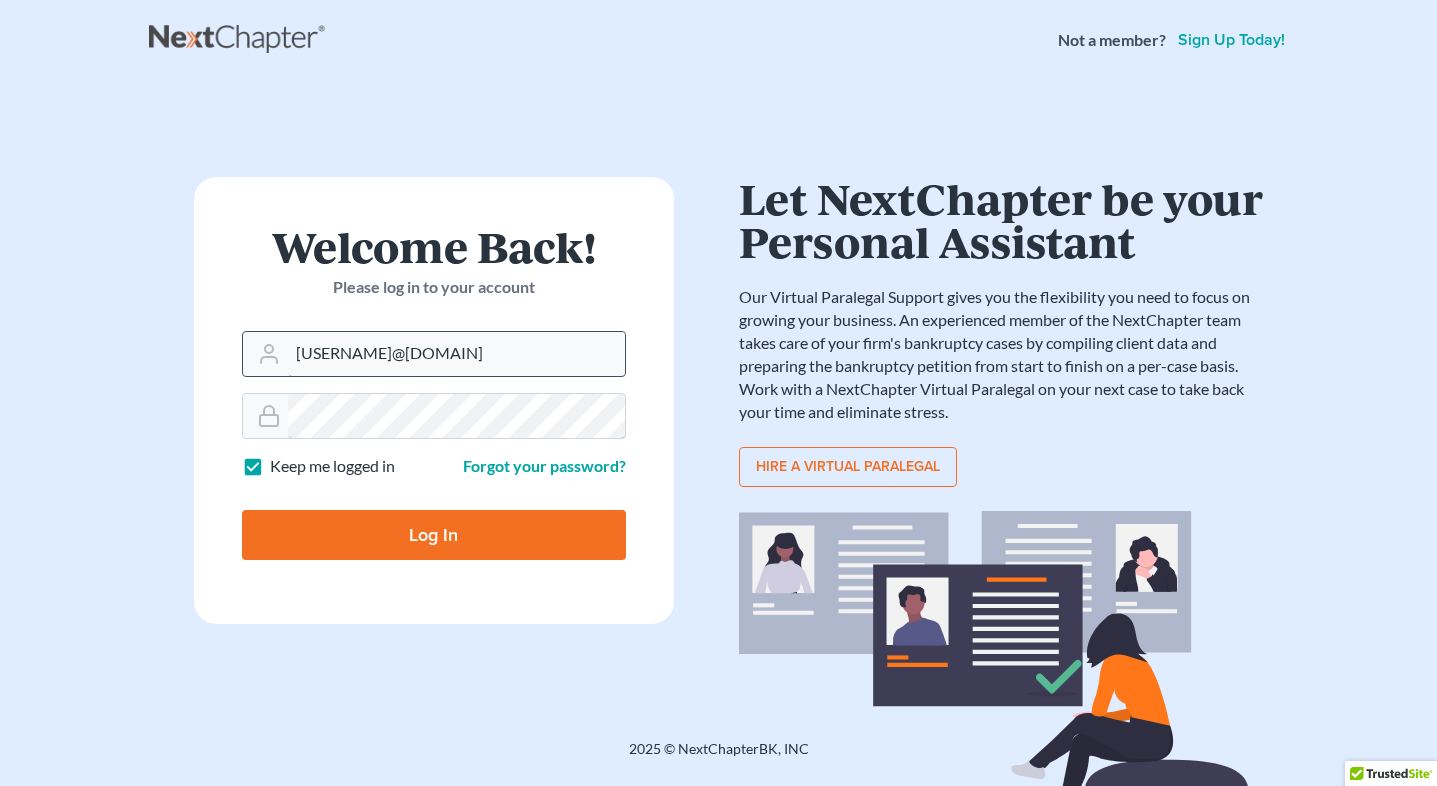 click on "Log In" at bounding box center (434, 535) 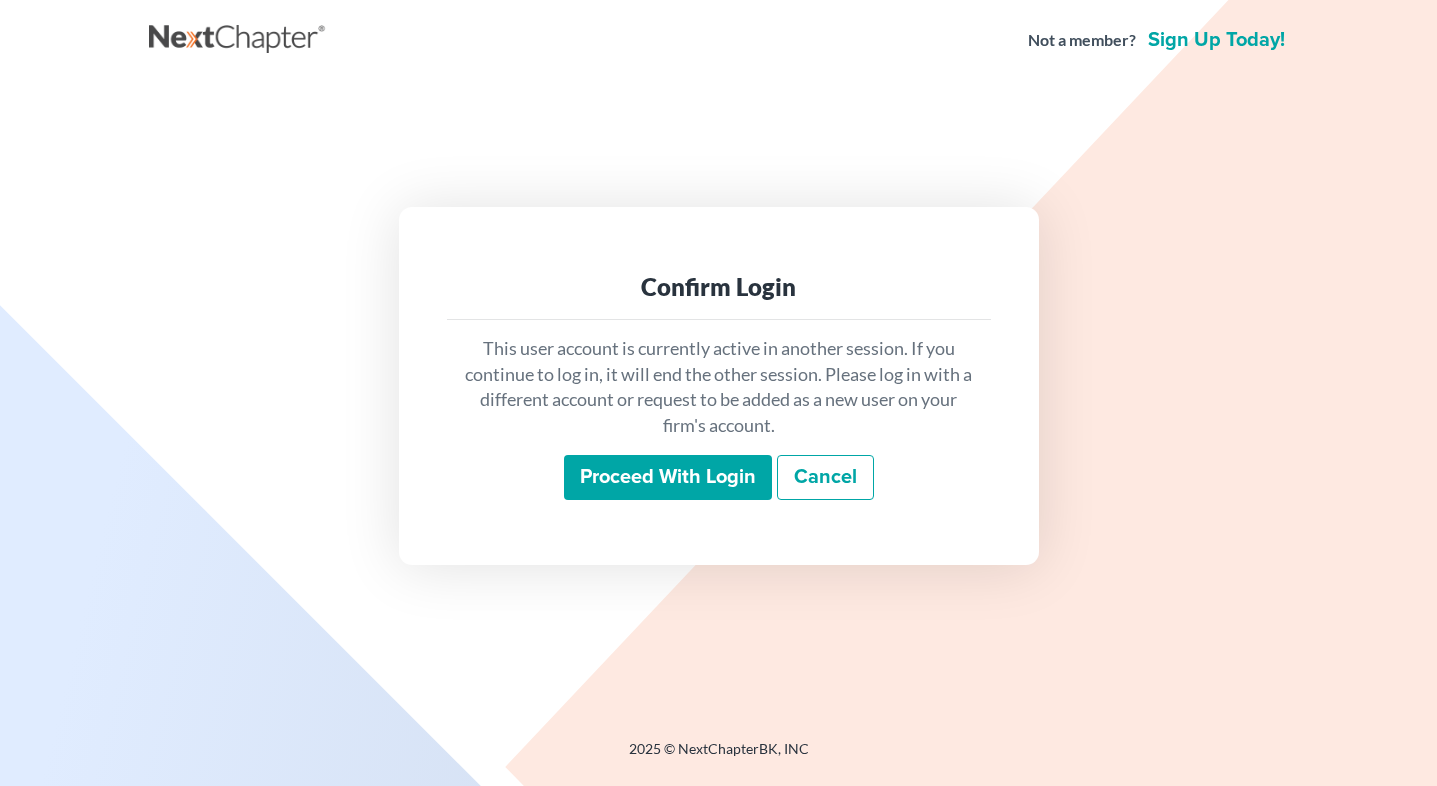 scroll, scrollTop: 0, scrollLeft: 0, axis: both 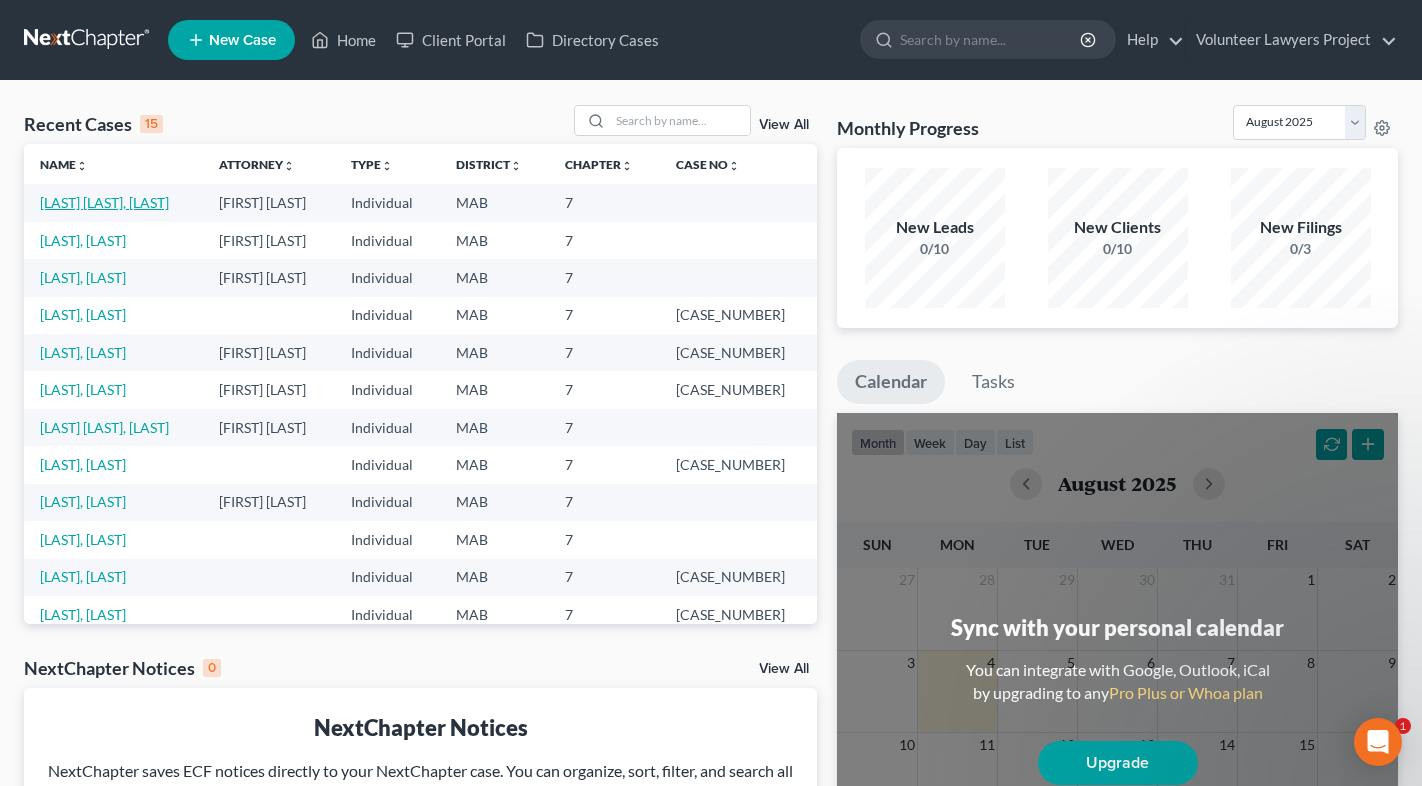 drag, startPoint x: 113, startPoint y: 208, endPoint x: 210, endPoint y: 221, distance: 97.867256 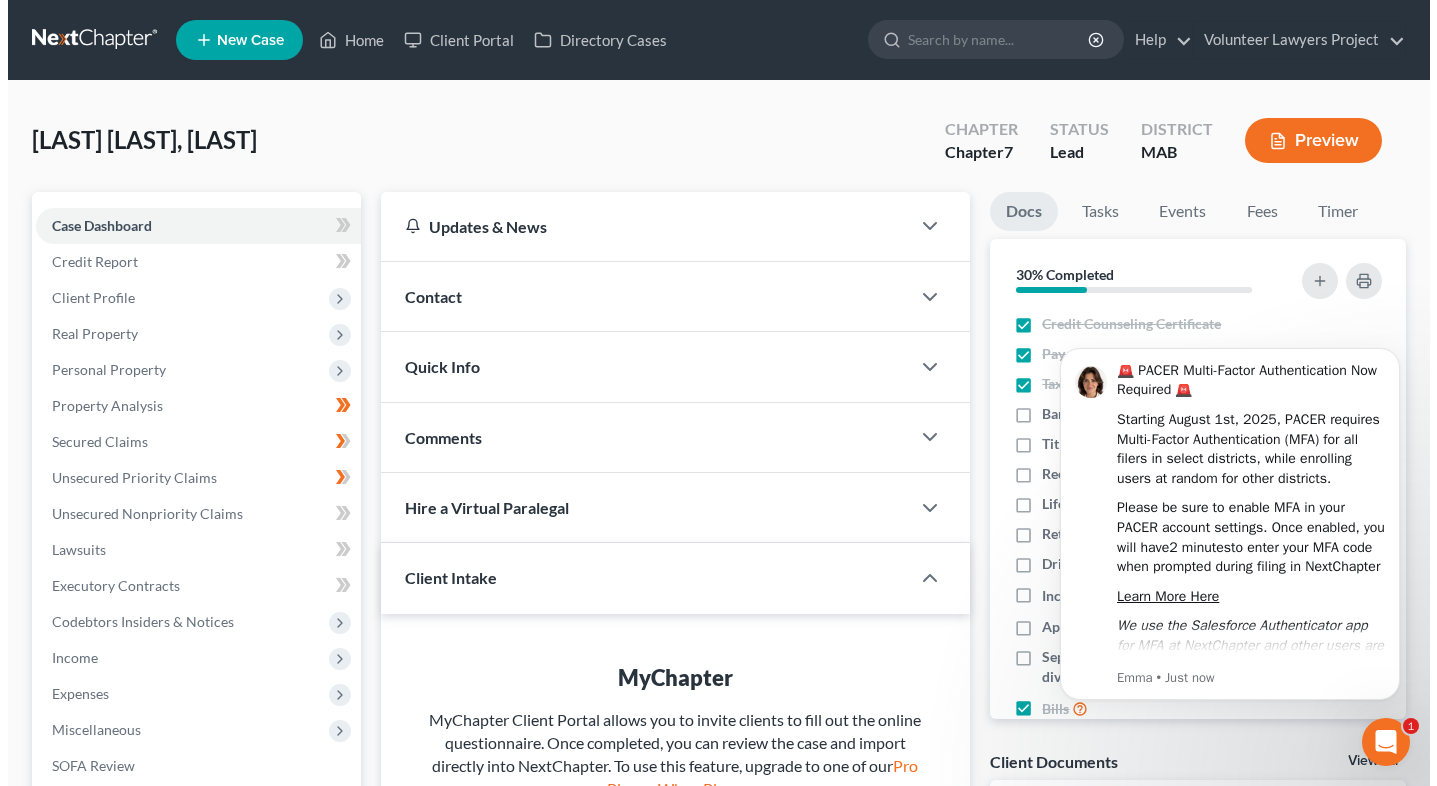 scroll, scrollTop: 0, scrollLeft: 0, axis: both 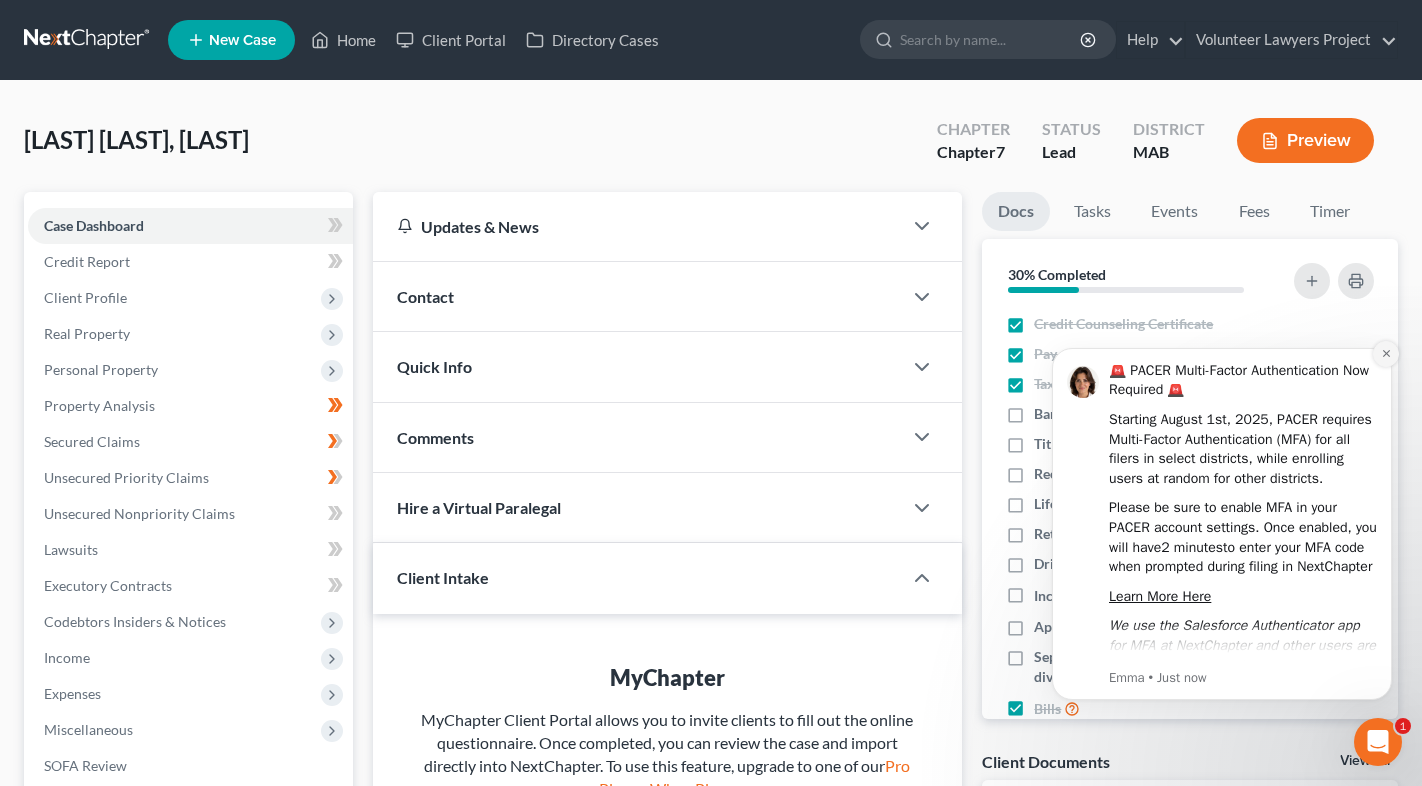 click 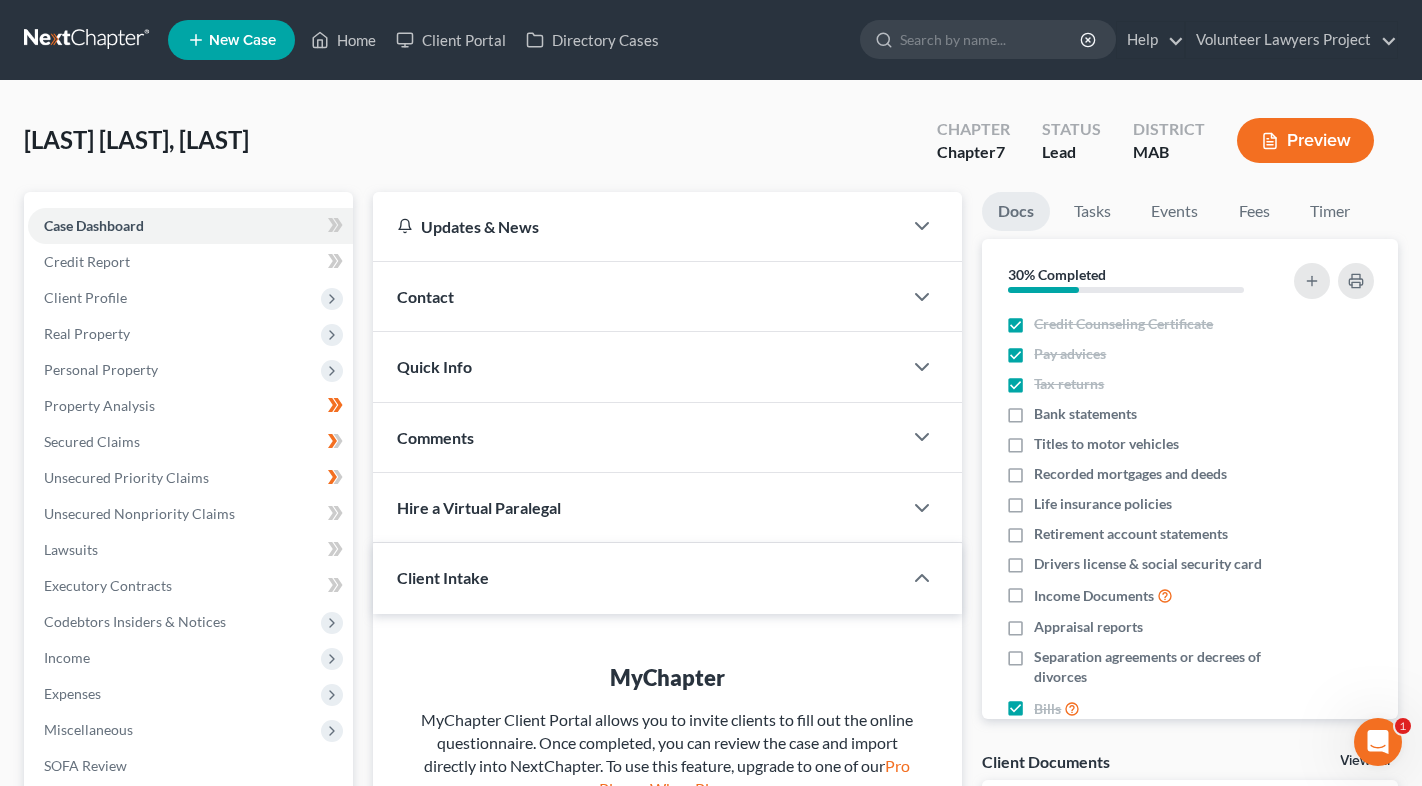 click on "Preview" at bounding box center (1305, 140) 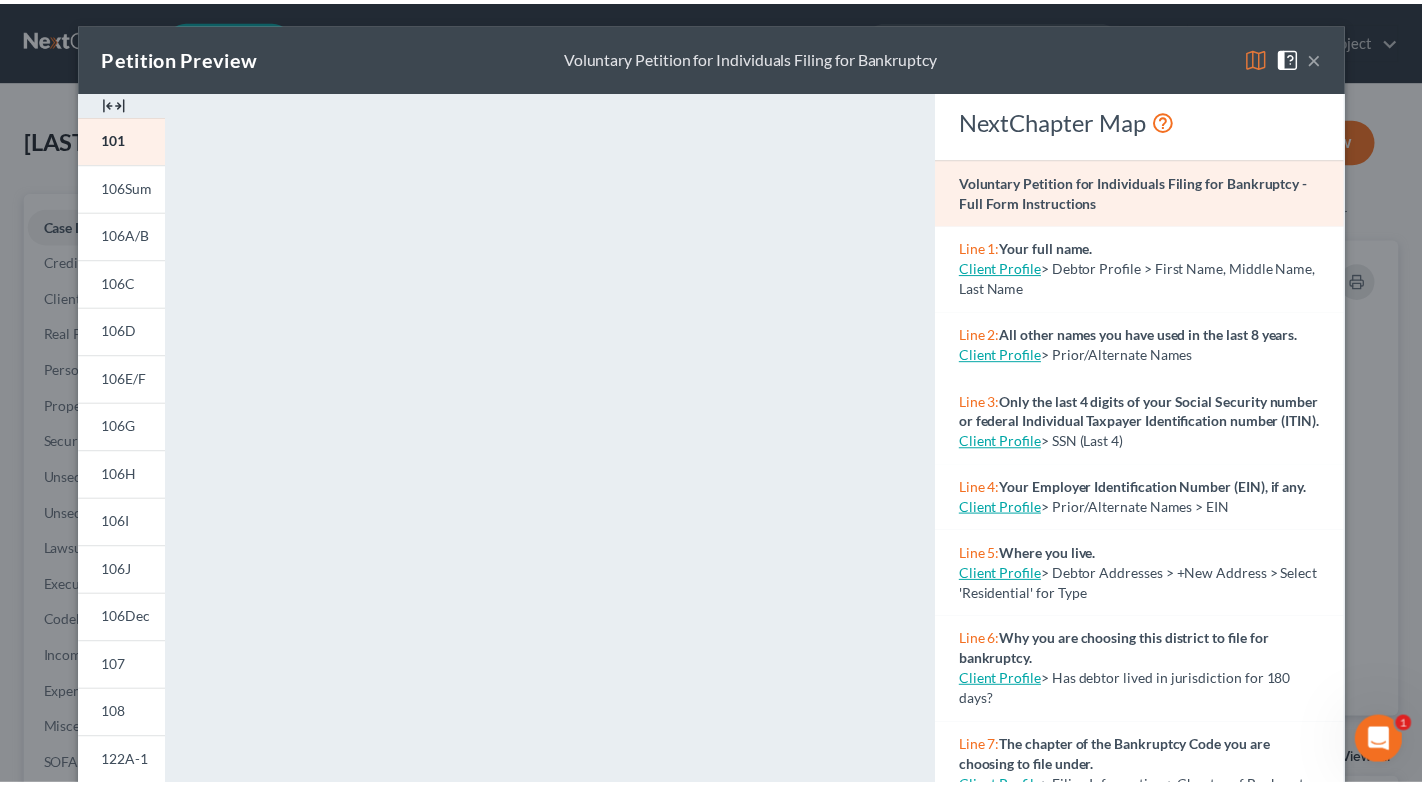 scroll, scrollTop: 0, scrollLeft: 0, axis: both 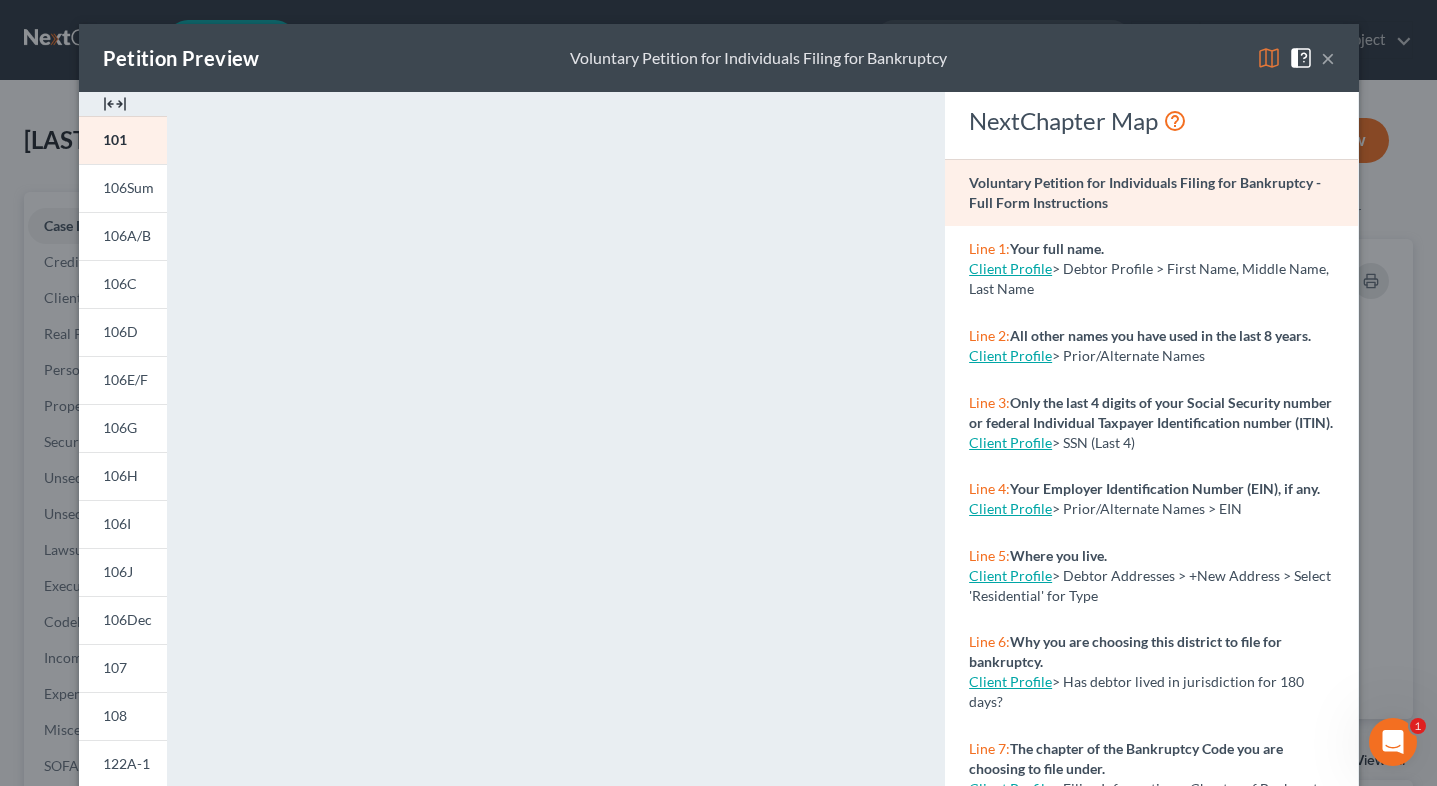 drag, startPoint x: 1322, startPoint y: 59, endPoint x: 1312, endPoint y: 69, distance: 14.142136 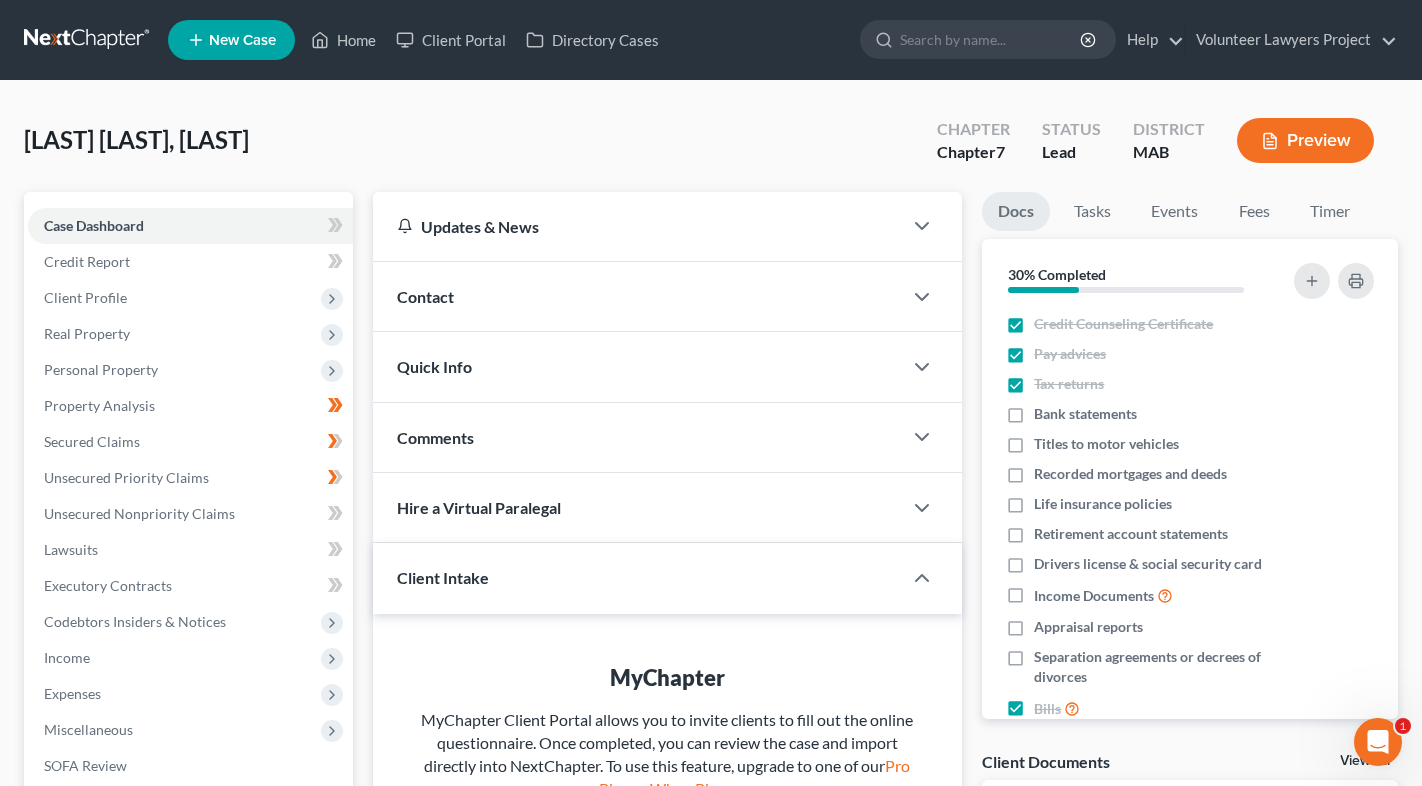 scroll, scrollTop: 300, scrollLeft: 0, axis: vertical 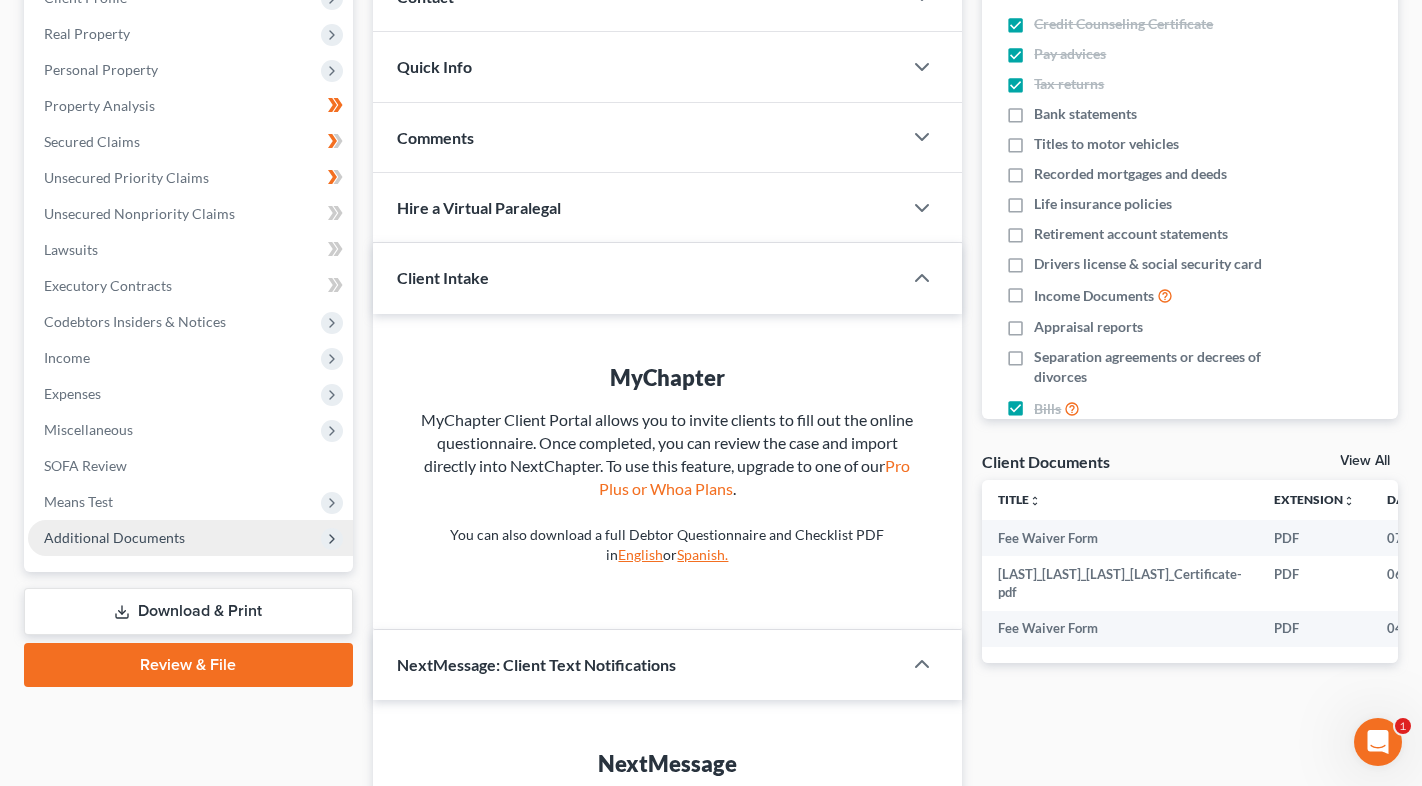 click on "Additional Documents" at bounding box center [114, 537] 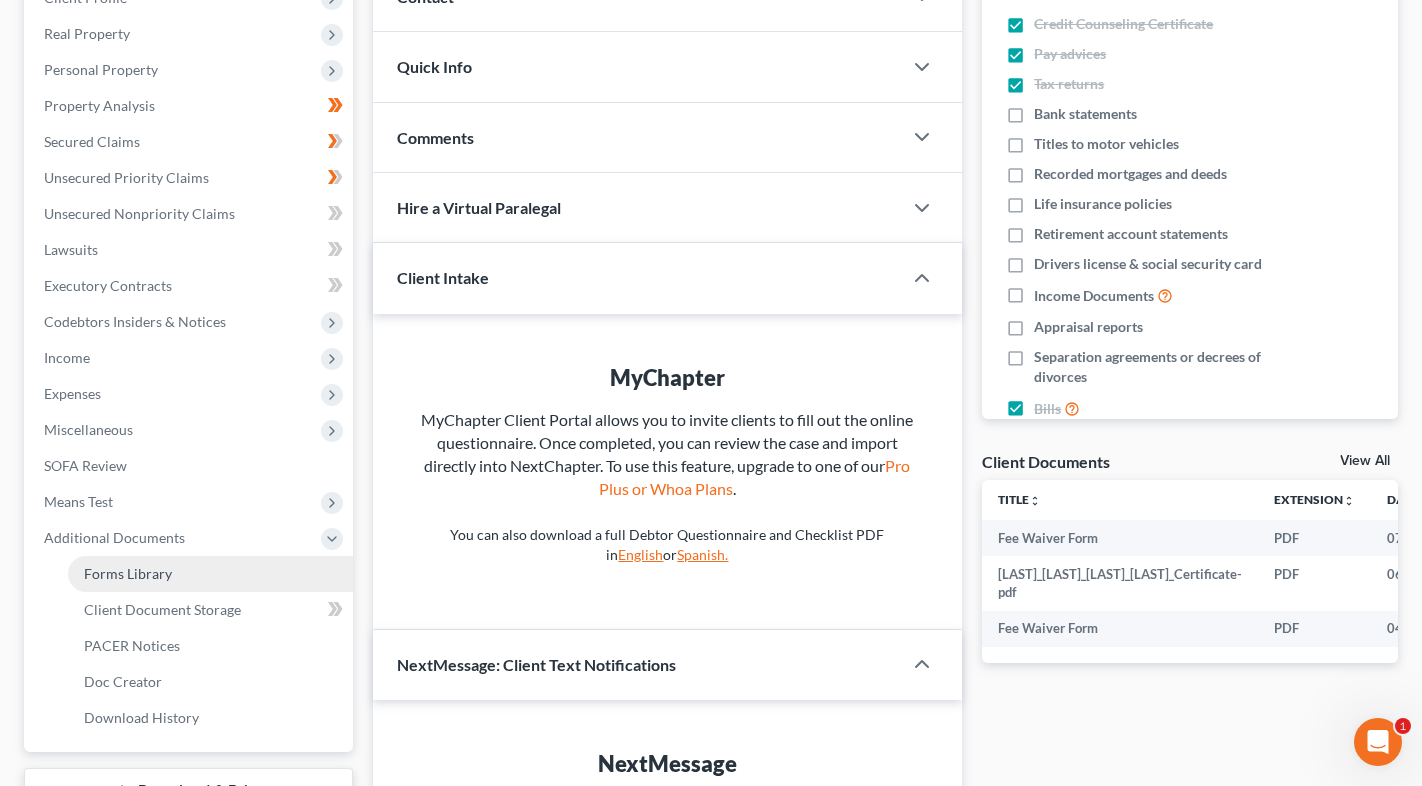 click on "Forms Library" at bounding box center (128, 573) 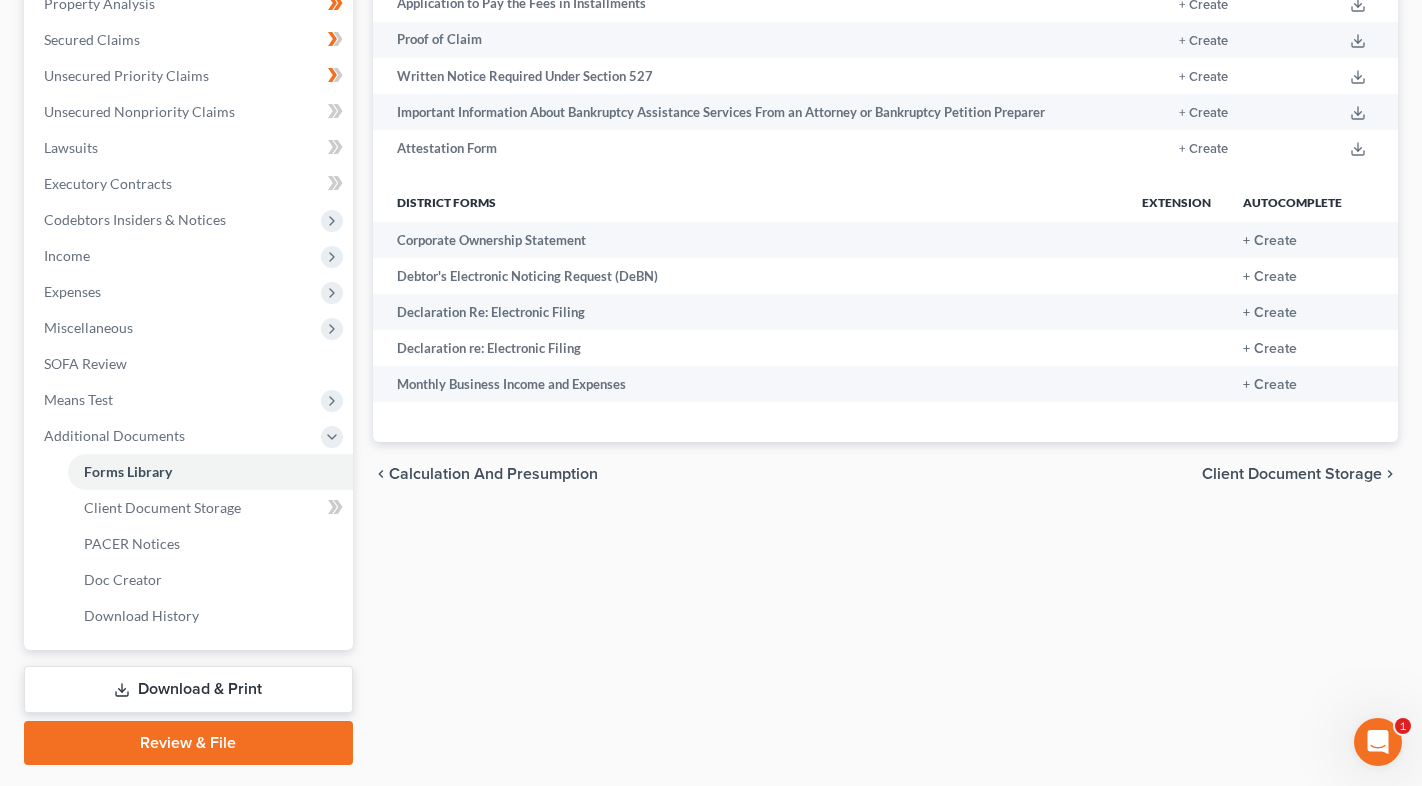 scroll, scrollTop: 457, scrollLeft: 0, axis: vertical 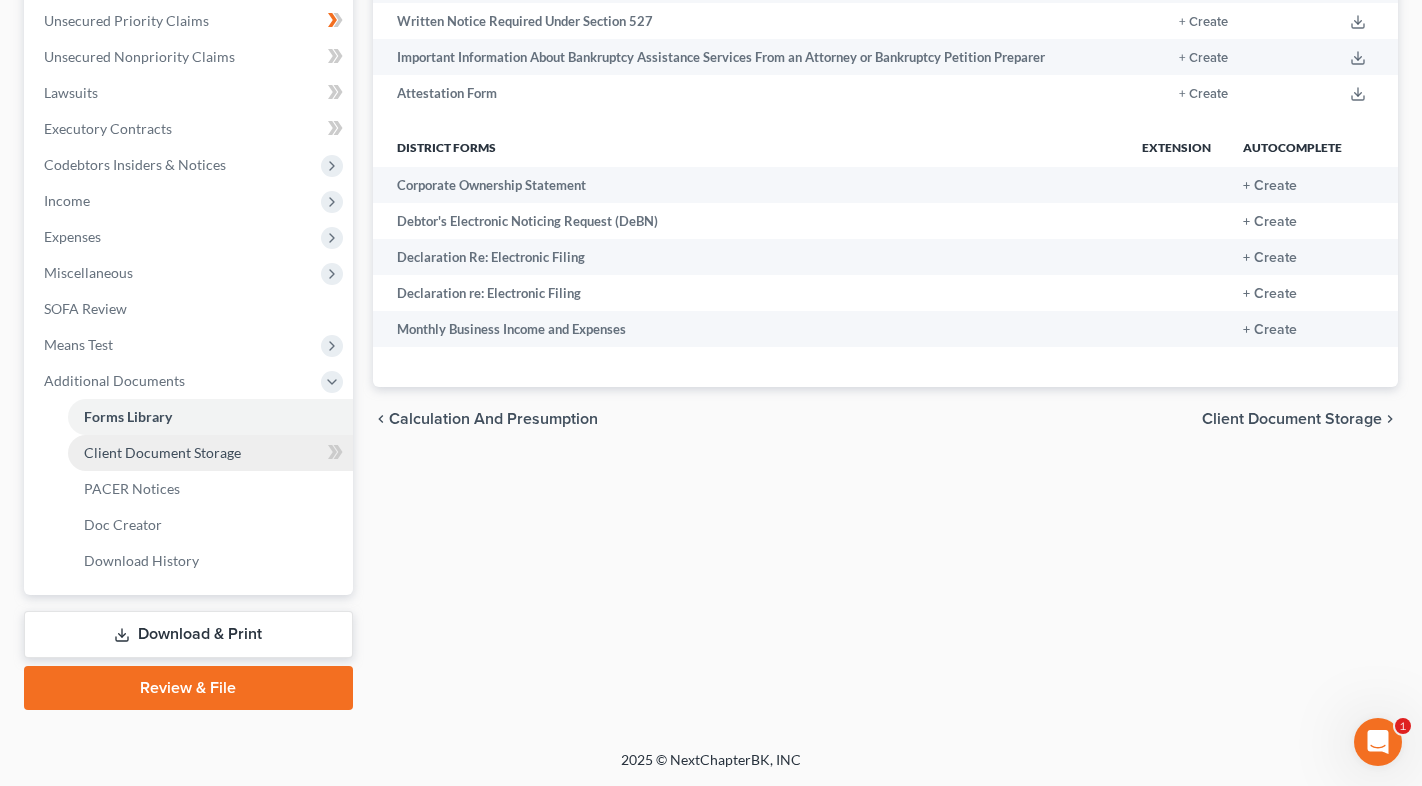 click on "Client Document Storage" at bounding box center (210, 453) 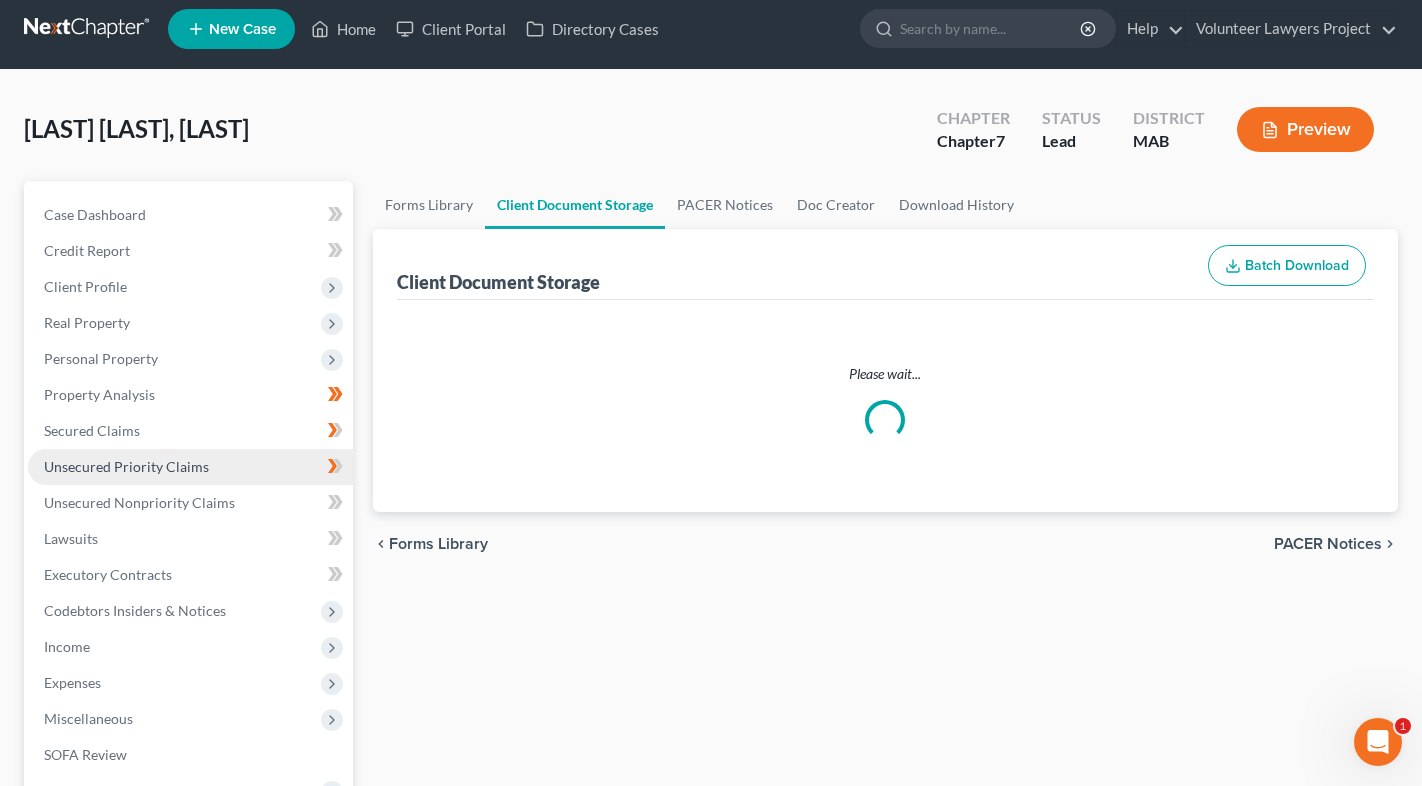 scroll, scrollTop: 0, scrollLeft: 0, axis: both 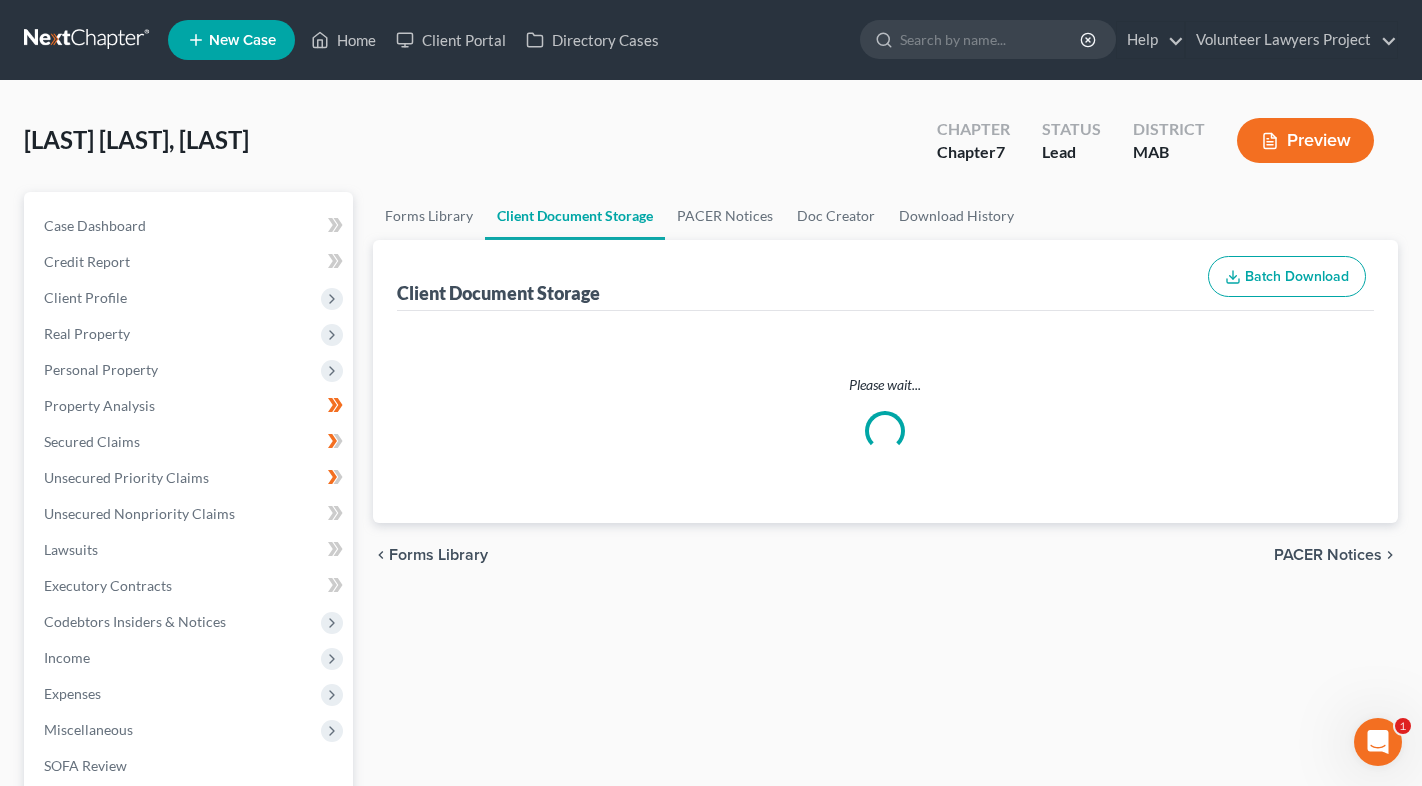 select on "0" 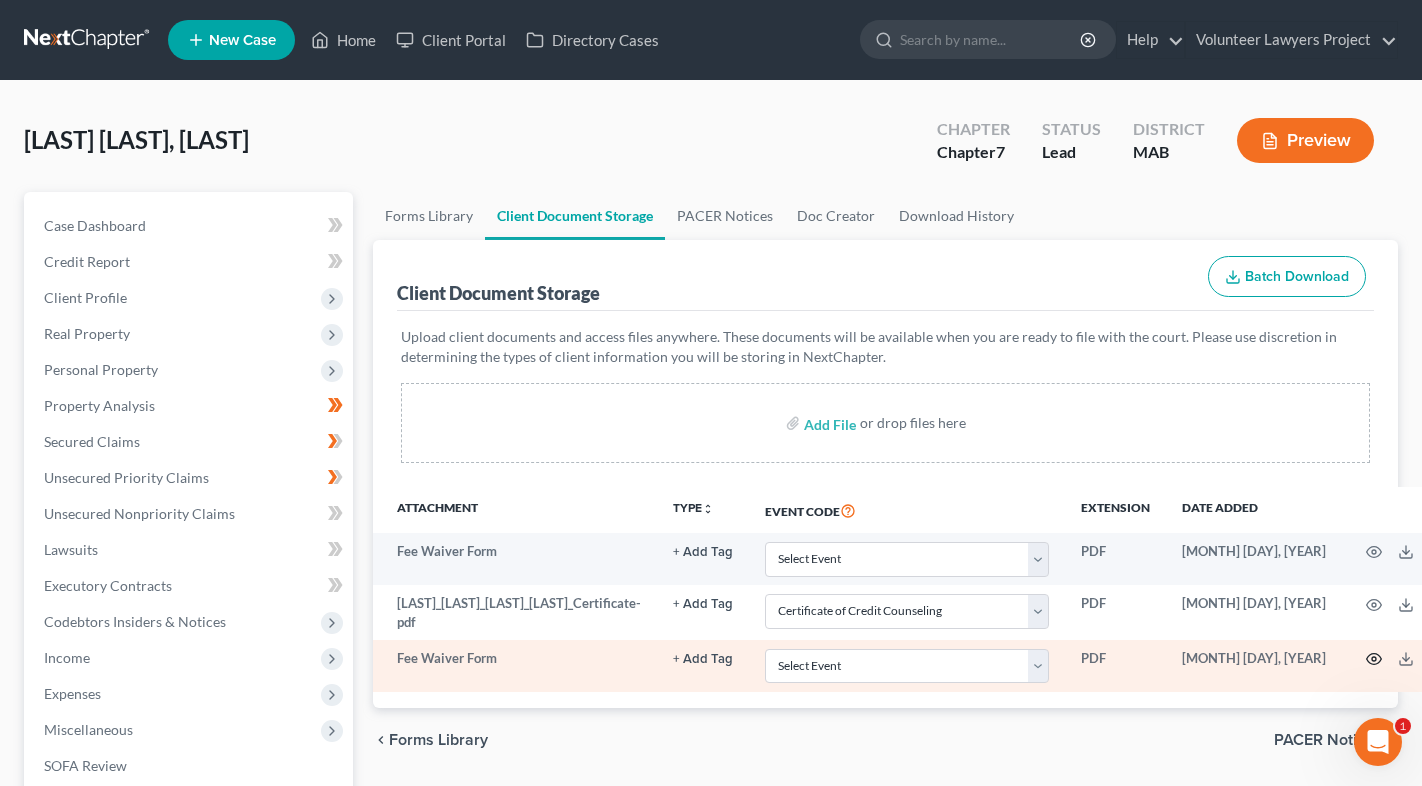 click 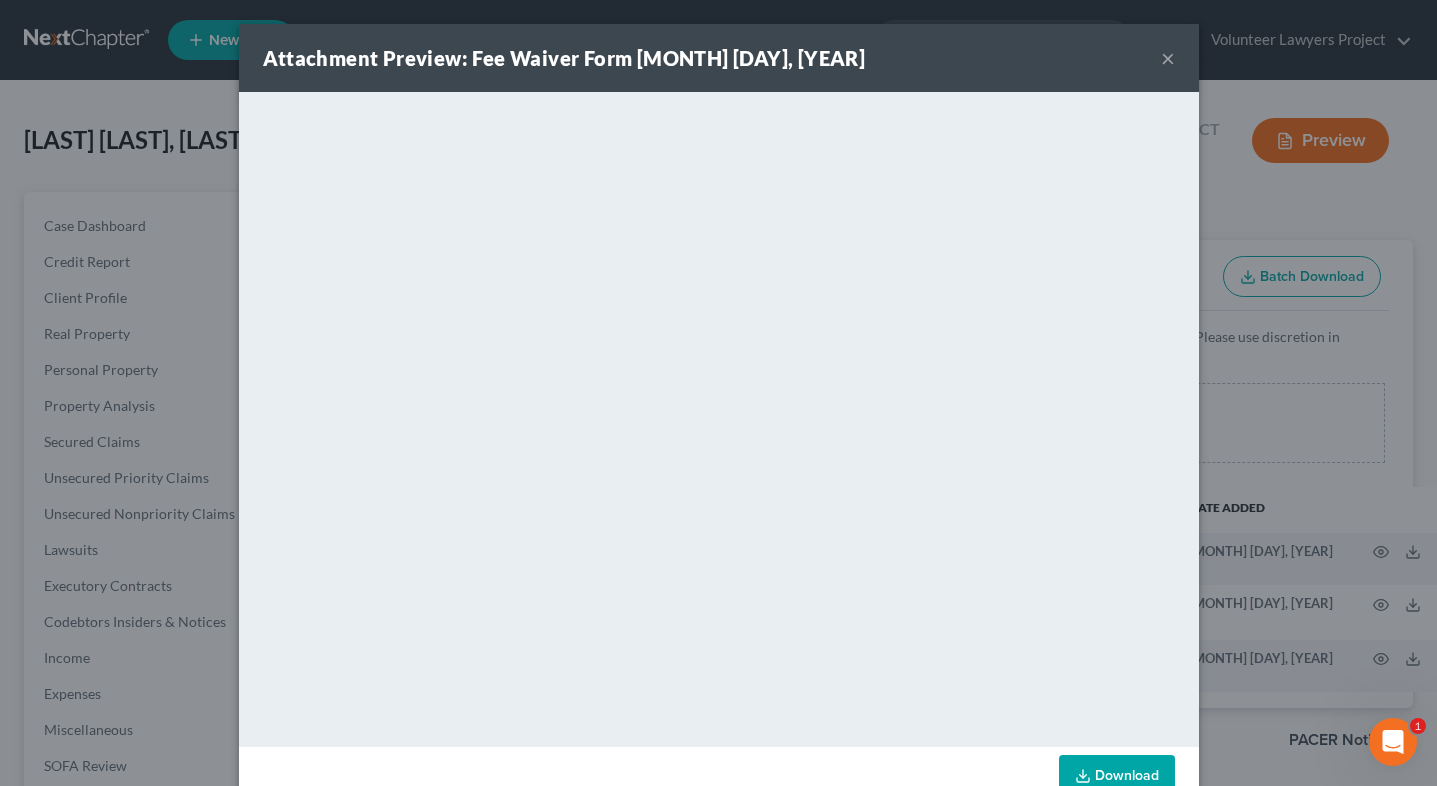 click on "×" at bounding box center [1168, 58] 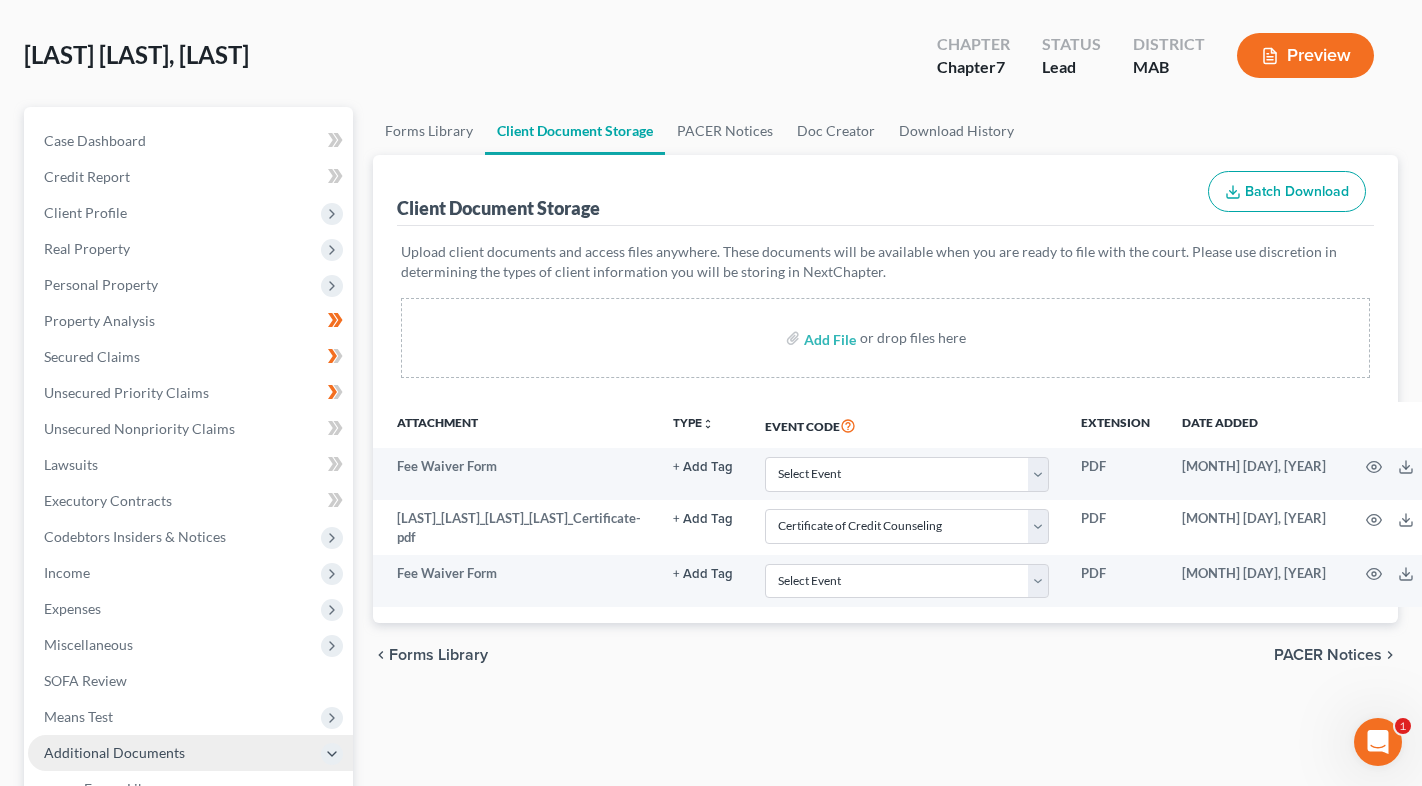 scroll, scrollTop: 200, scrollLeft: 0, axis: vertical 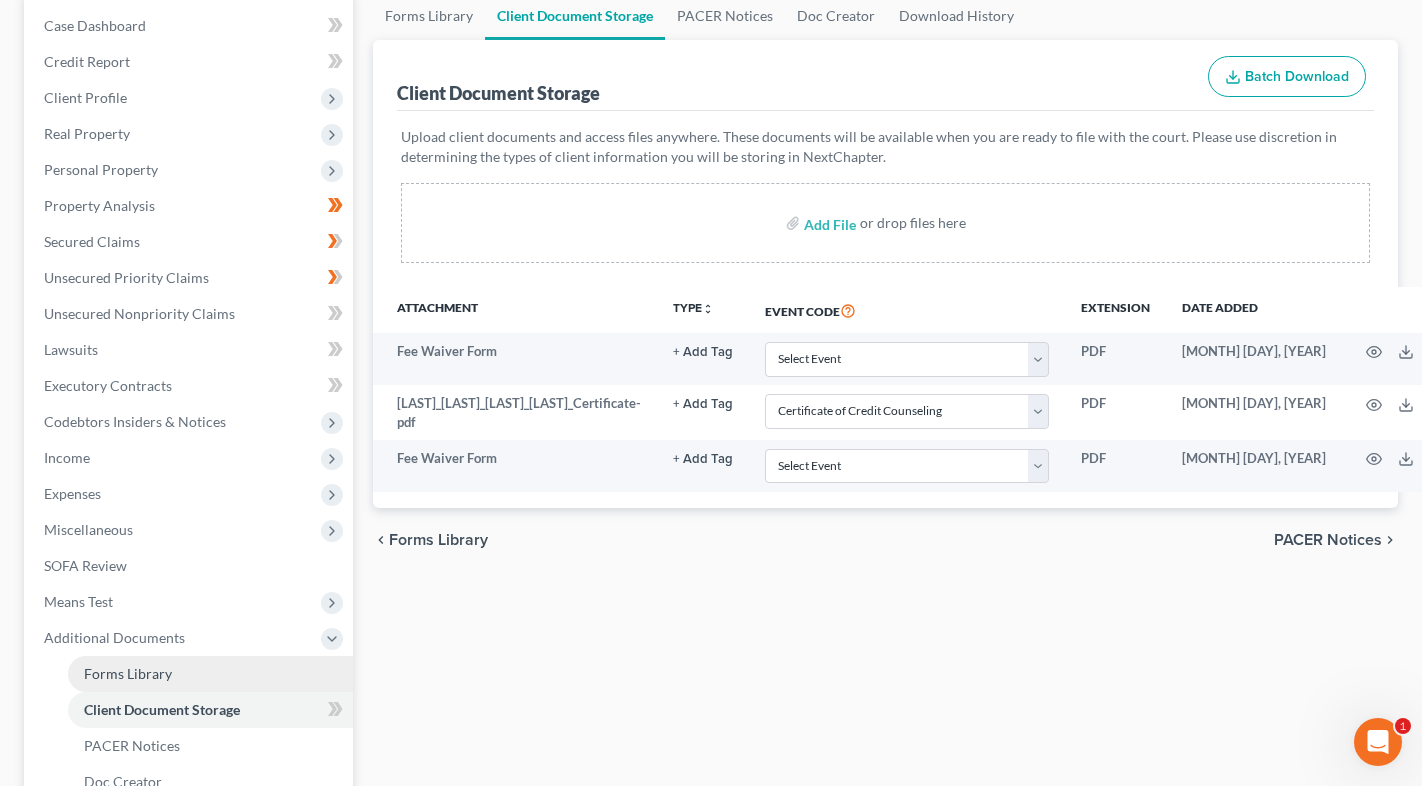 drag, startPoint x: 142, startPoint y: 667, endPoint x: 229, endPoint y: 675, distance: 87.36704 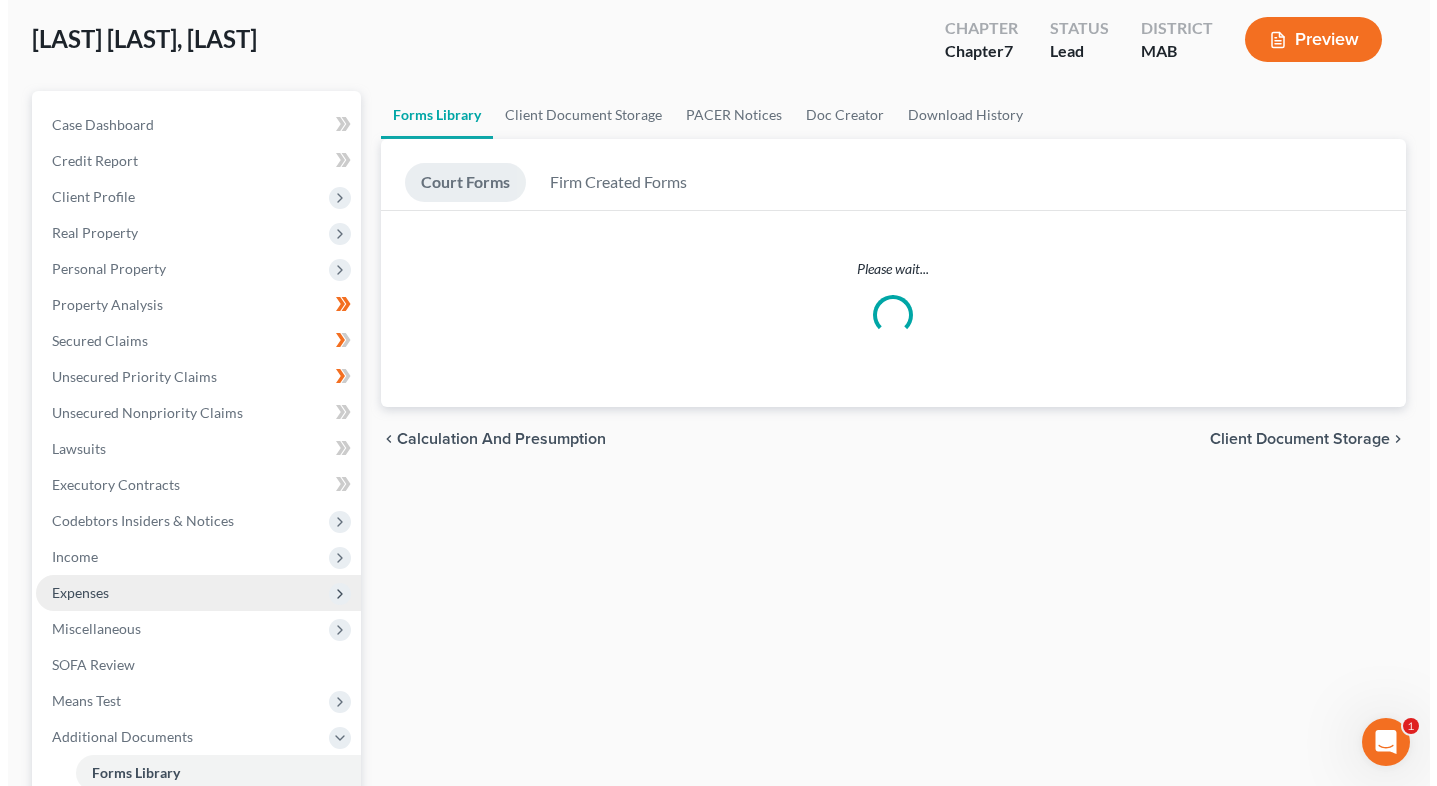 scroll, scrollTop: 0, scrollLeft: 0, axis: both 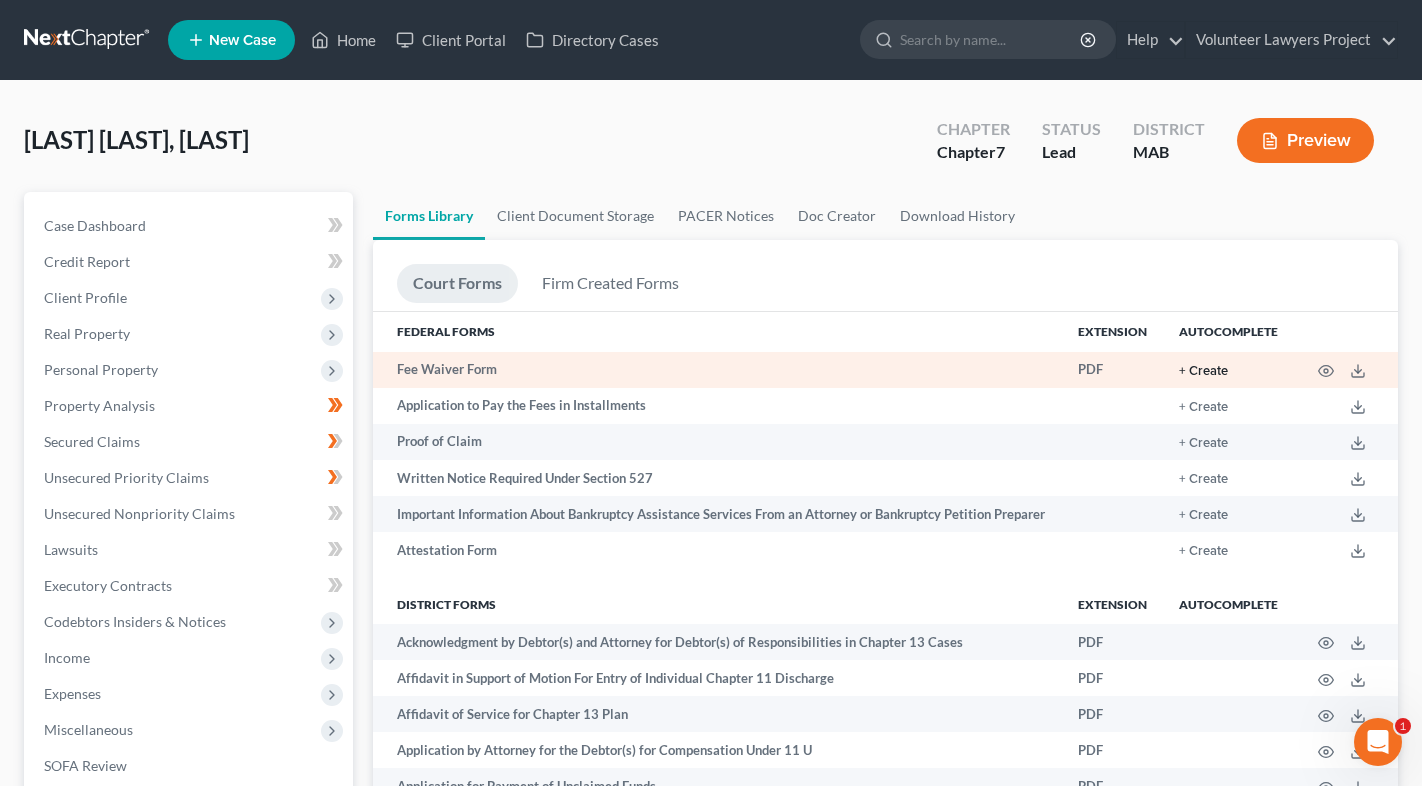 click on "+ Create" at bounding box center (1203, 371) 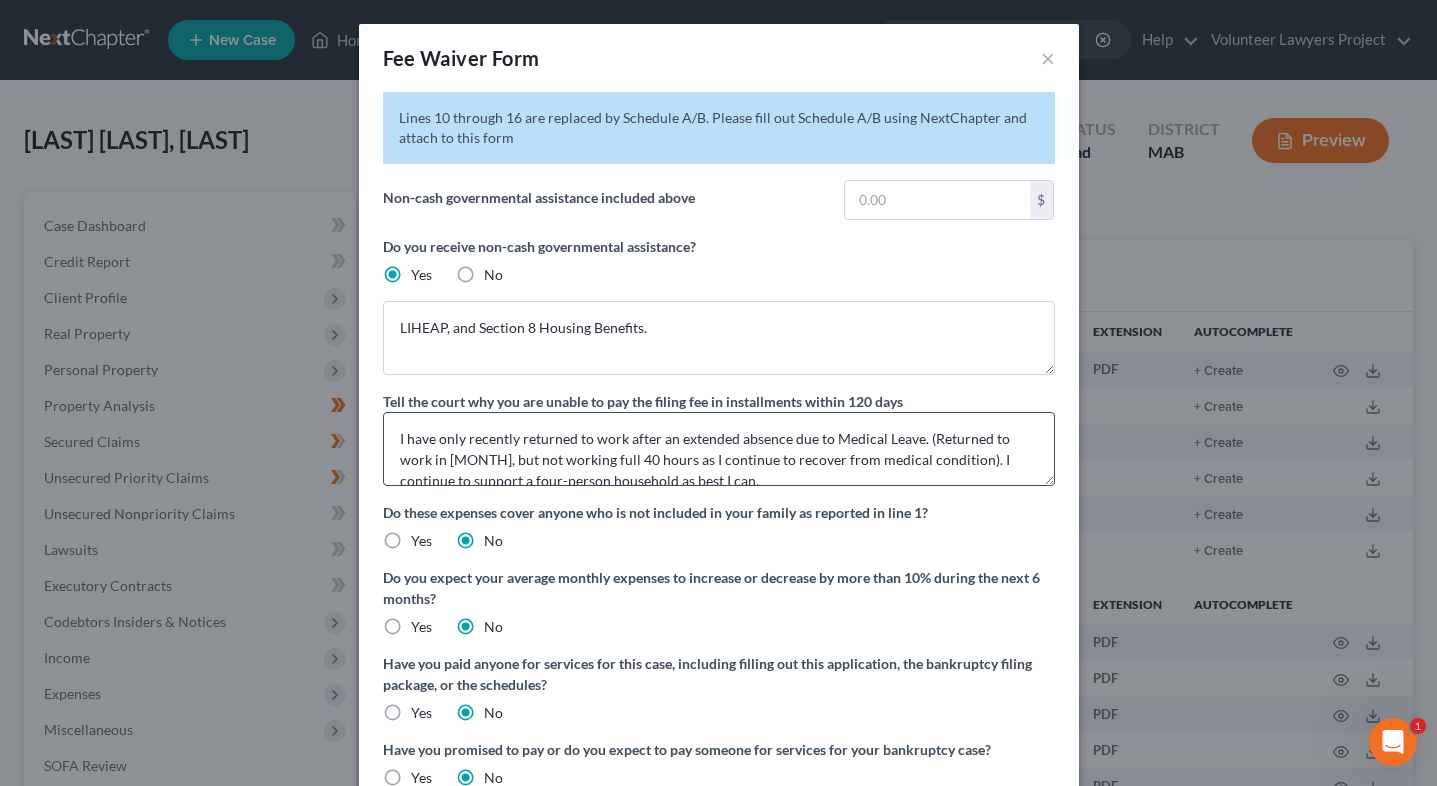 scroll, scrollTop: 21, scrollLeft: 0, axis: vertical 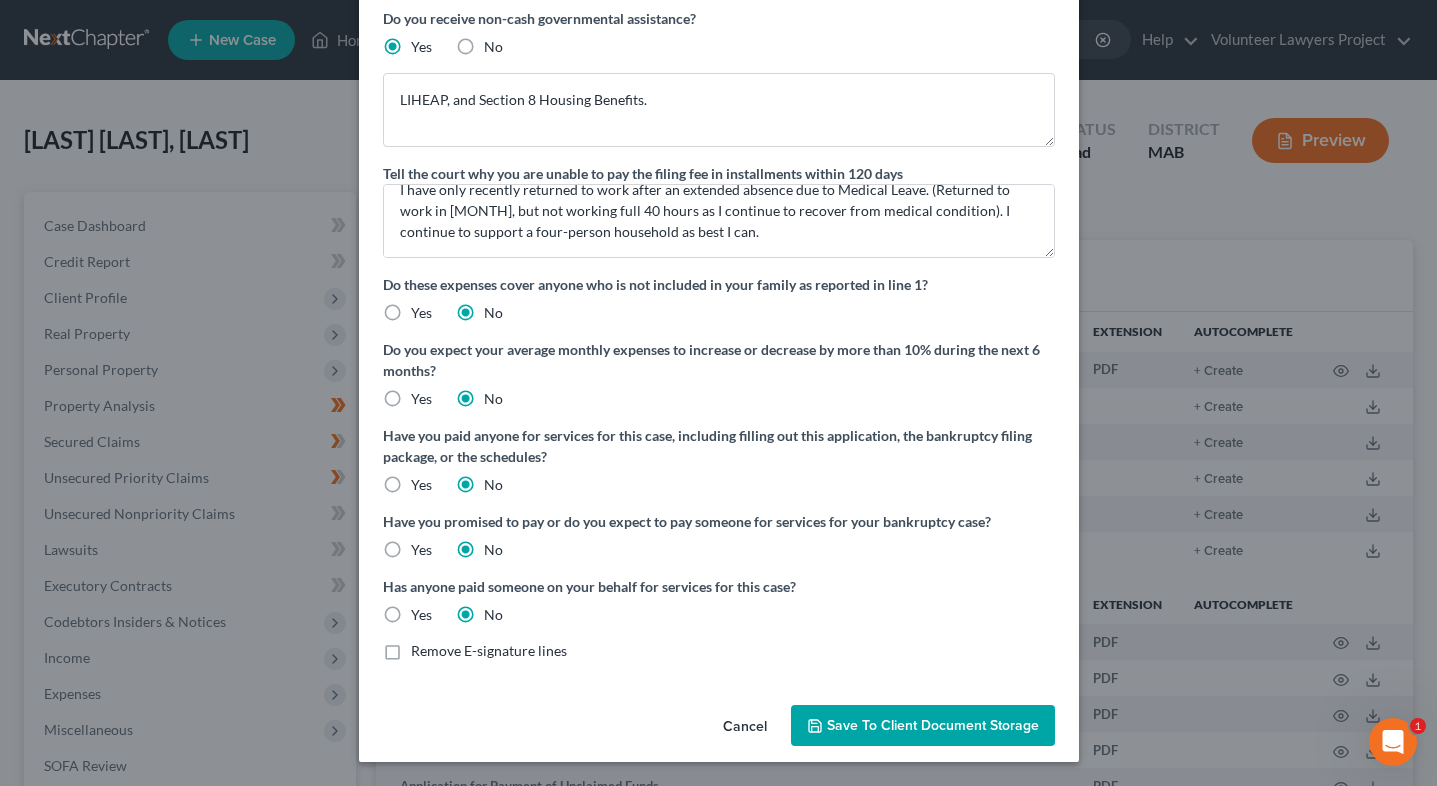 click on "Save to Client Document Storage" at bounding box center [933, 725] 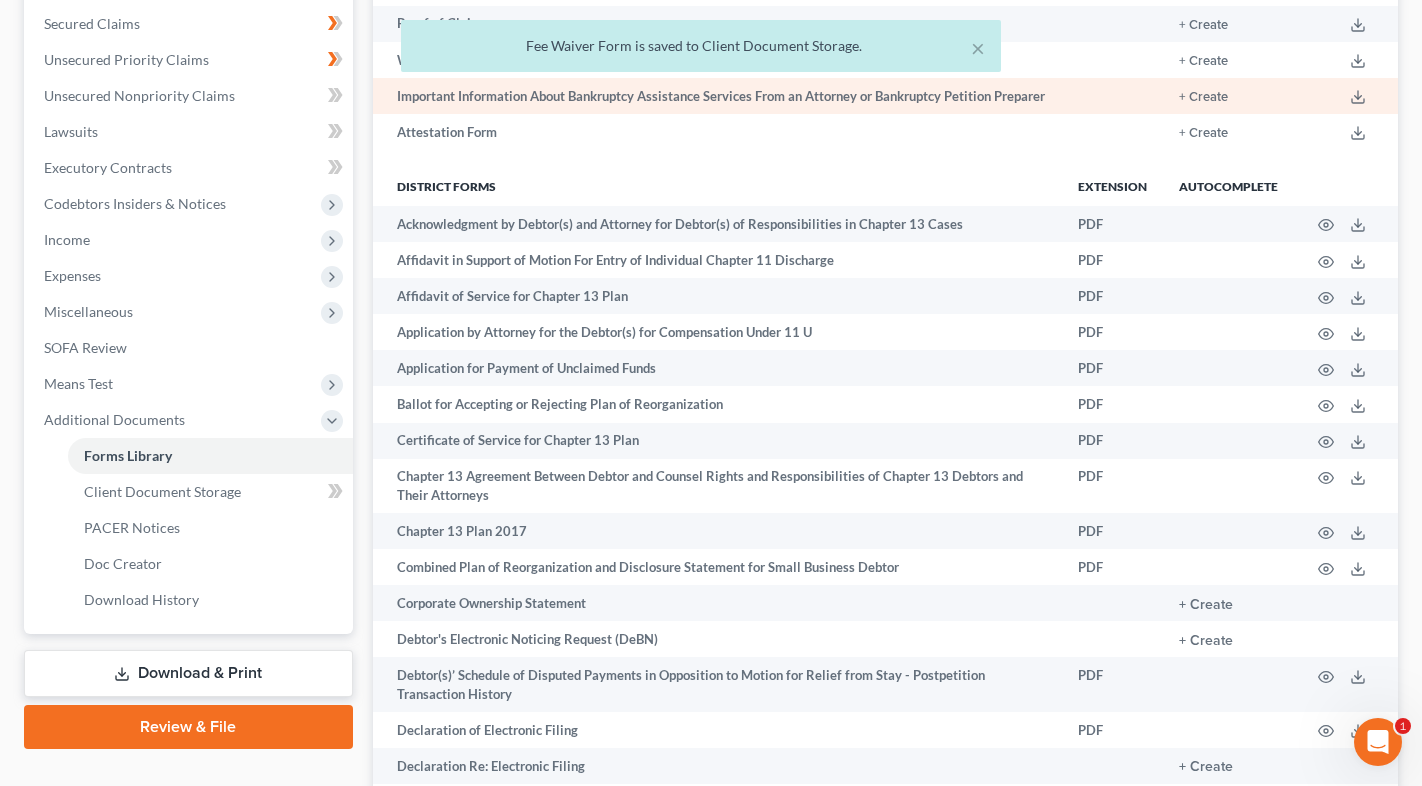 scroll, scrollTop: 600, scrollLeft: 0, axis: vertical 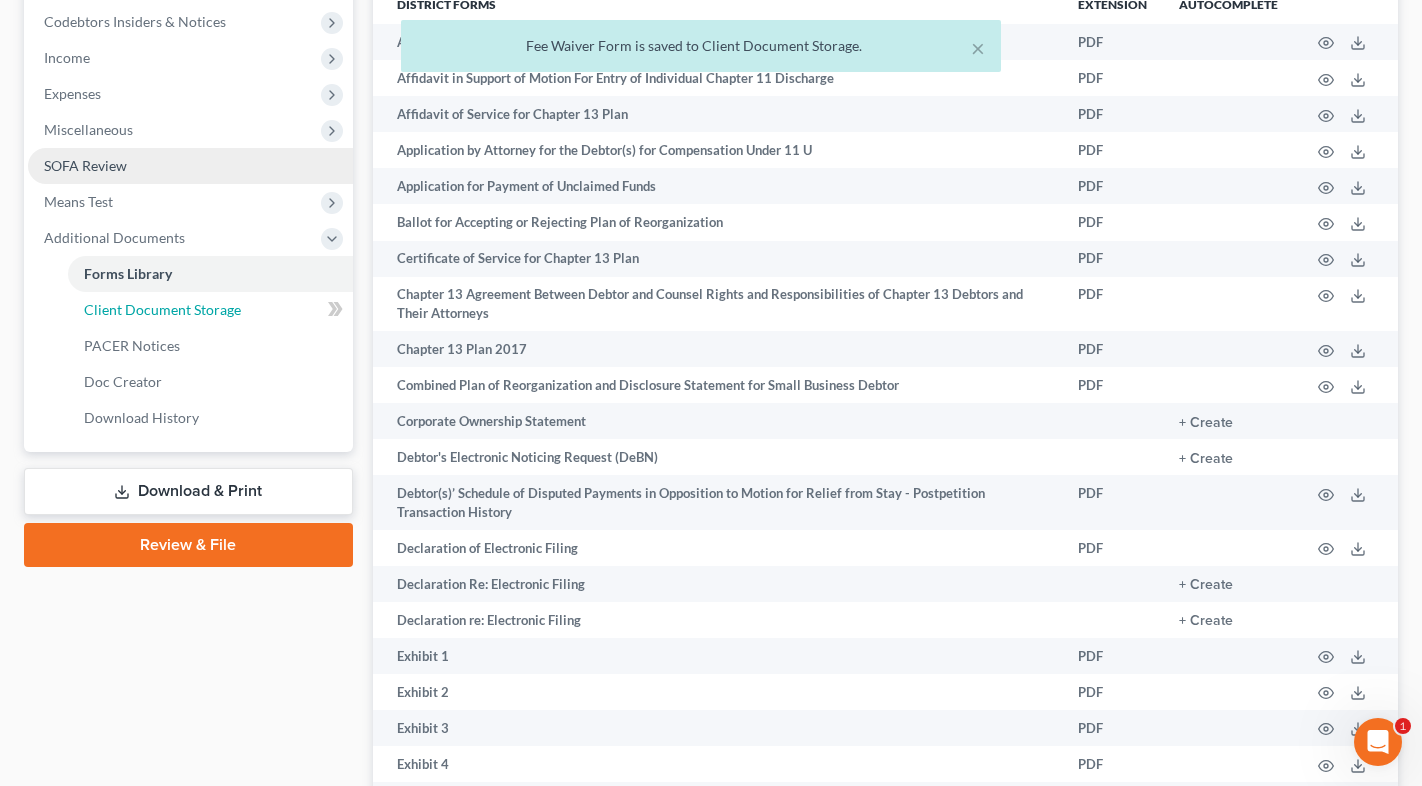click on "Client Document Storage" at bounding box center (162, 309) 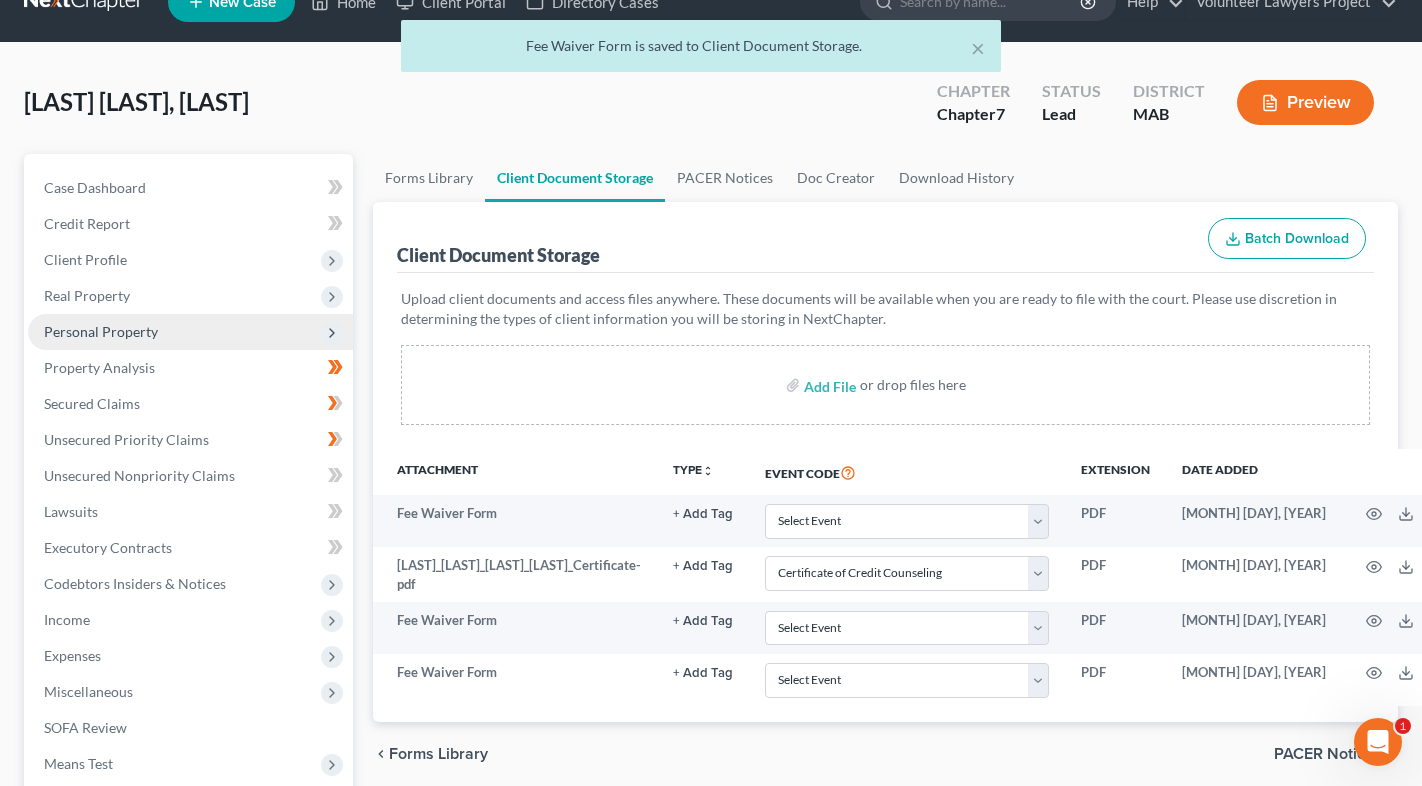 scroll, scrollTop: 0, scrollLeft: 0, axis: both 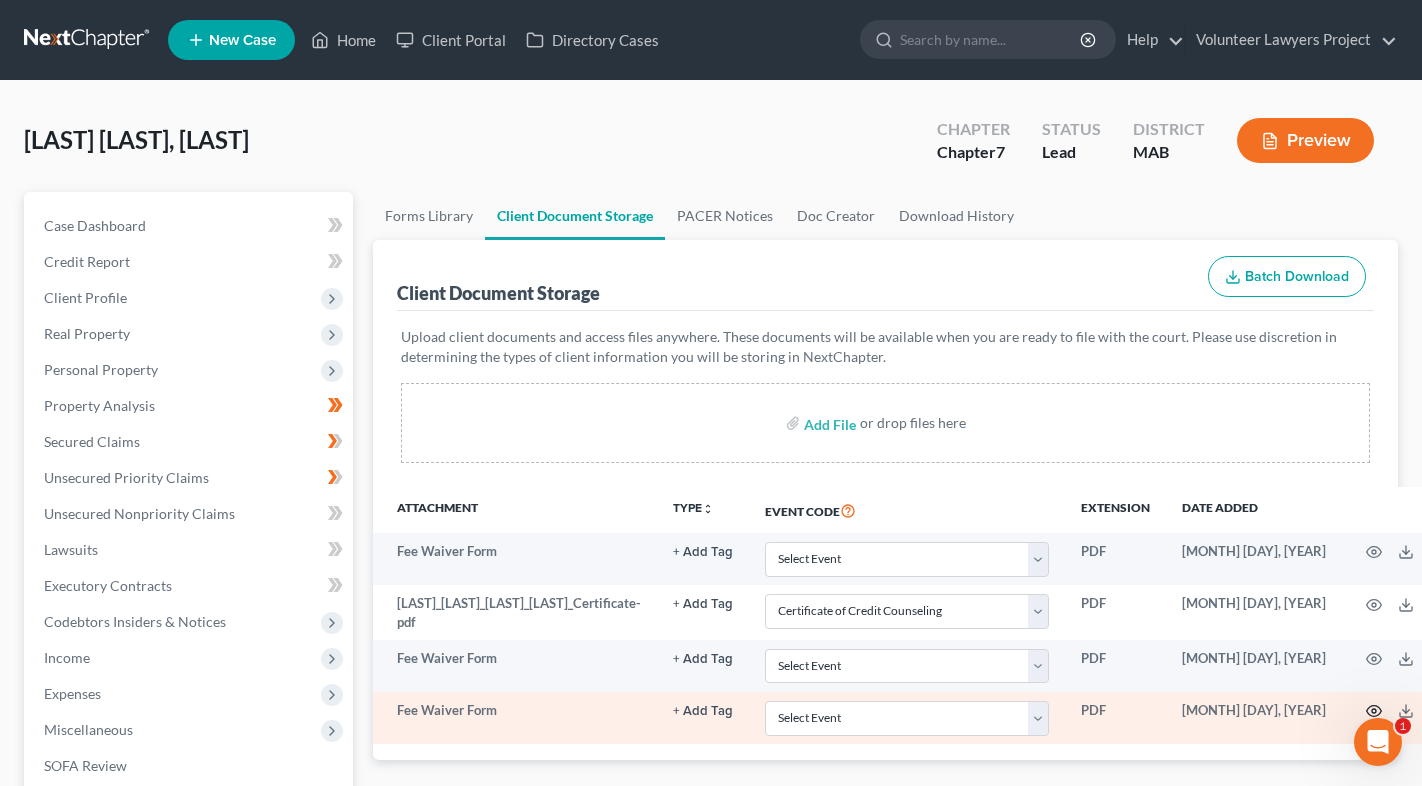 click 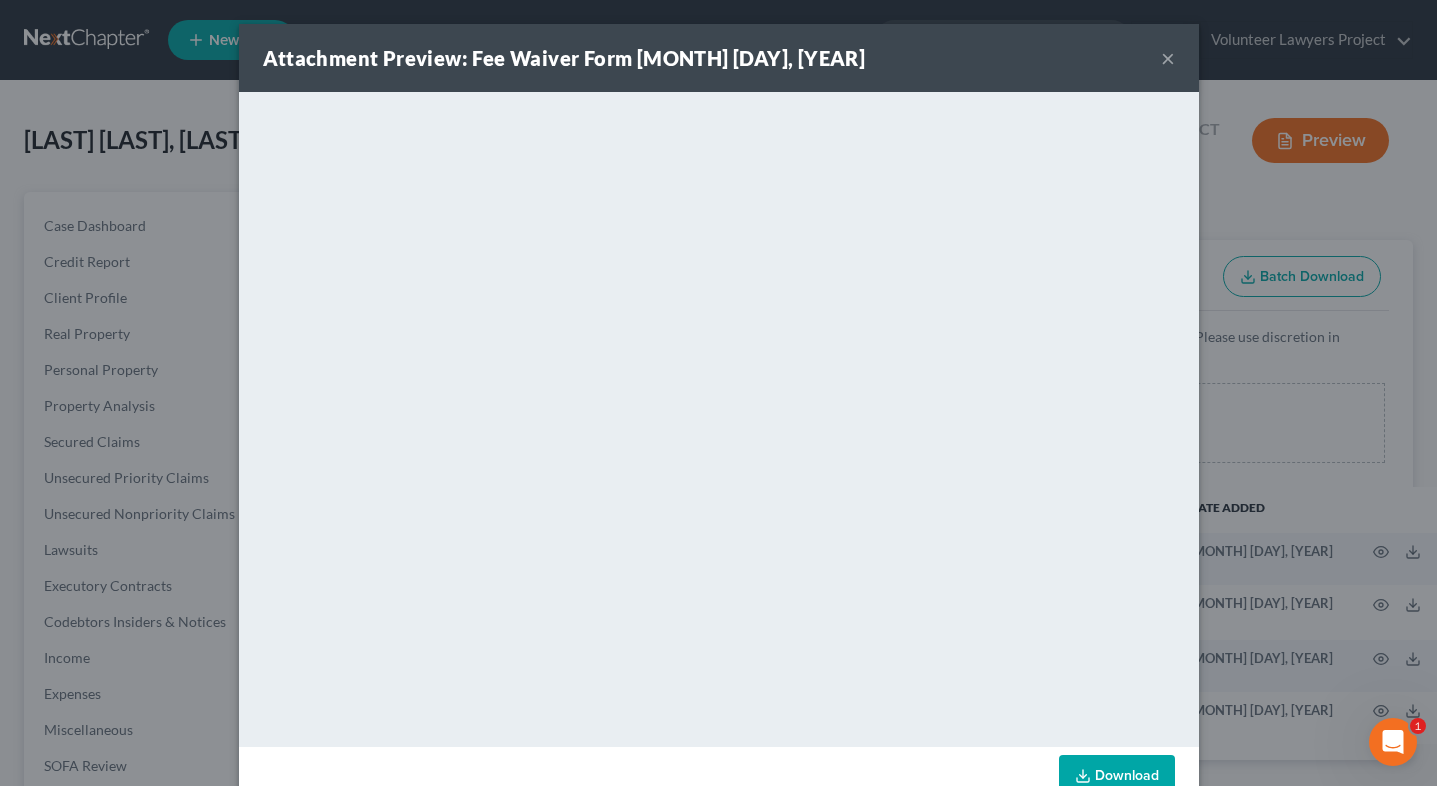 click on "×" at bounding box center [1168, 58] 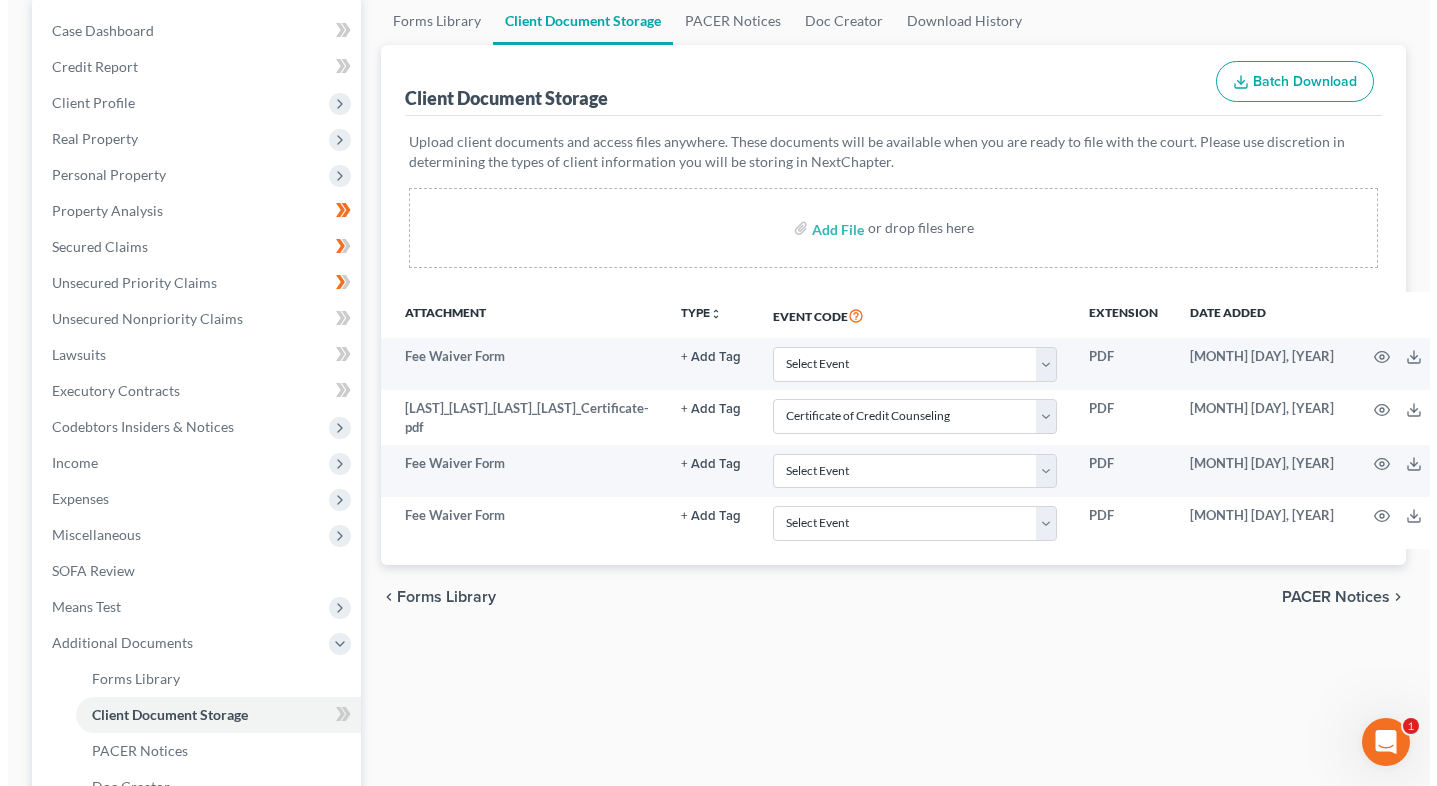 scroll, scrollTop: 200, scrollLeft: 0, axis: vertical 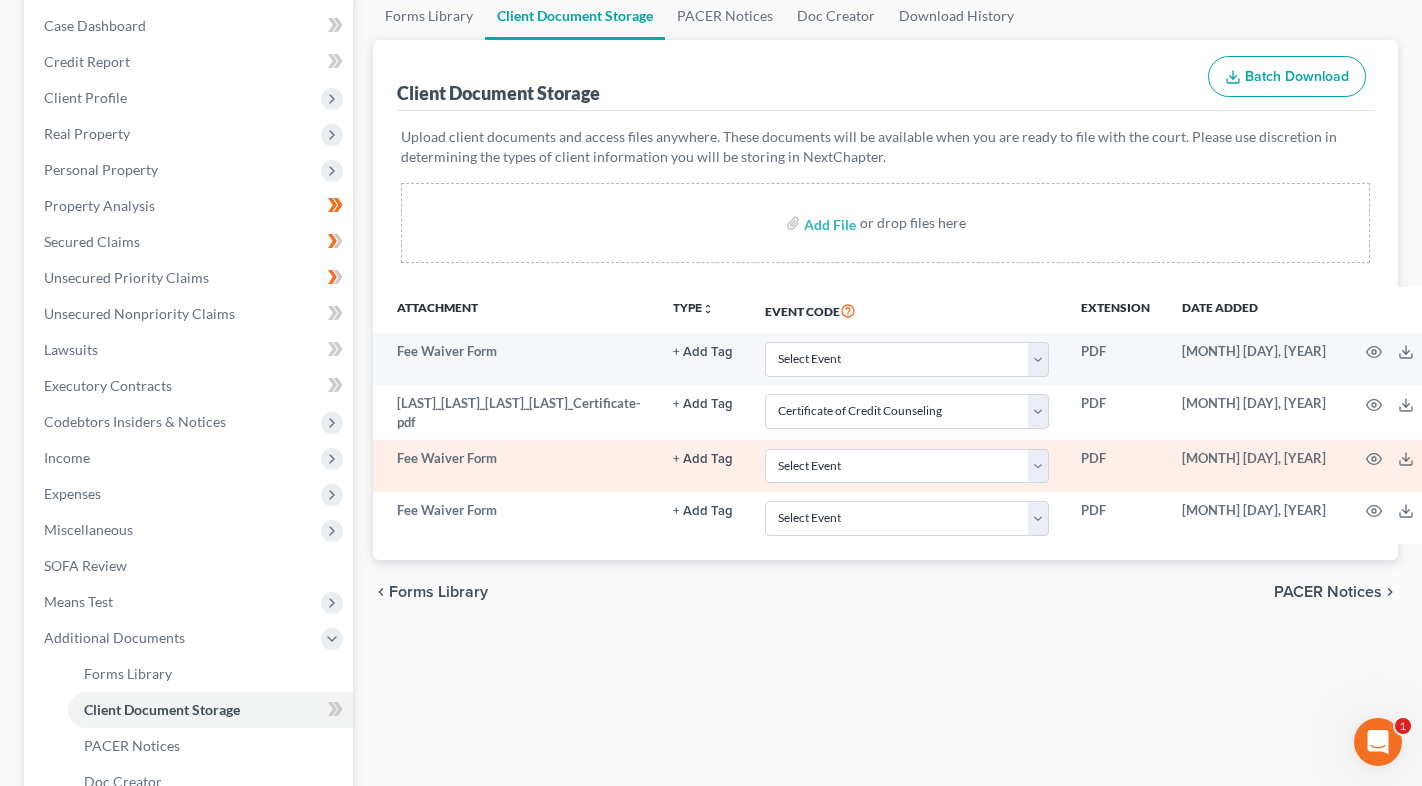 click 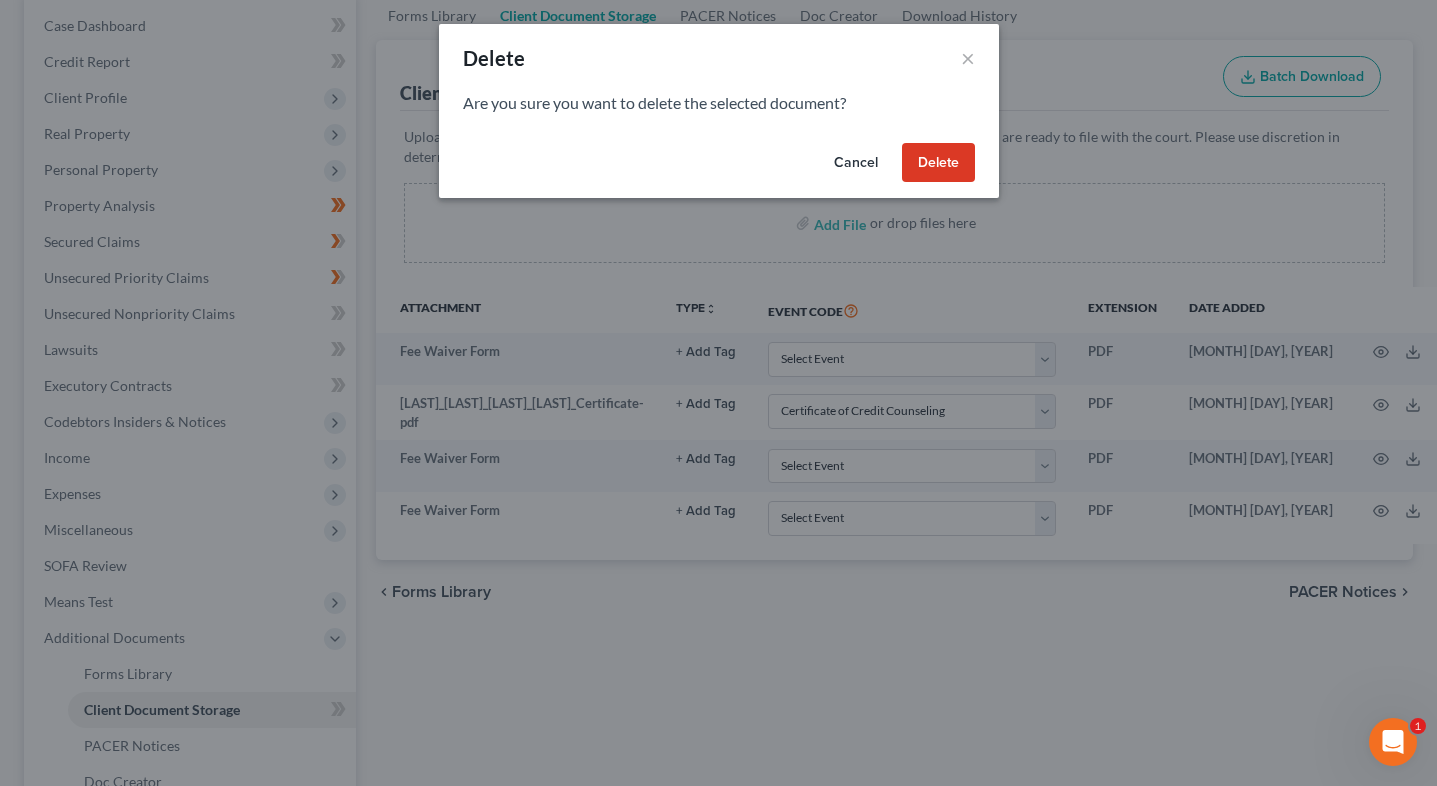 click on "Delete" at bounding box center (938, 163) 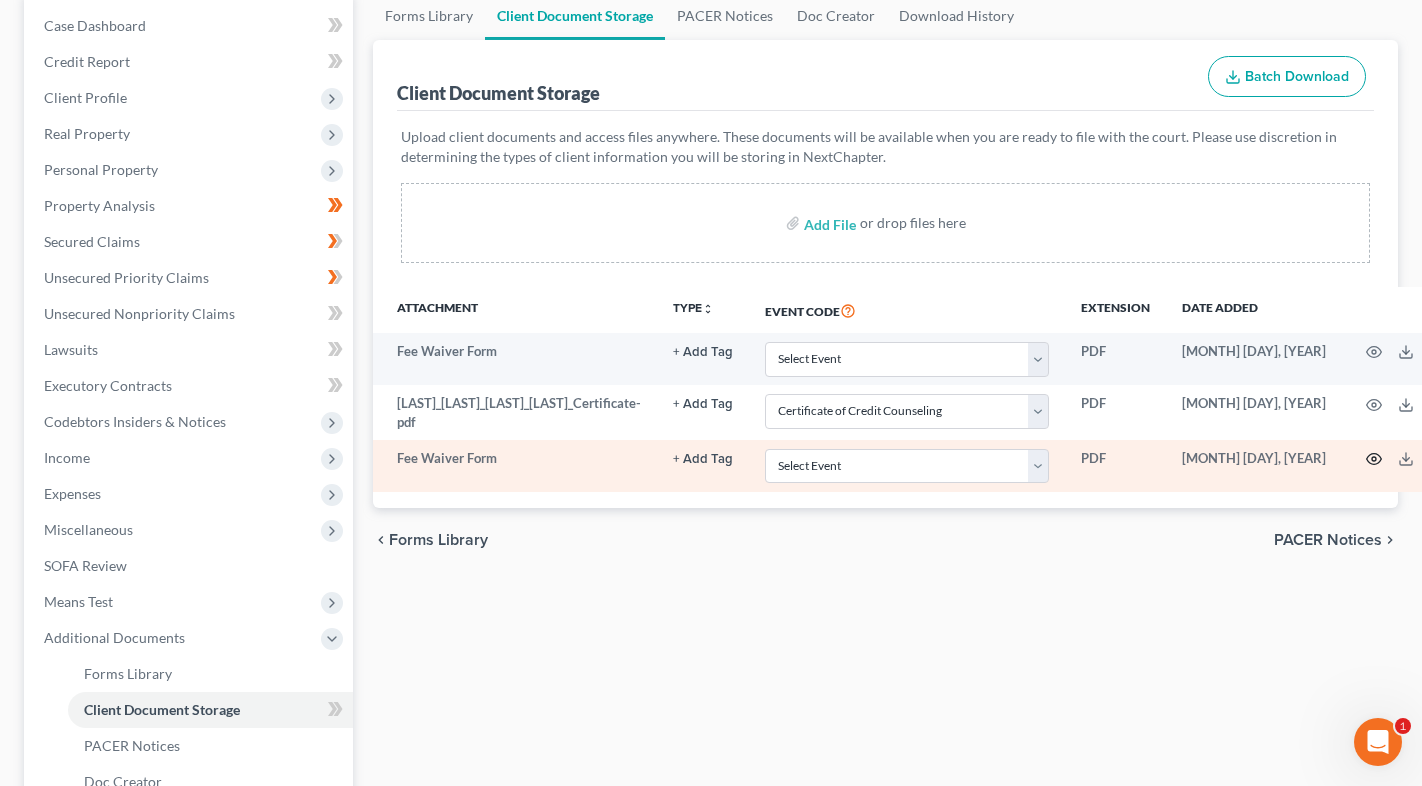 click 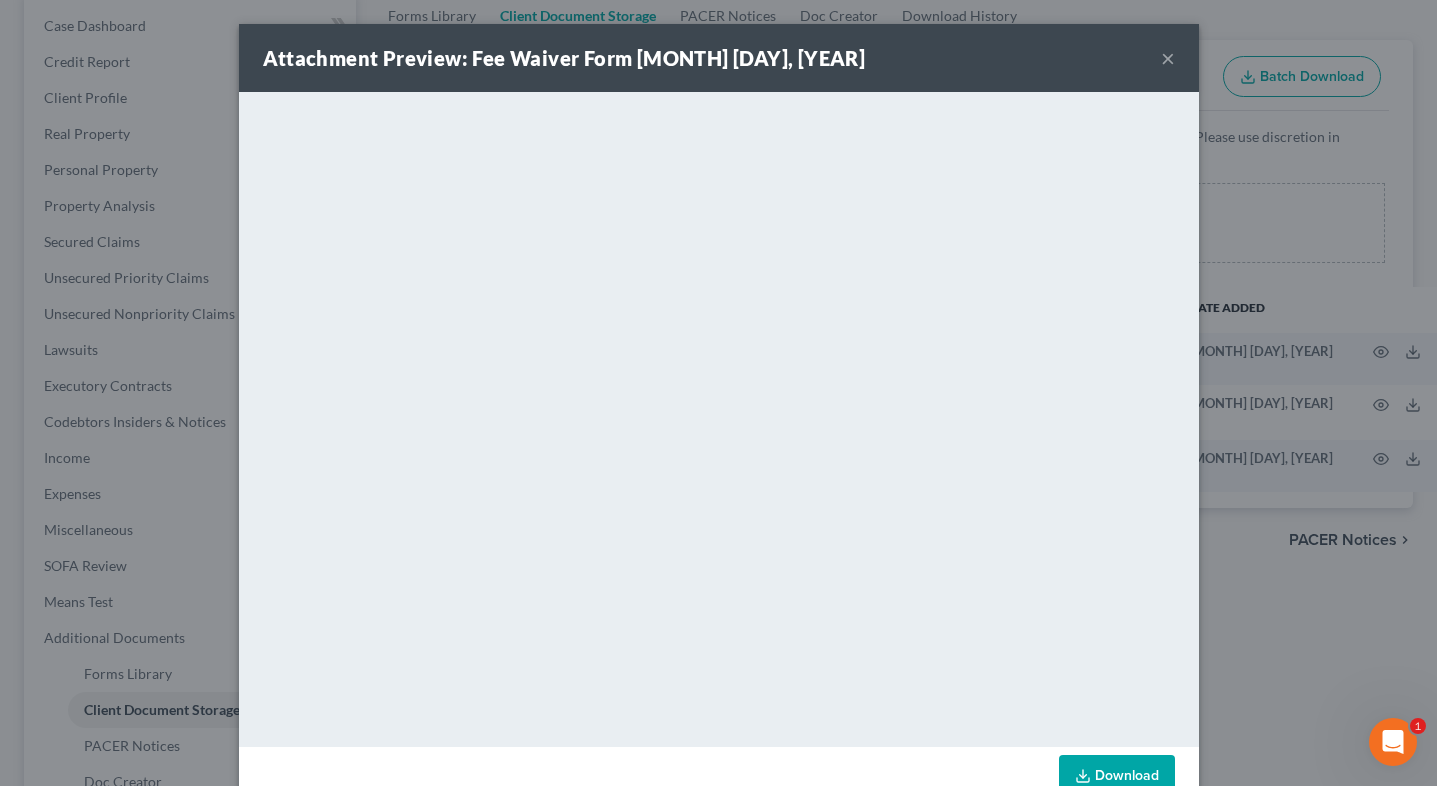 scroll, scrollTop: 51, scrollLeft: 0, axis: vertical 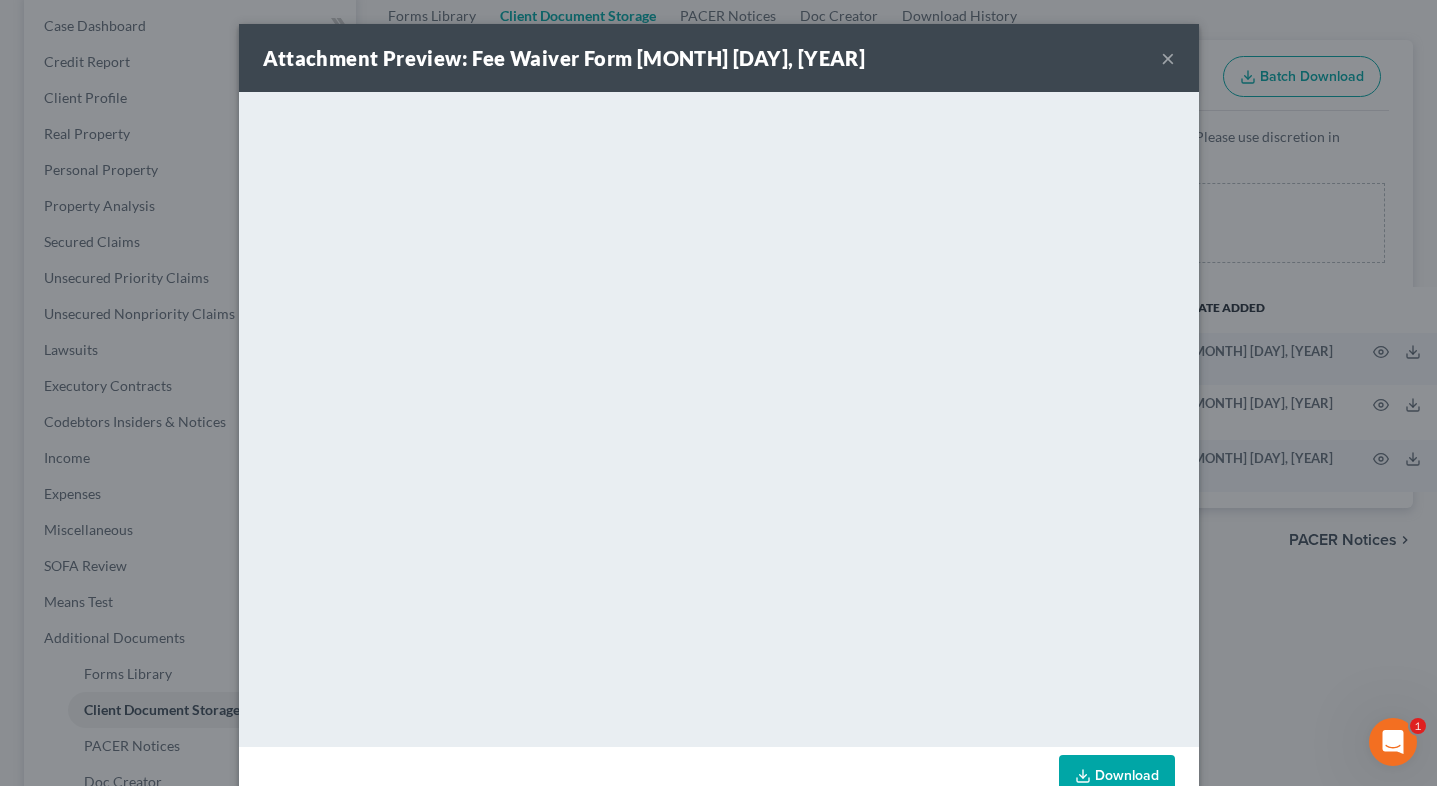 click on "×" at bounding box center [1168, 58] 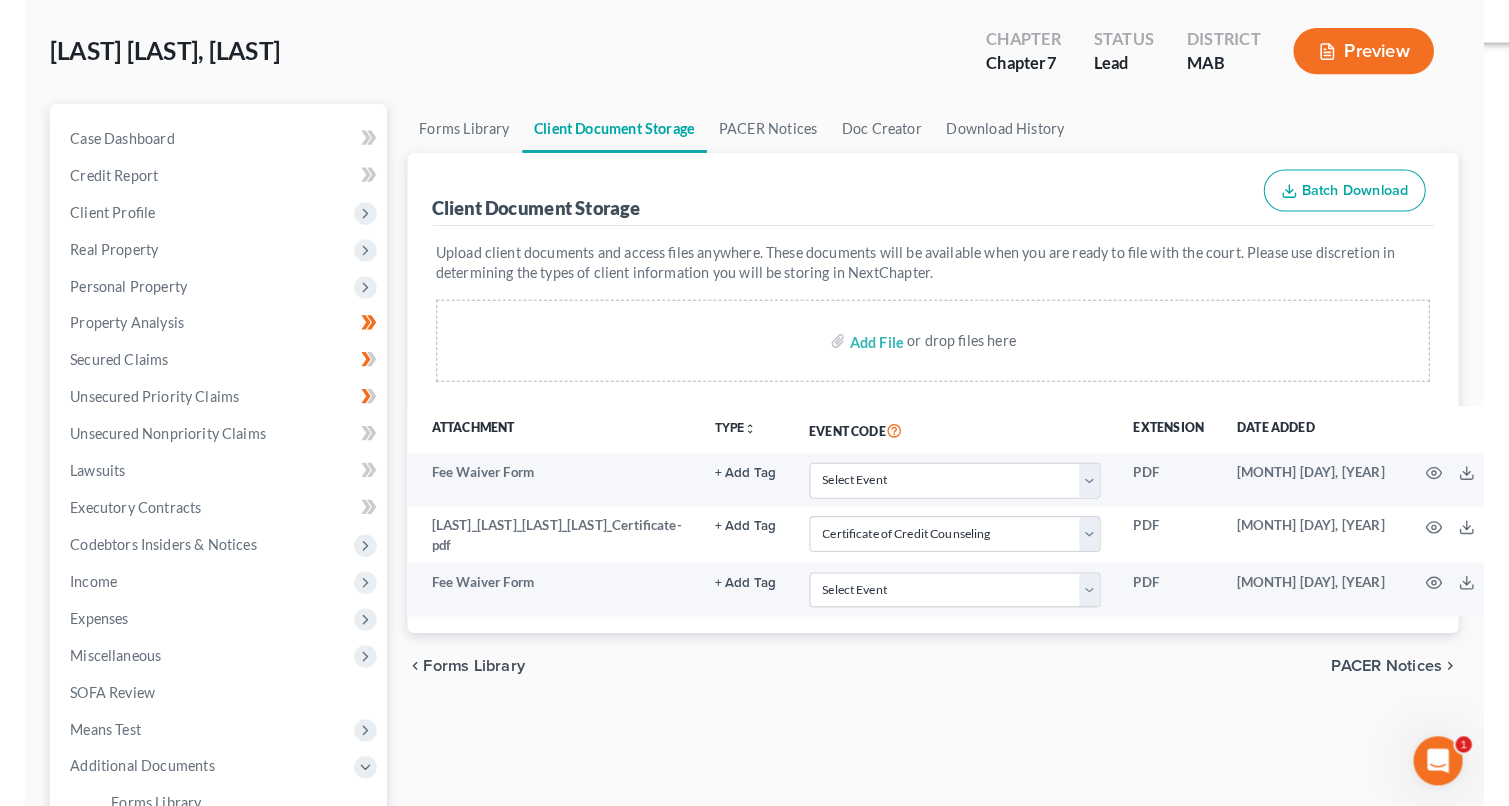 scroll, scrollTop: 0, scrollLeft: 0, axis: both 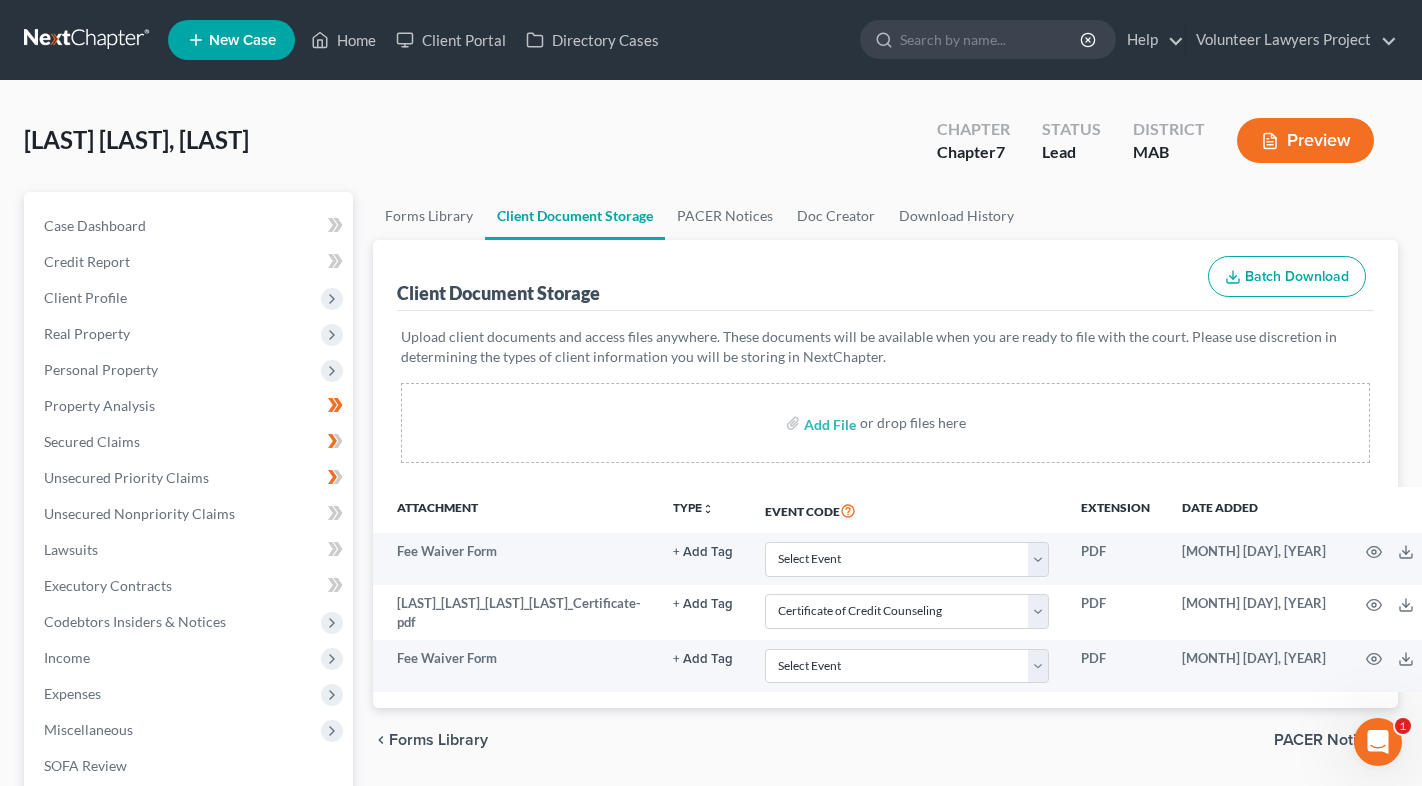 click on "Preview" at bounding box center (1305, 140) 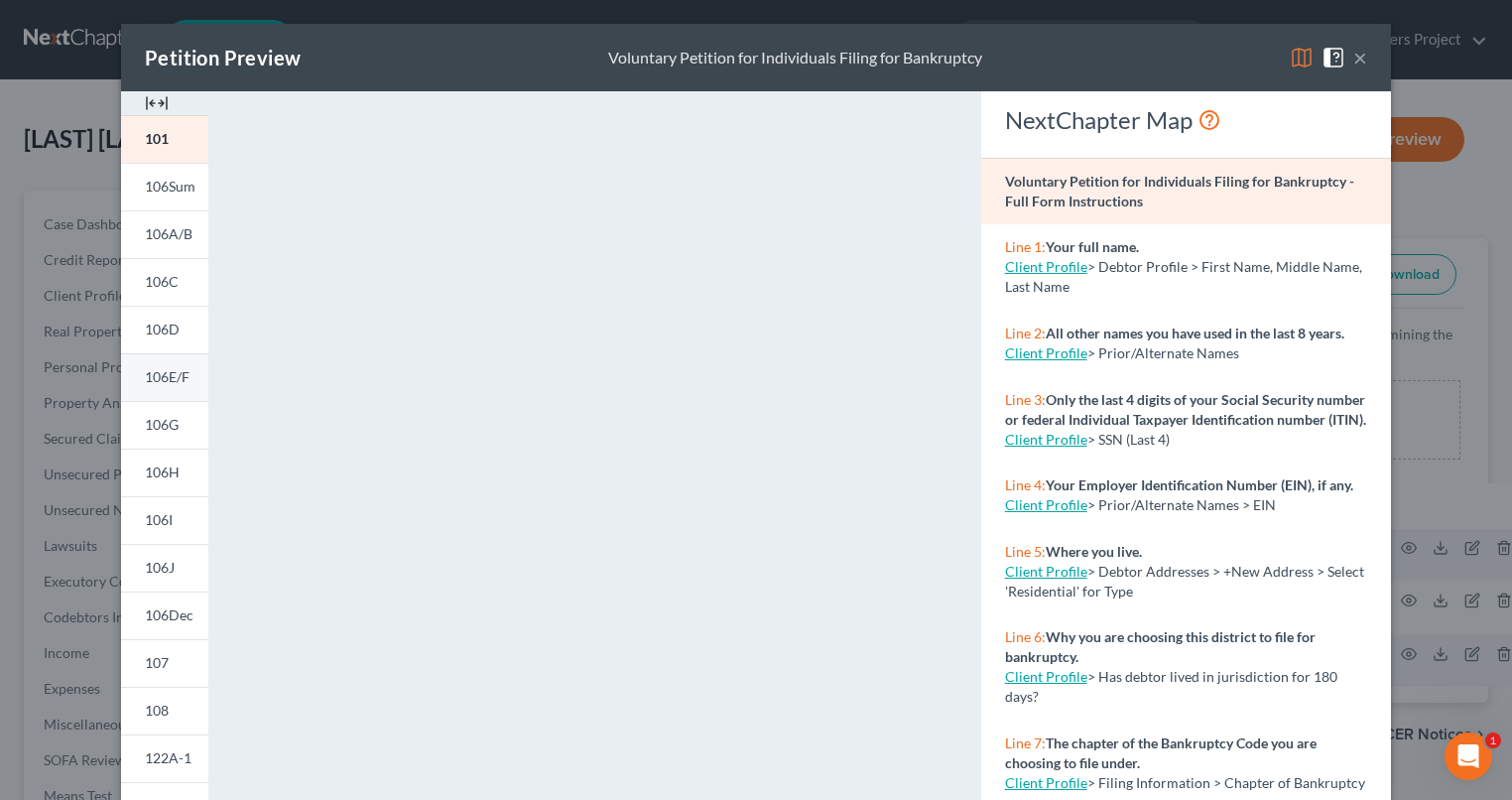 click on "106E/F" at bounding box center (165, 377) 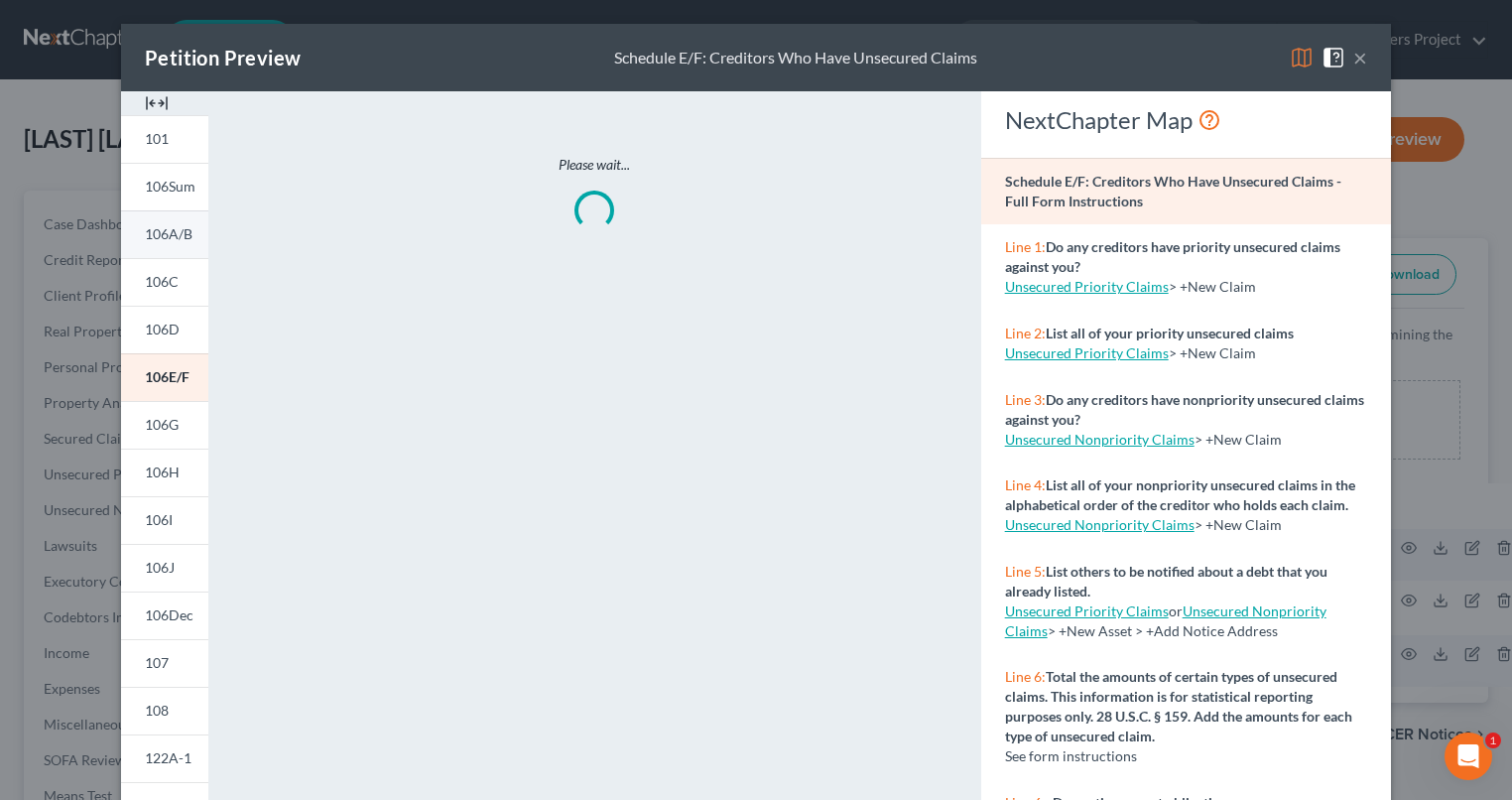 click on "106A/B" at bounding box center (169, 233) 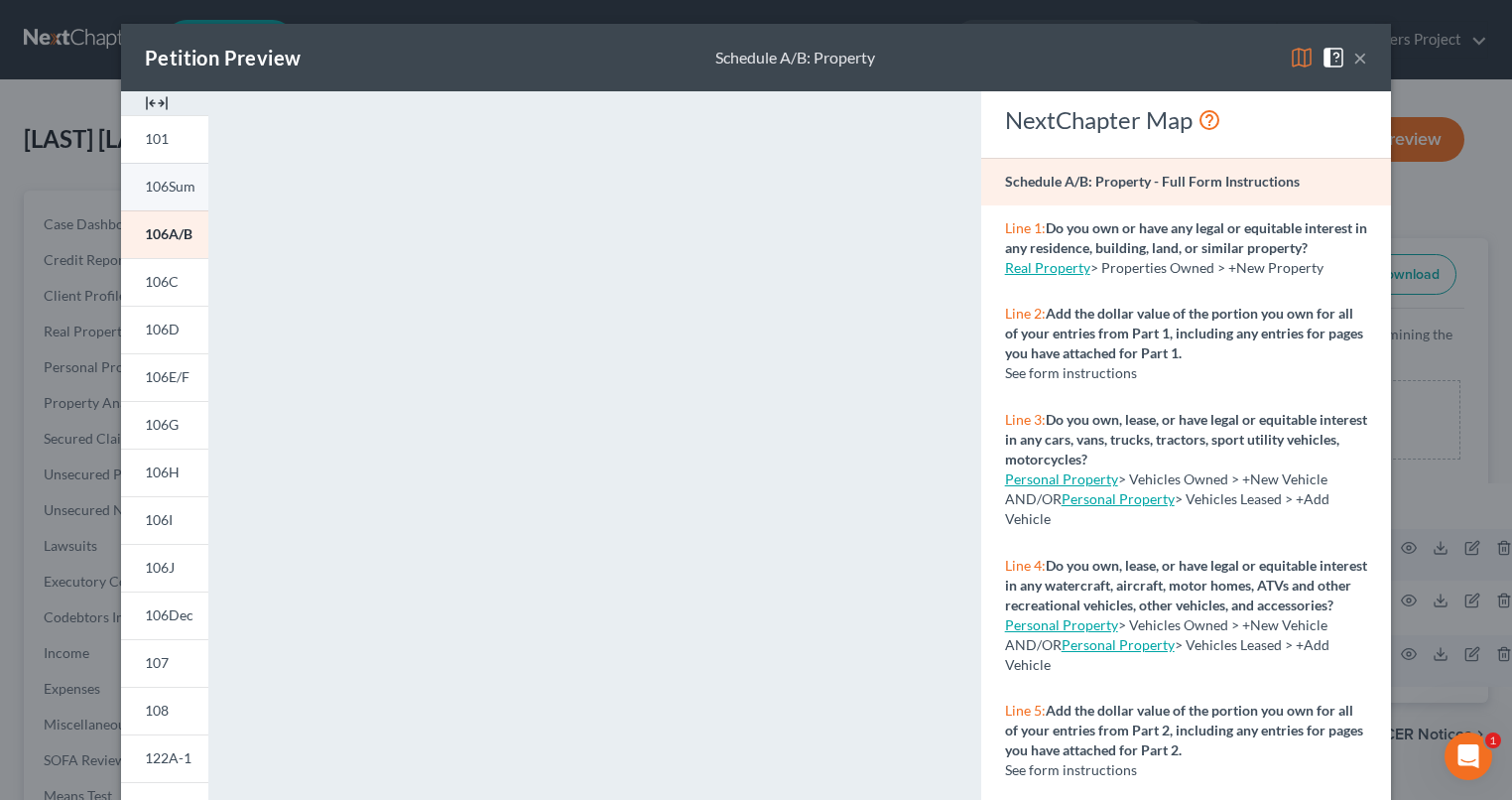 click on "106Sum" at bounding box center [170, 186] 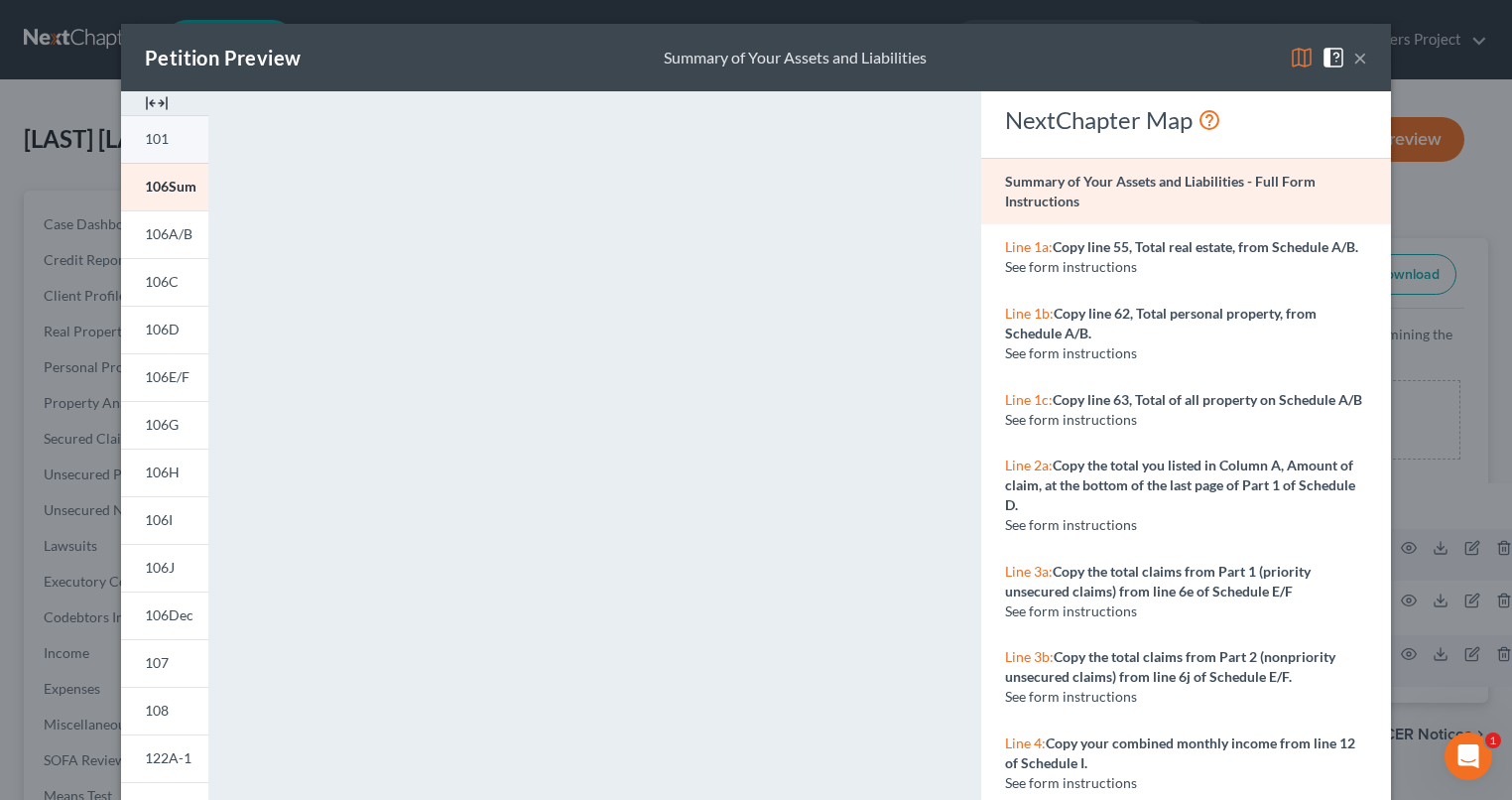 drag, startPoint x: 147, startPoint y: 146, endPoint x: 170, endPoint y: 157, distance: 25.495098 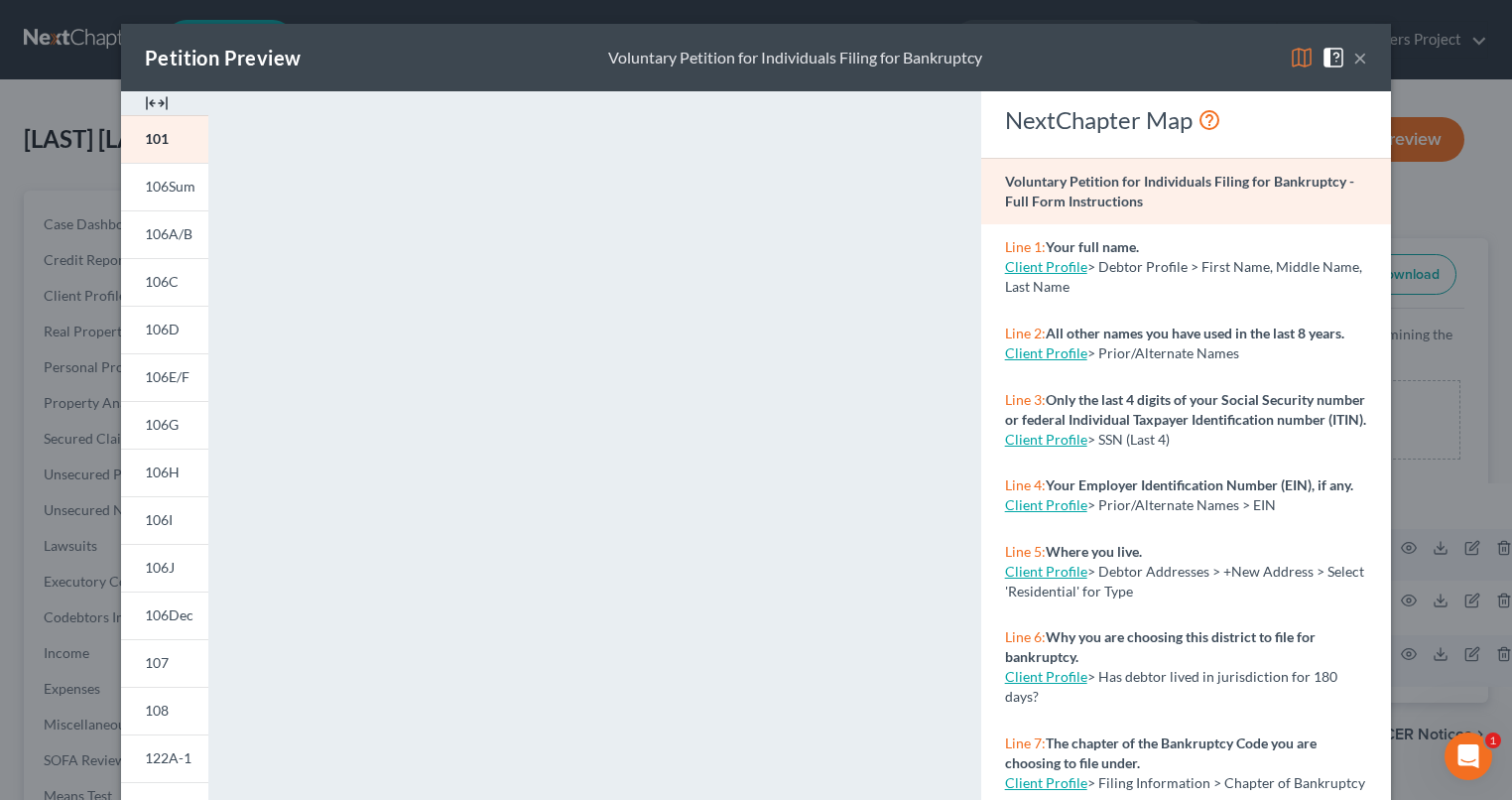 click on "×" at bounding box center [1360, 58] 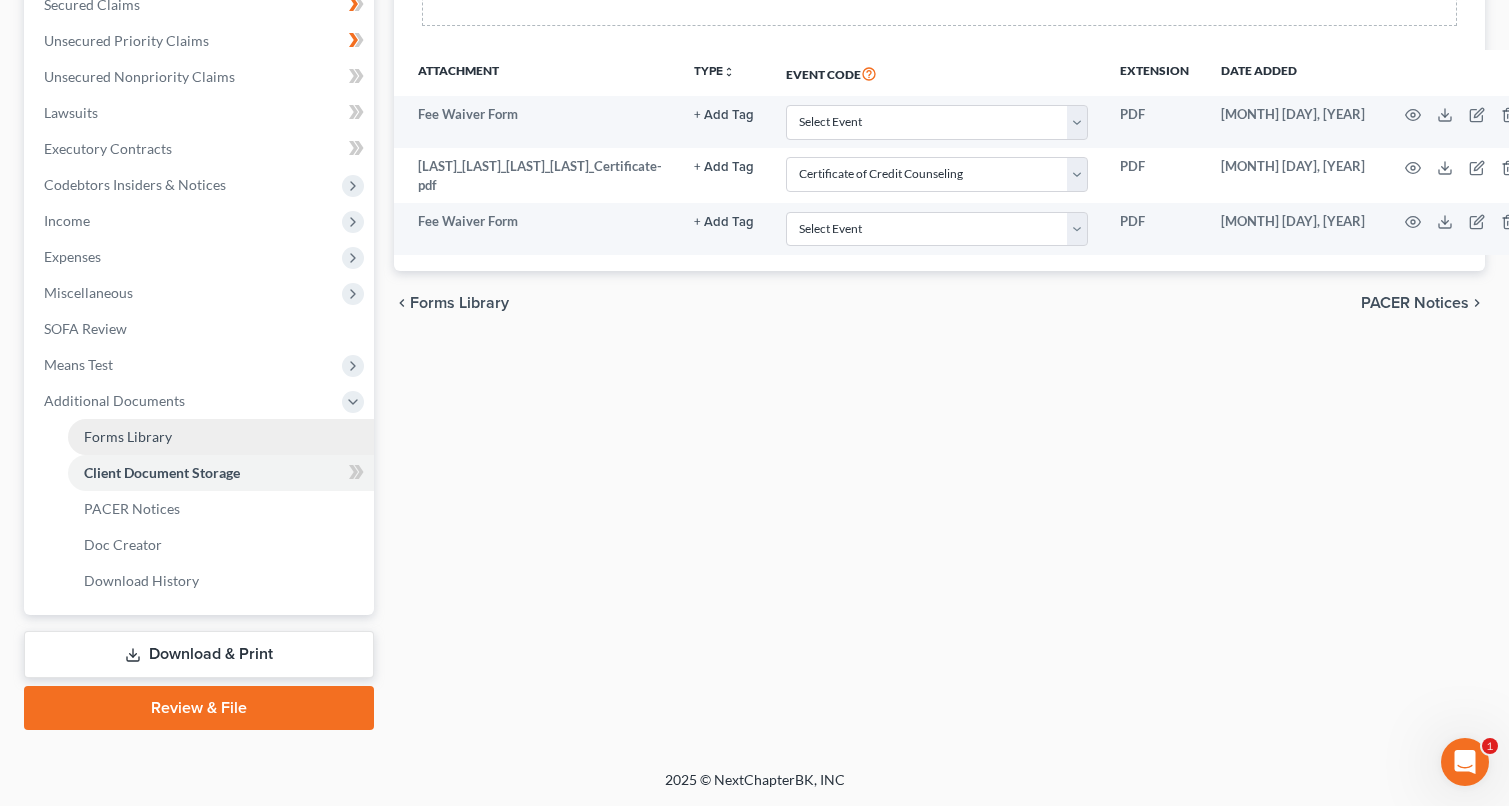 click on "Forms Library" at bounding box center [221, 437] 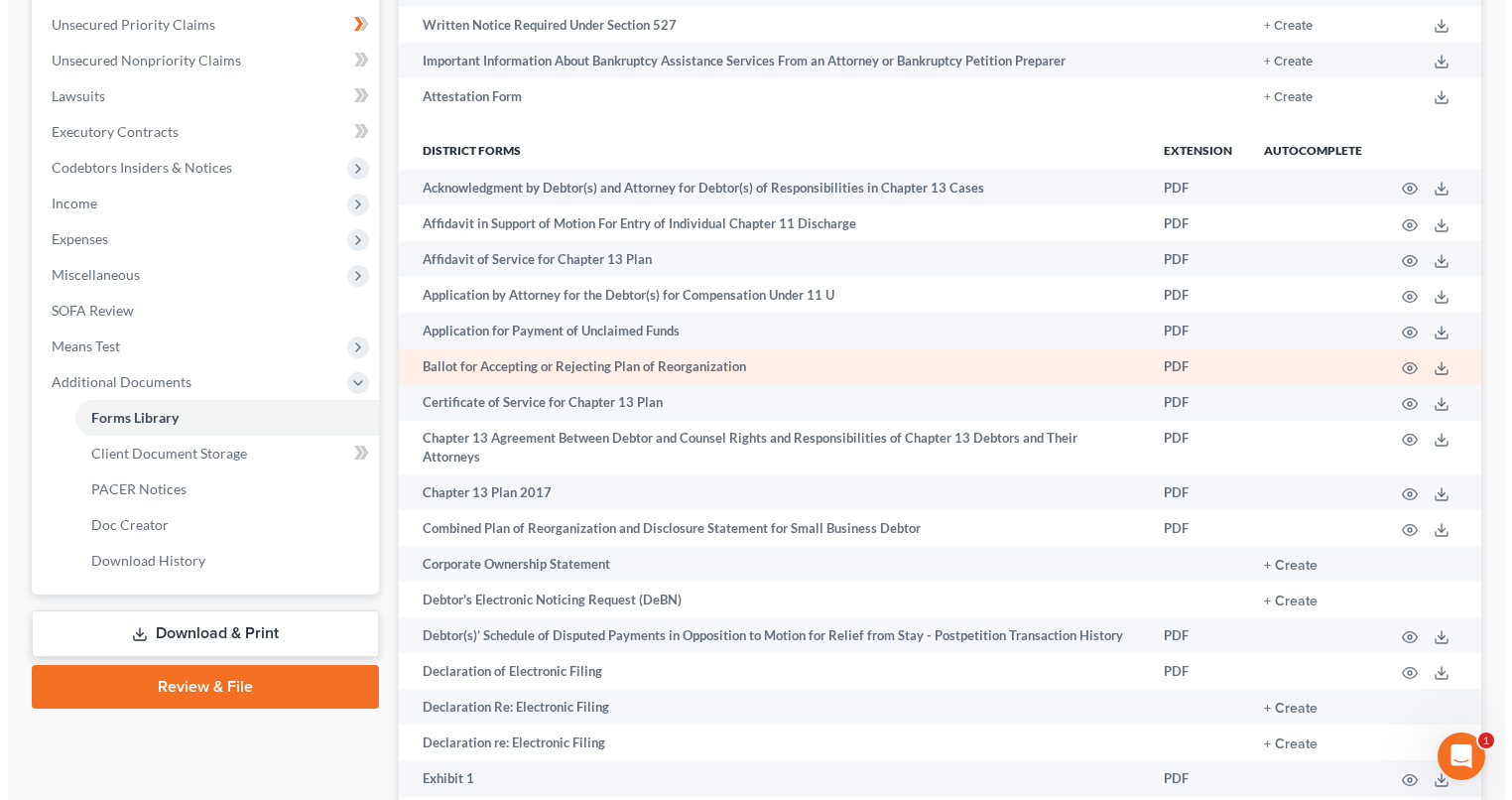 scroll, scrollTop: 496, scrollLeft: 0, axis: vertical 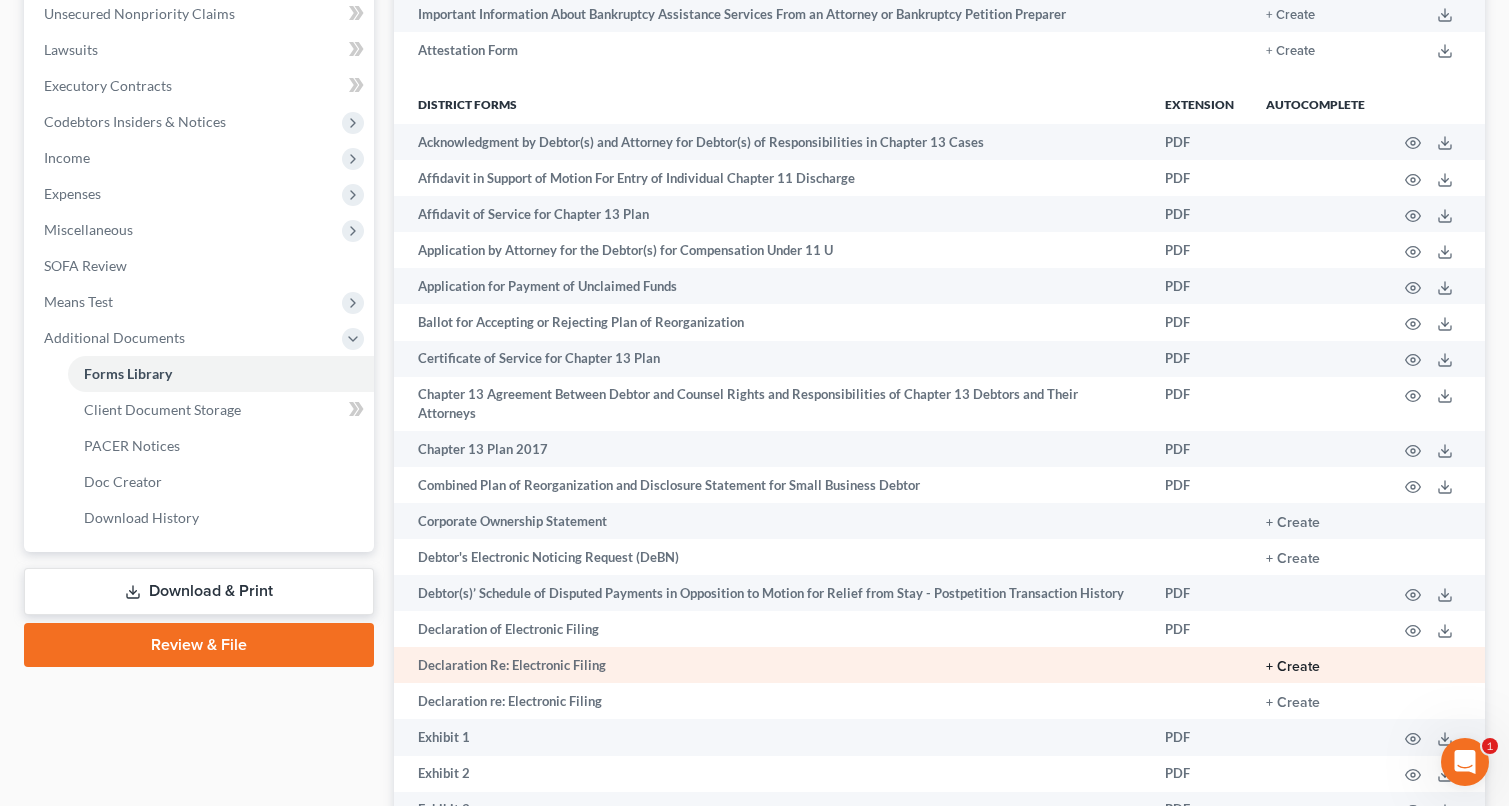 click on "+ Create" at bounding box center [1293, 667] 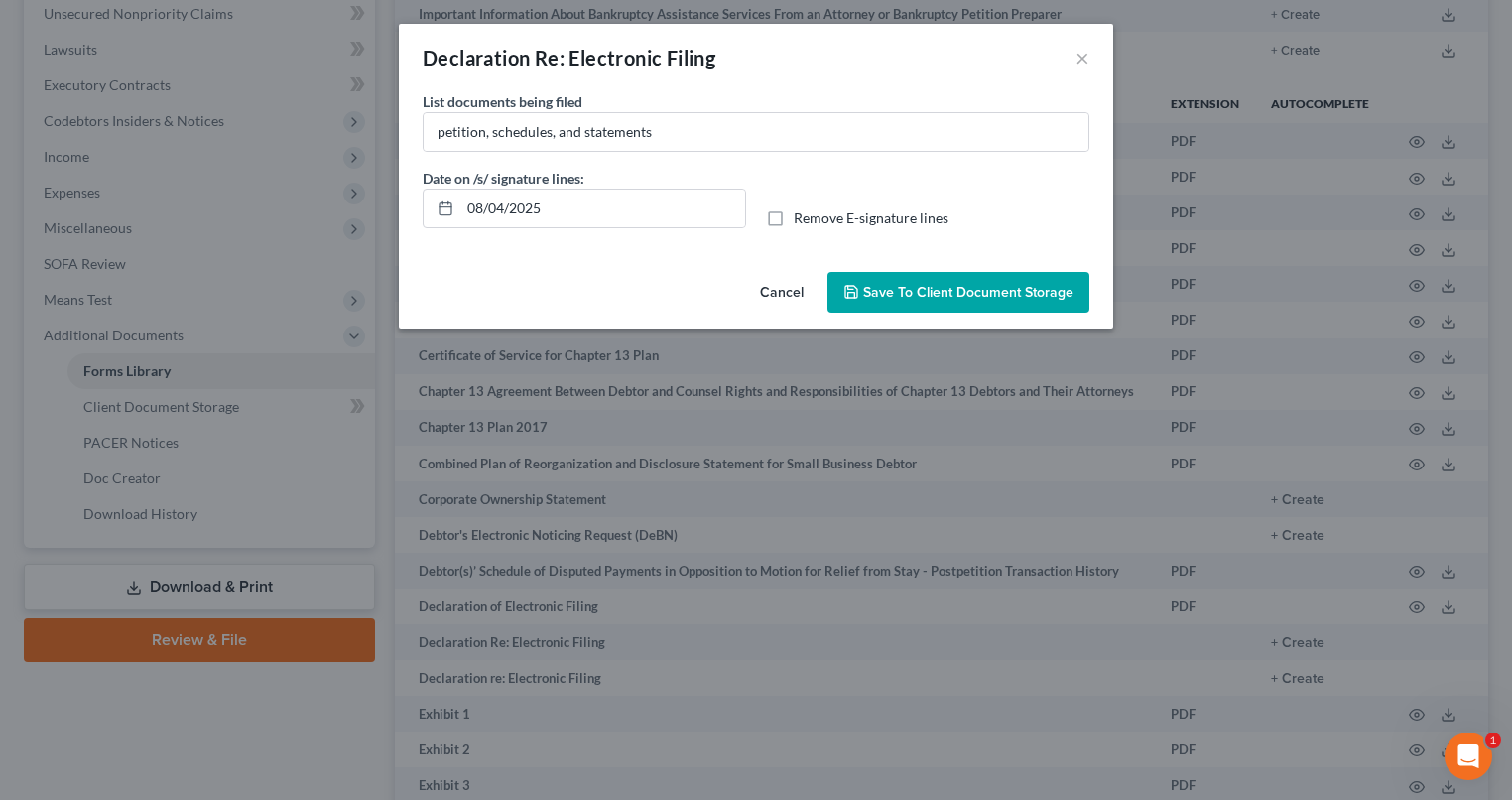 click on "Declaration Re: Electronic Filing ×" at bounding box center [756, 58] 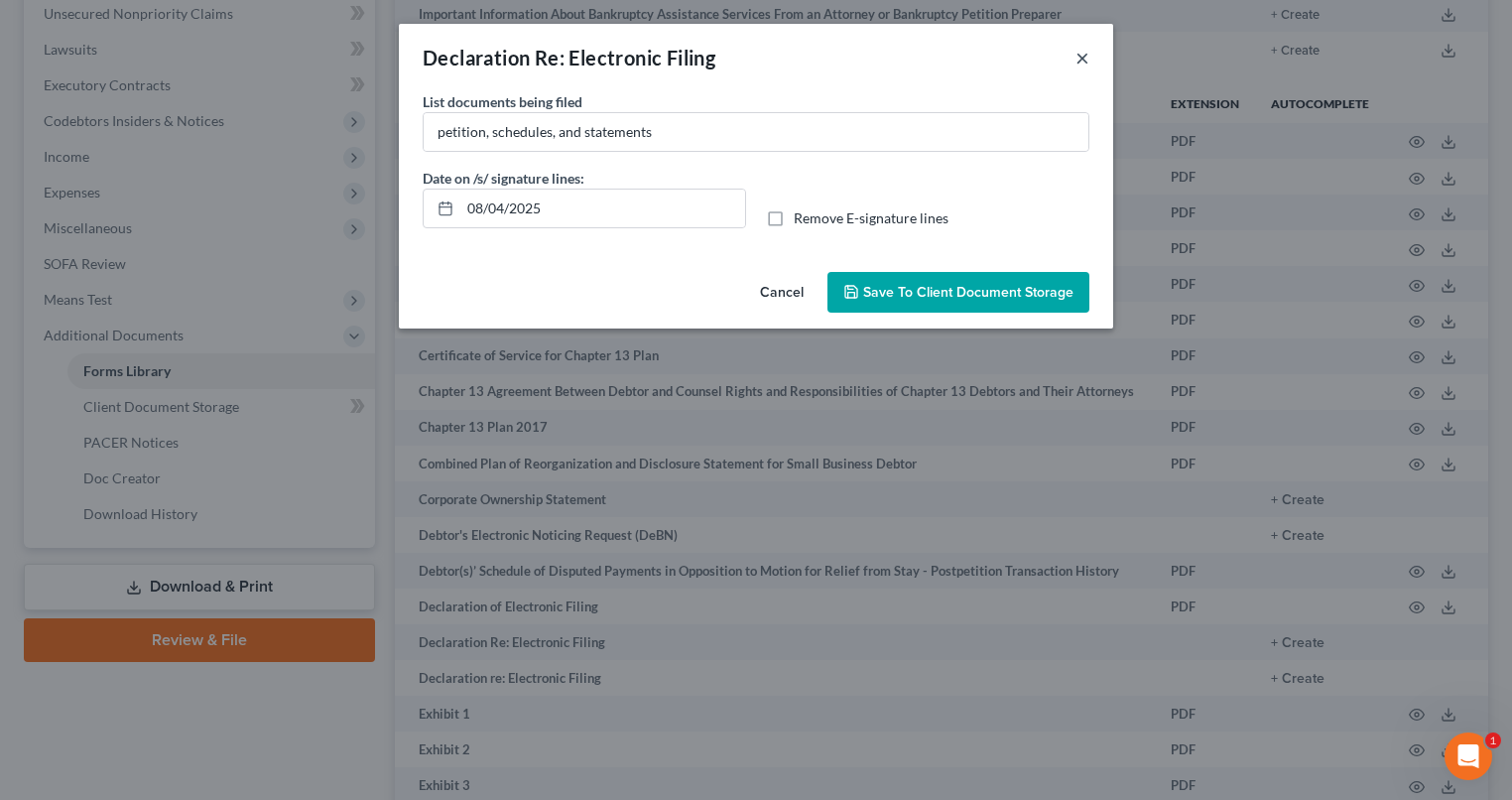 click on "×" at bounding box center [1082, 58] 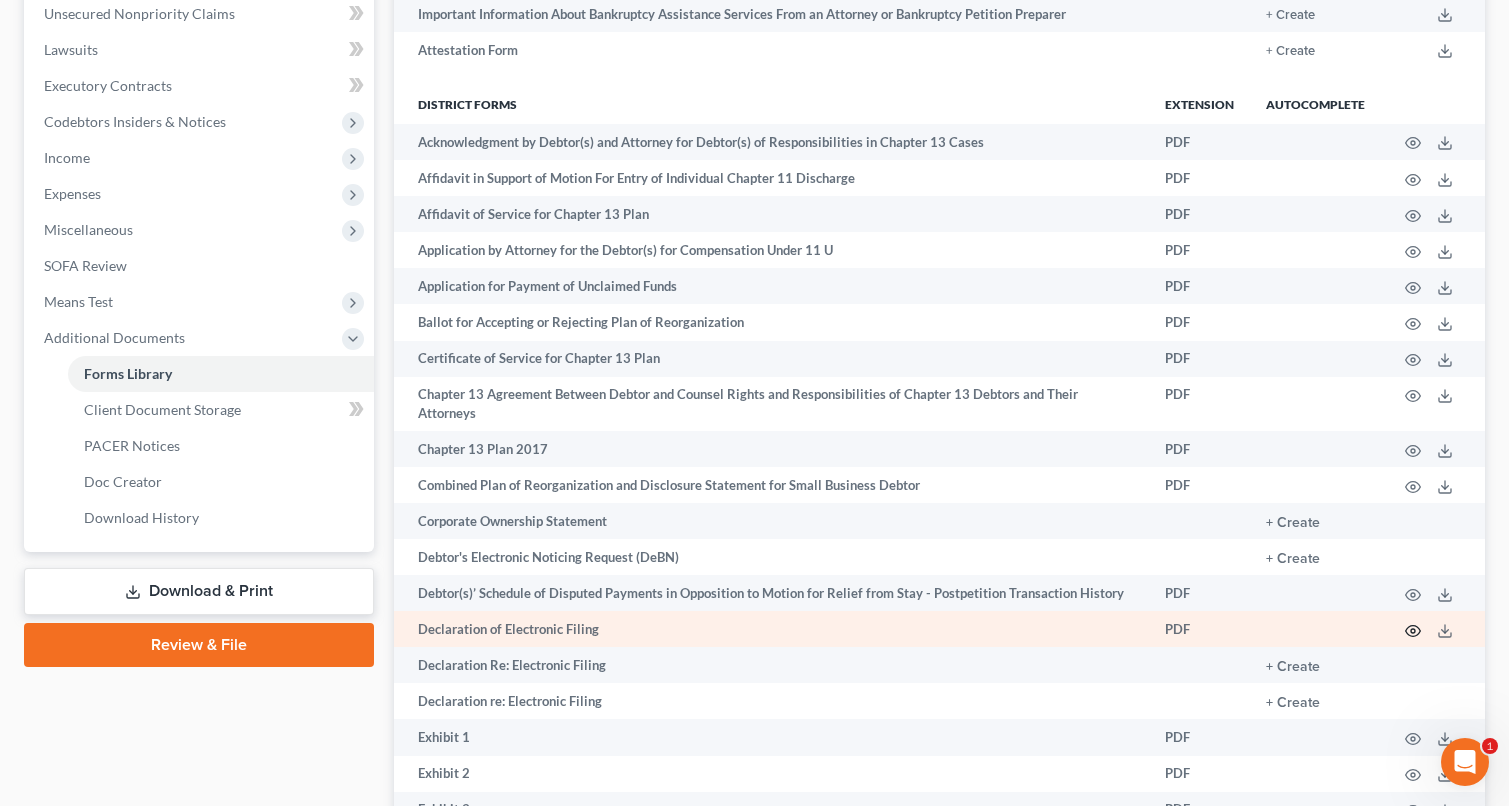 click 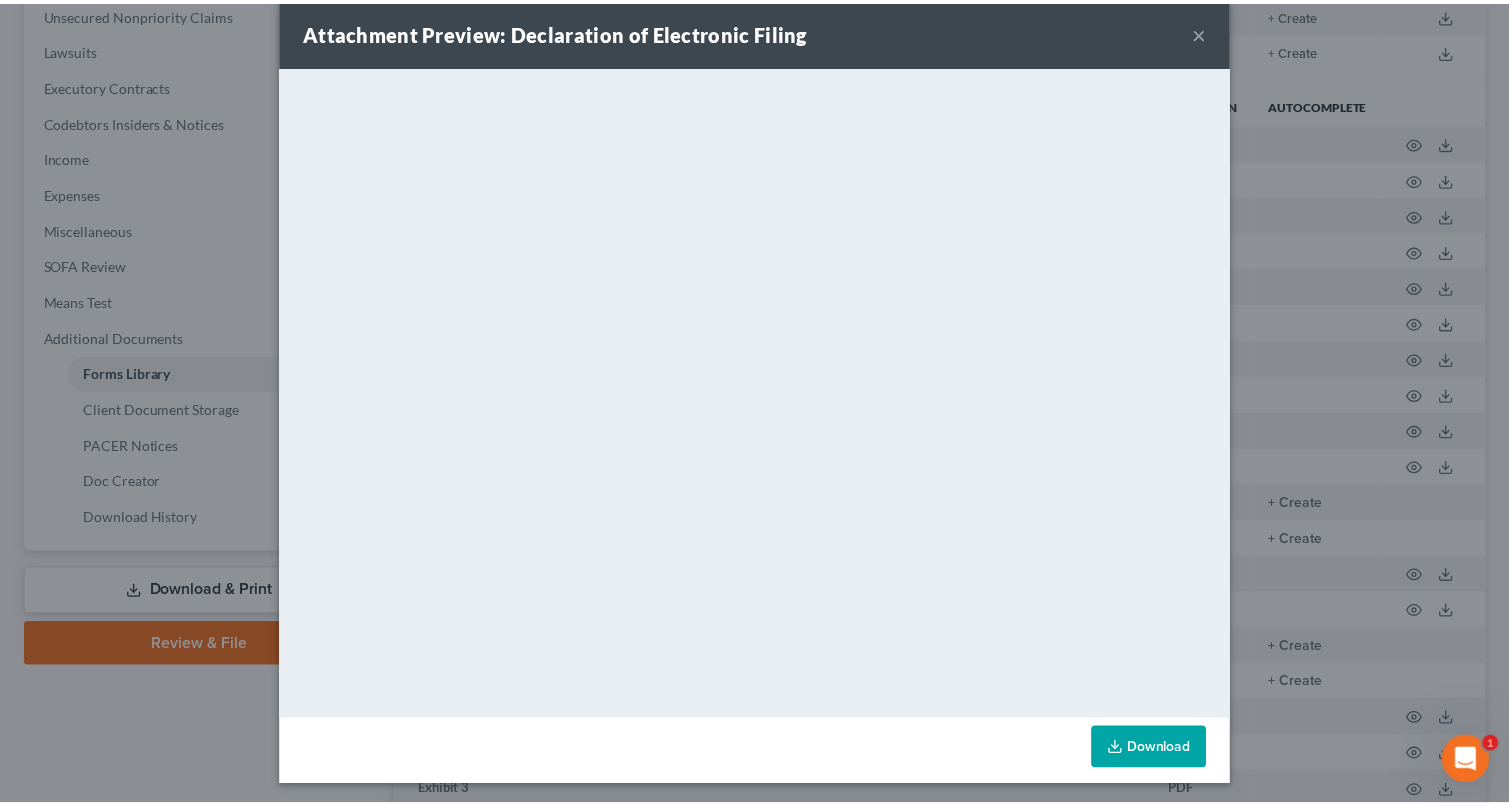 scroll, scrollTop: 31, scrollLeft: 0, axis: vertical 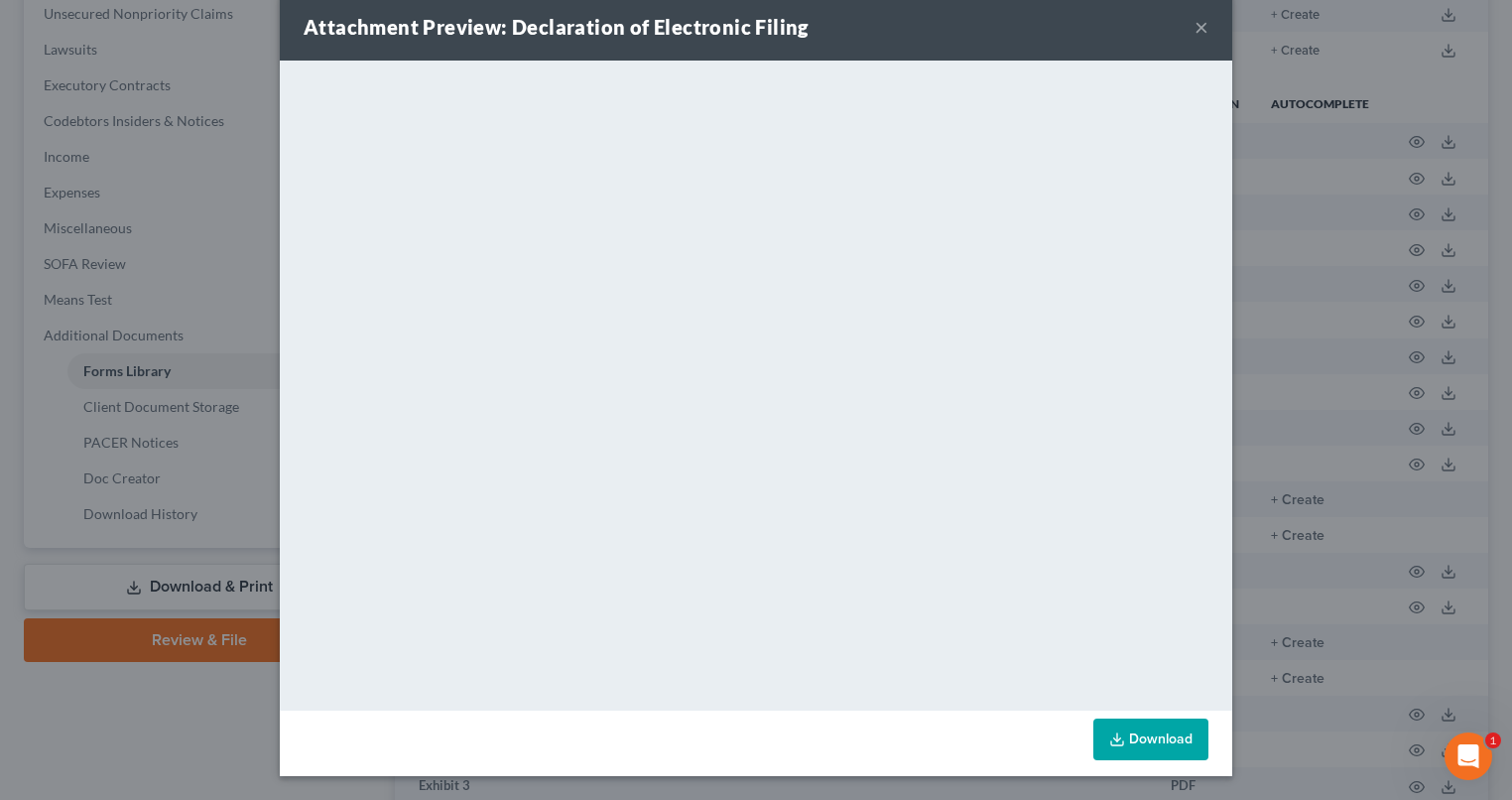 click on "×" at bounding box center (1201, 27) 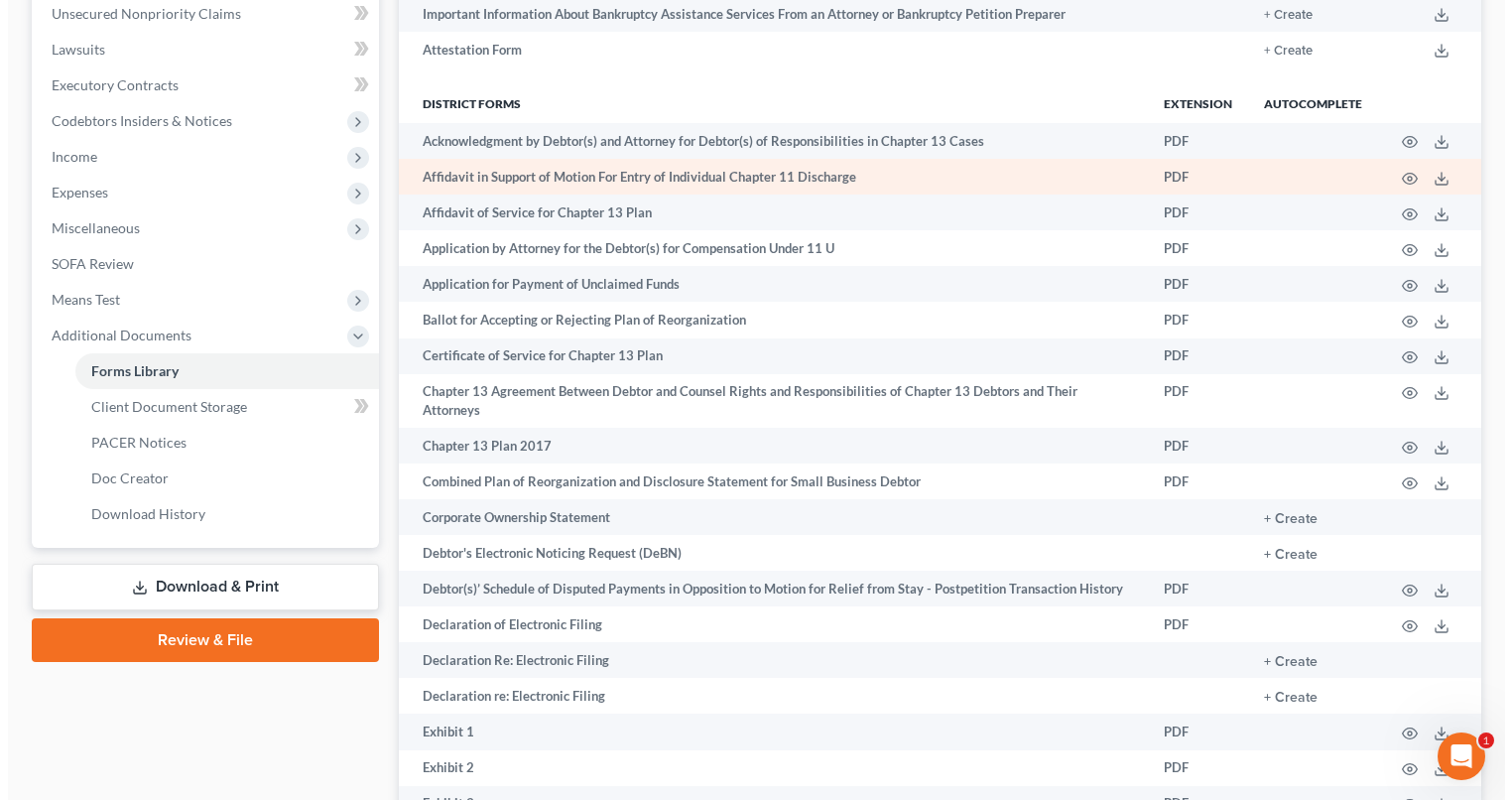 scroll, scrollTop: 0, scrollLeft: 0, axis: both 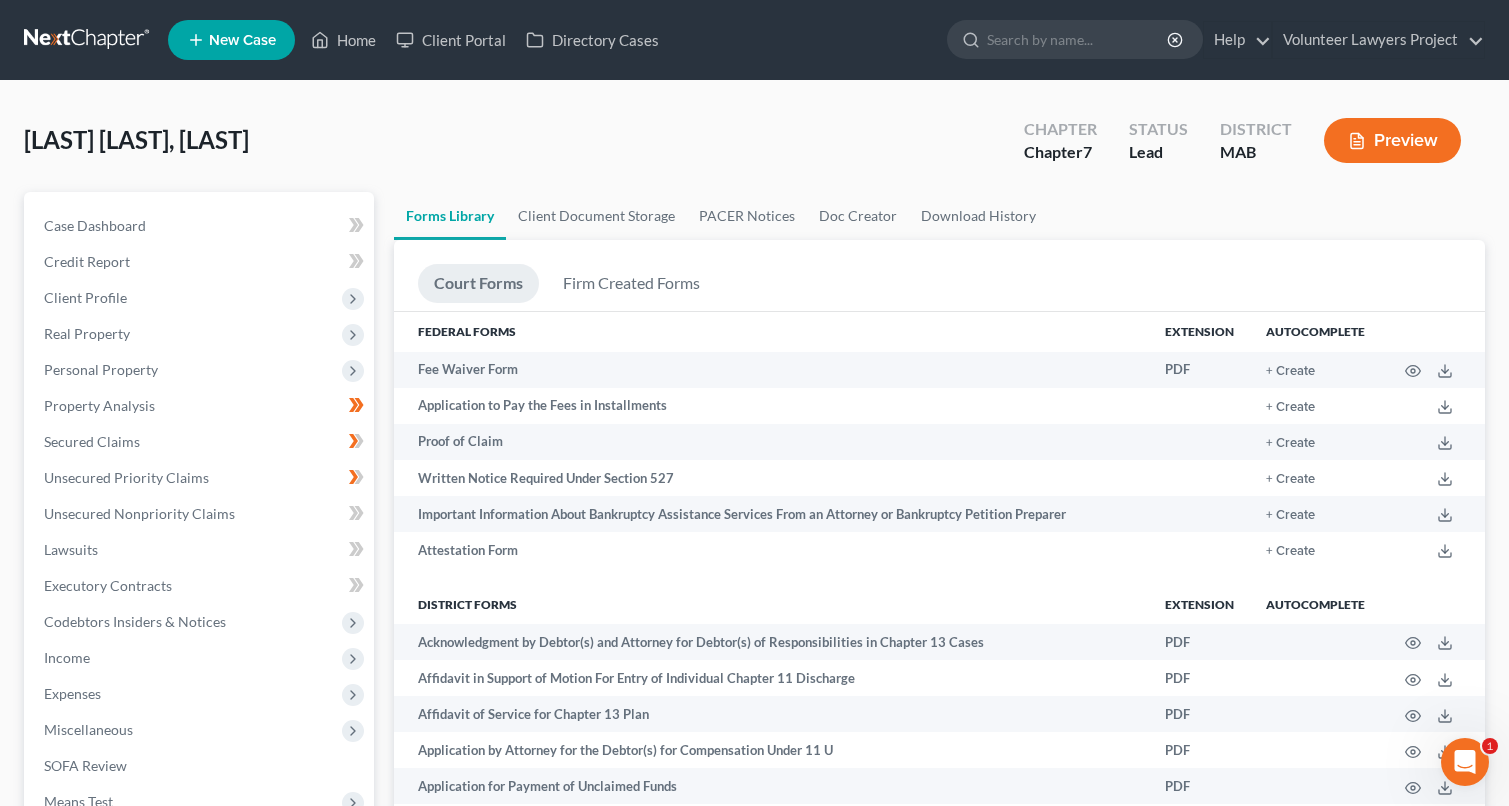 click on "Preview" at bounding box center [1392, 140] 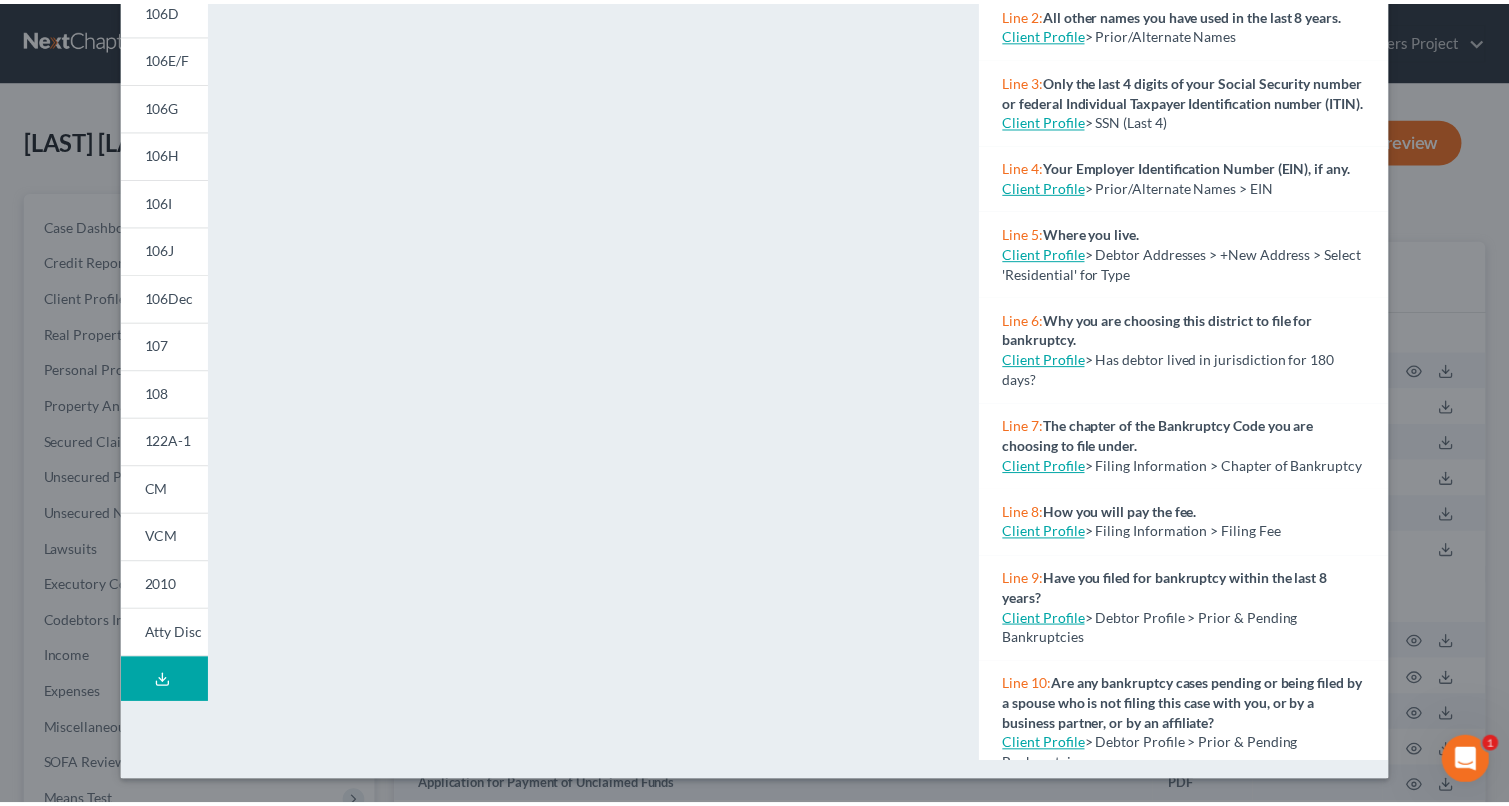 scroll, scrollTop: 0, scrollLeft: 0, axis: both 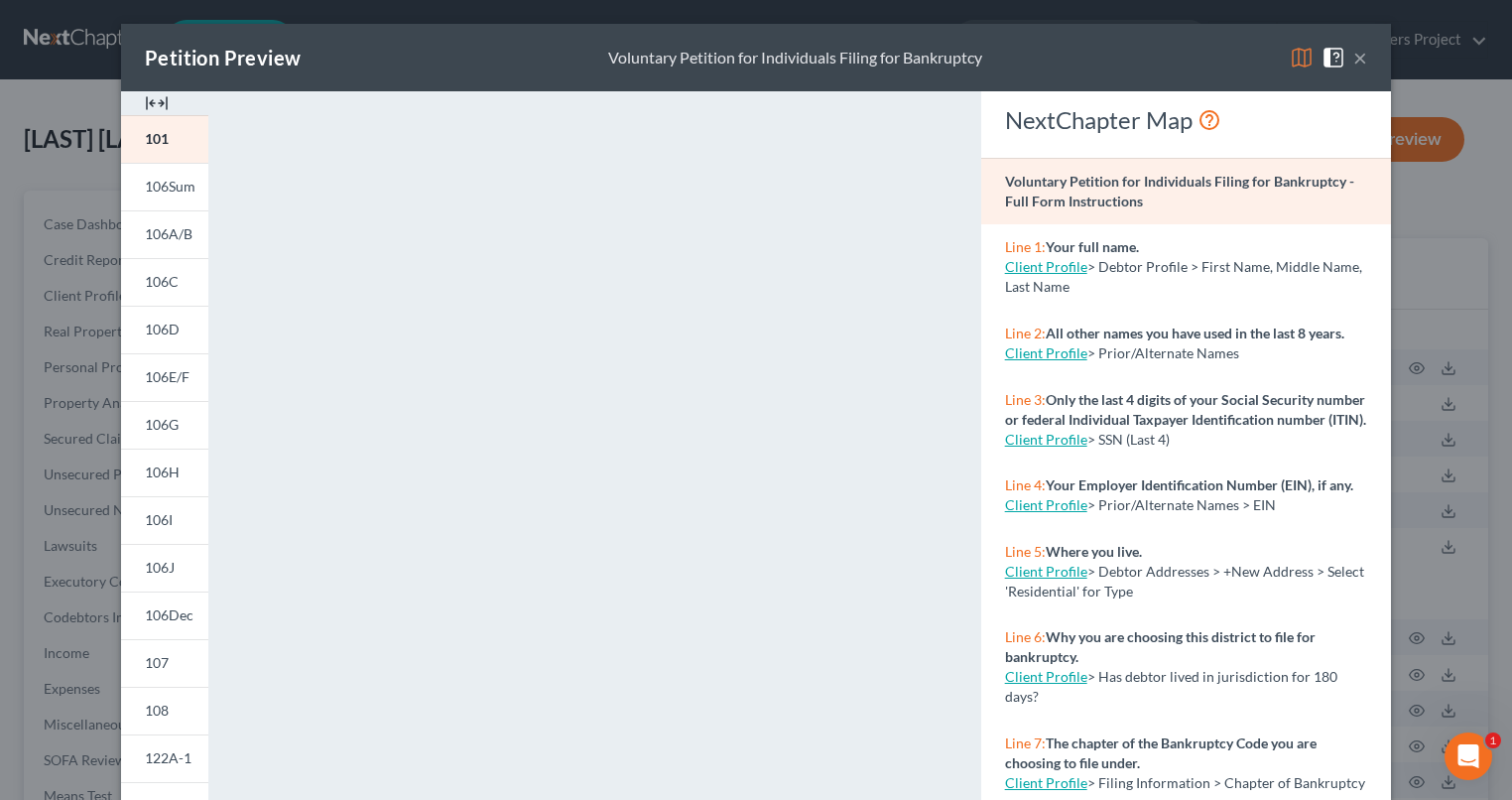 drag, startPoint x: 1347, startPoint y: 53, endPoint x: 1352, endPoint y: 84, distance: 31.40064 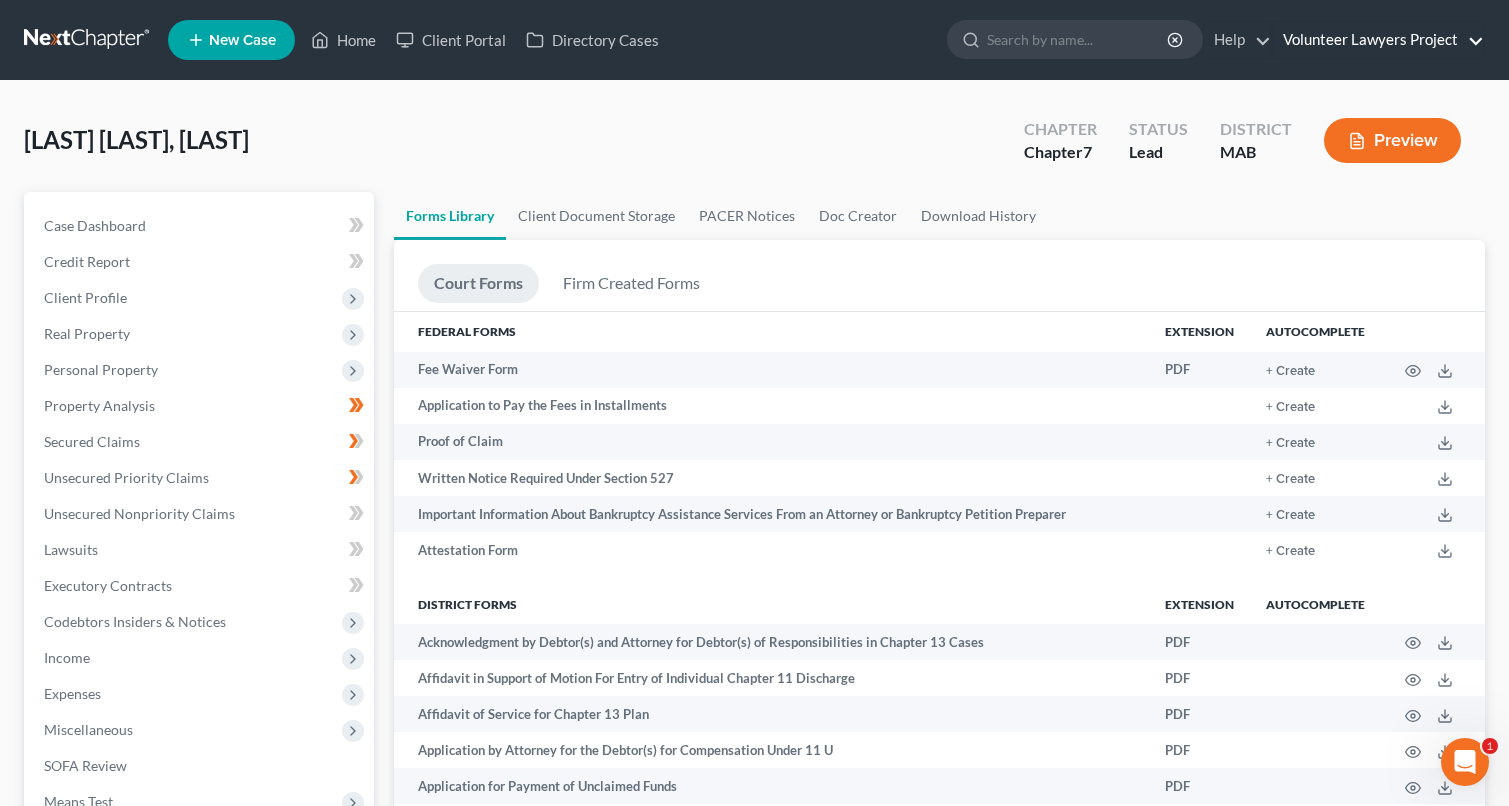click on "Volunteer Lawyers Project" at bounding box center [1378, 40] 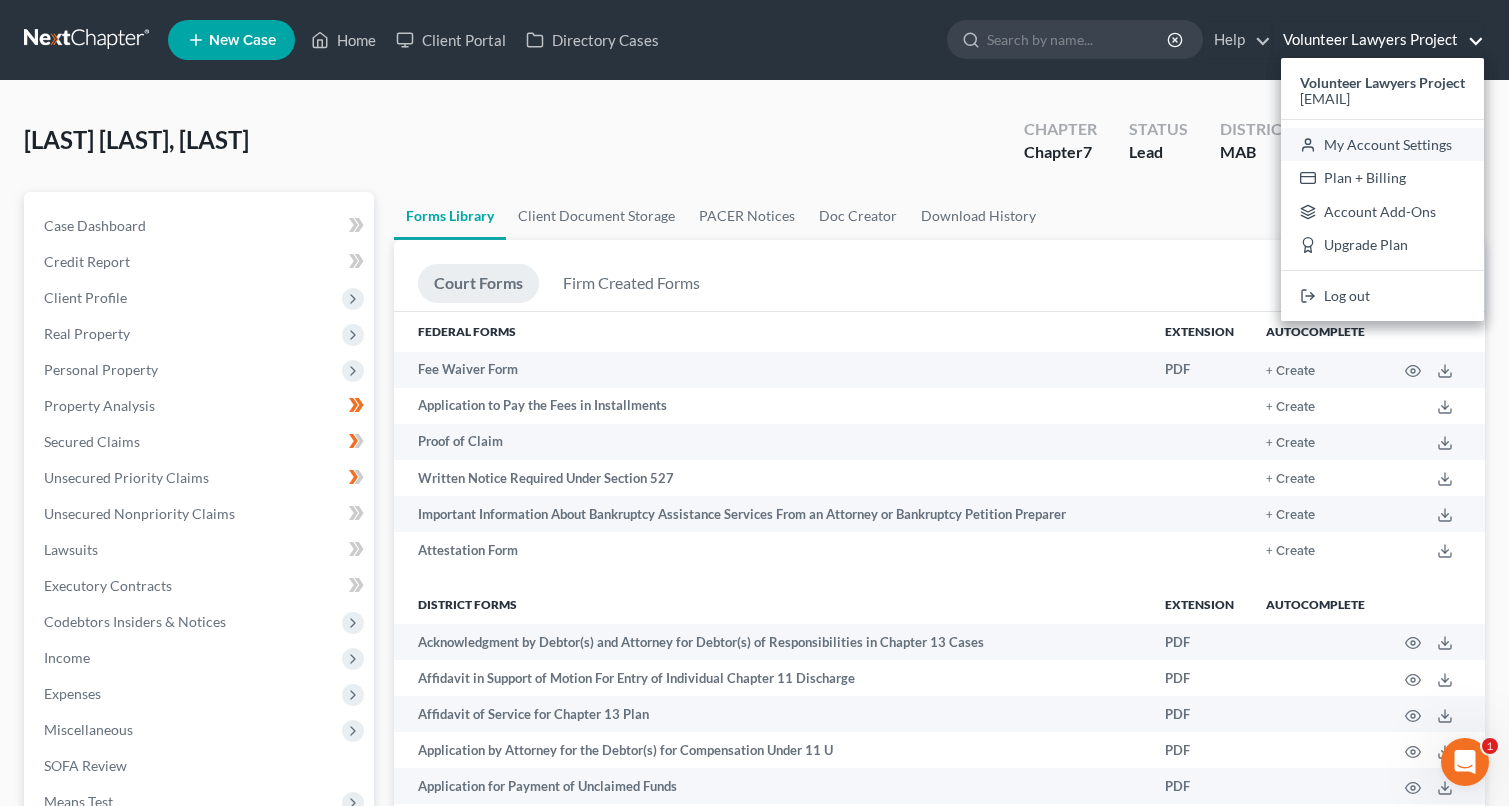 click on "My Account Settings" at bounding box center [1382, 145] 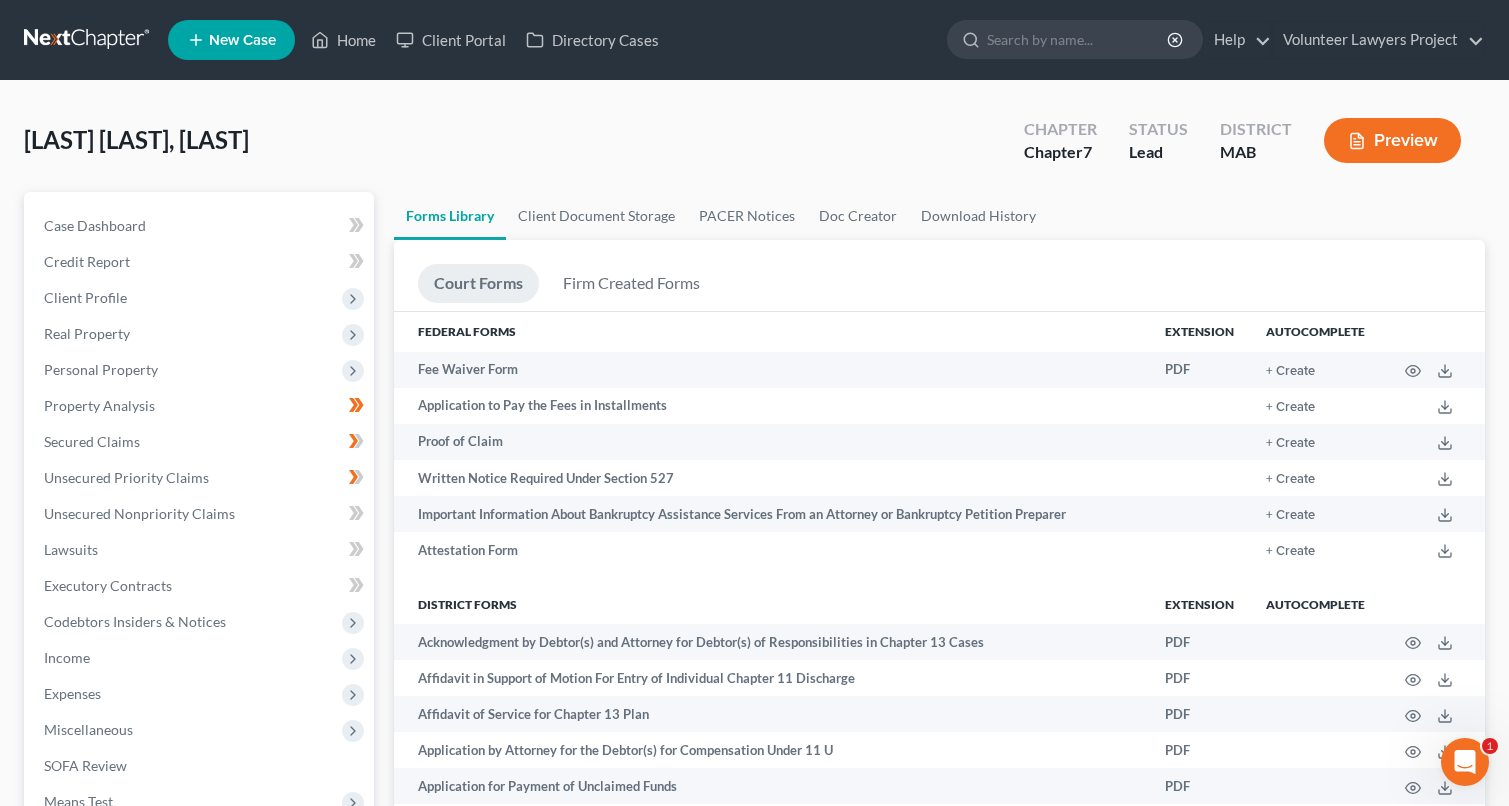 select on "39" 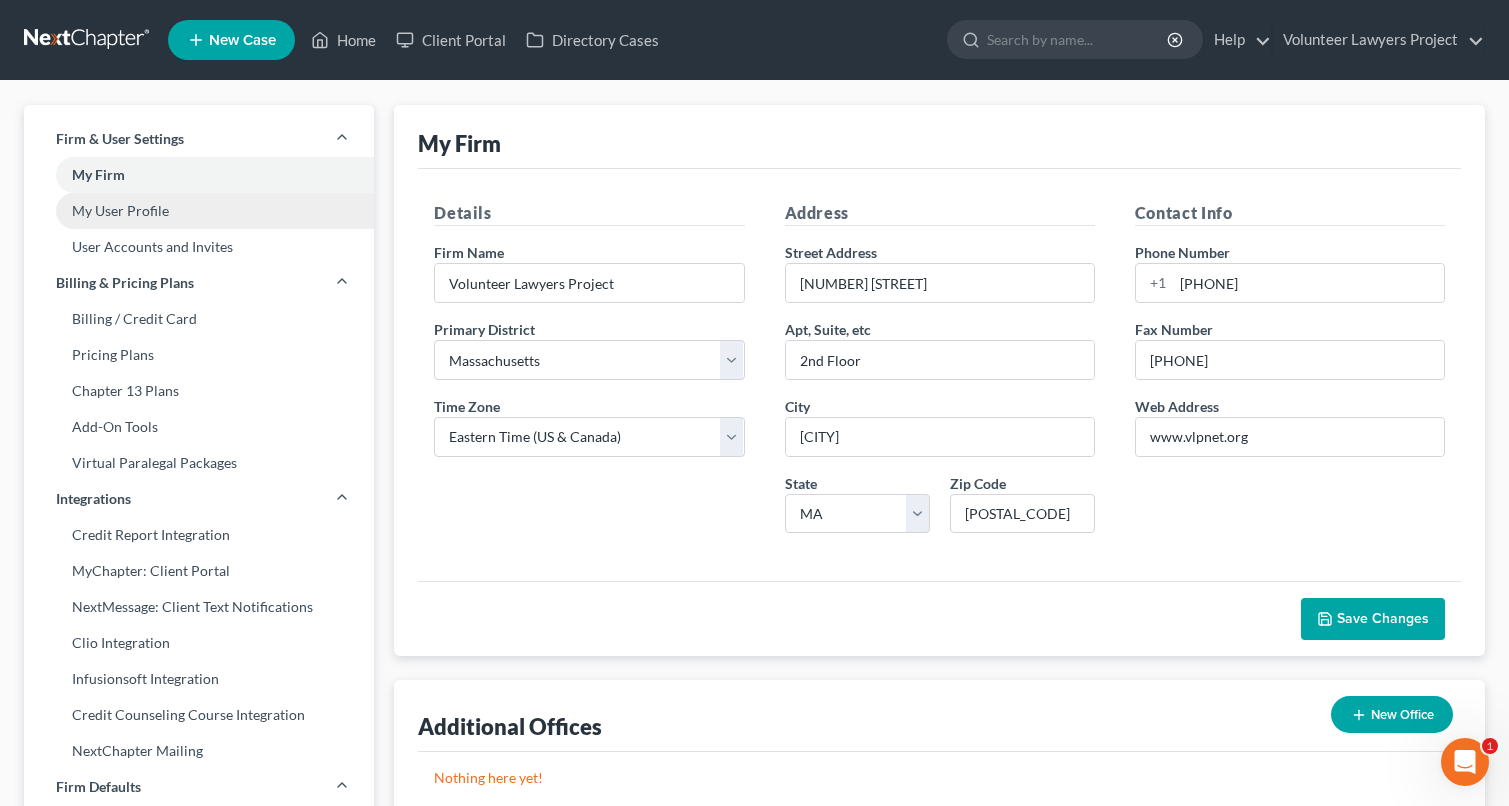 click on "My User Profile" at bounding box center [199, 211] 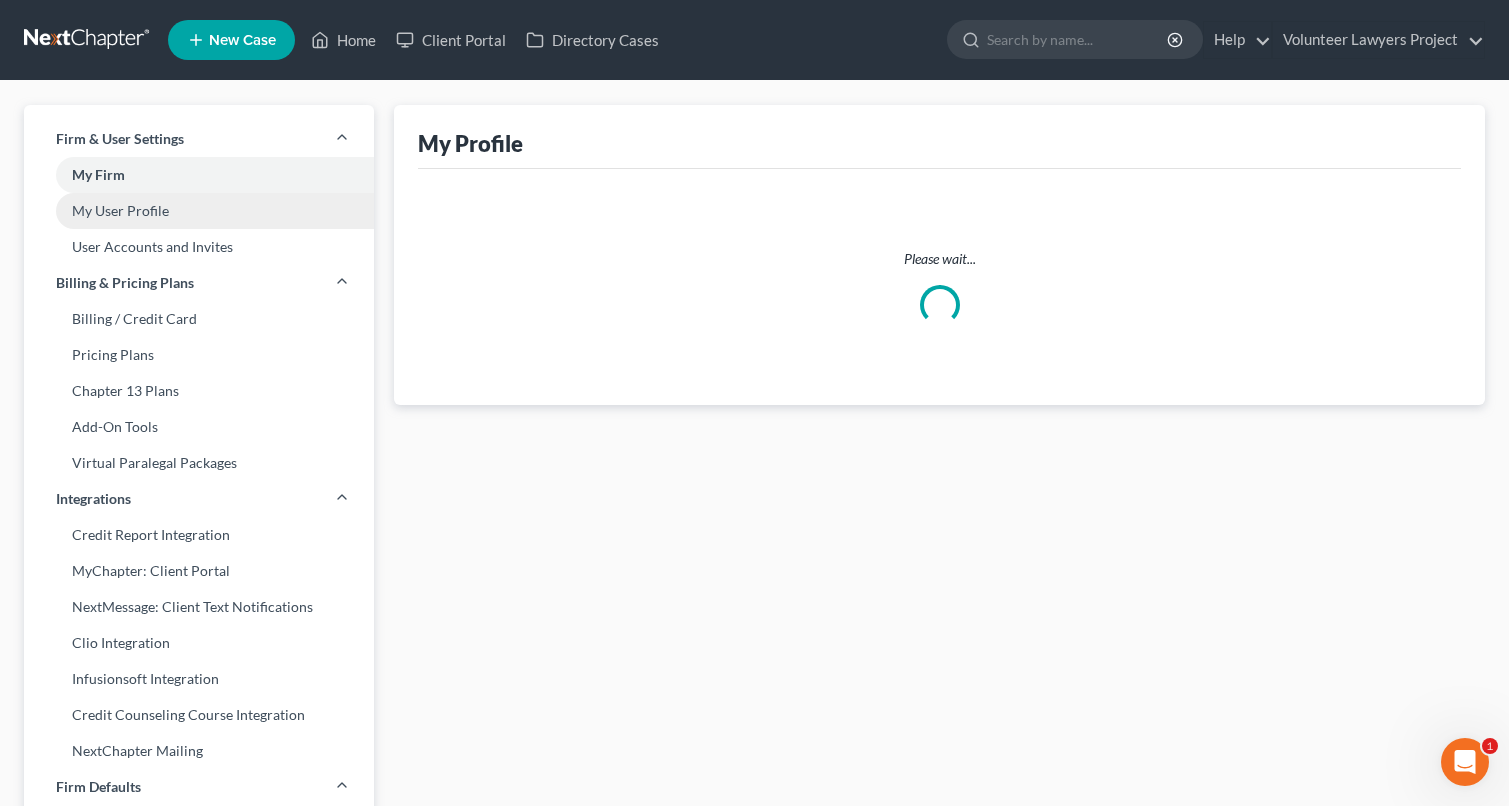 select on "22" 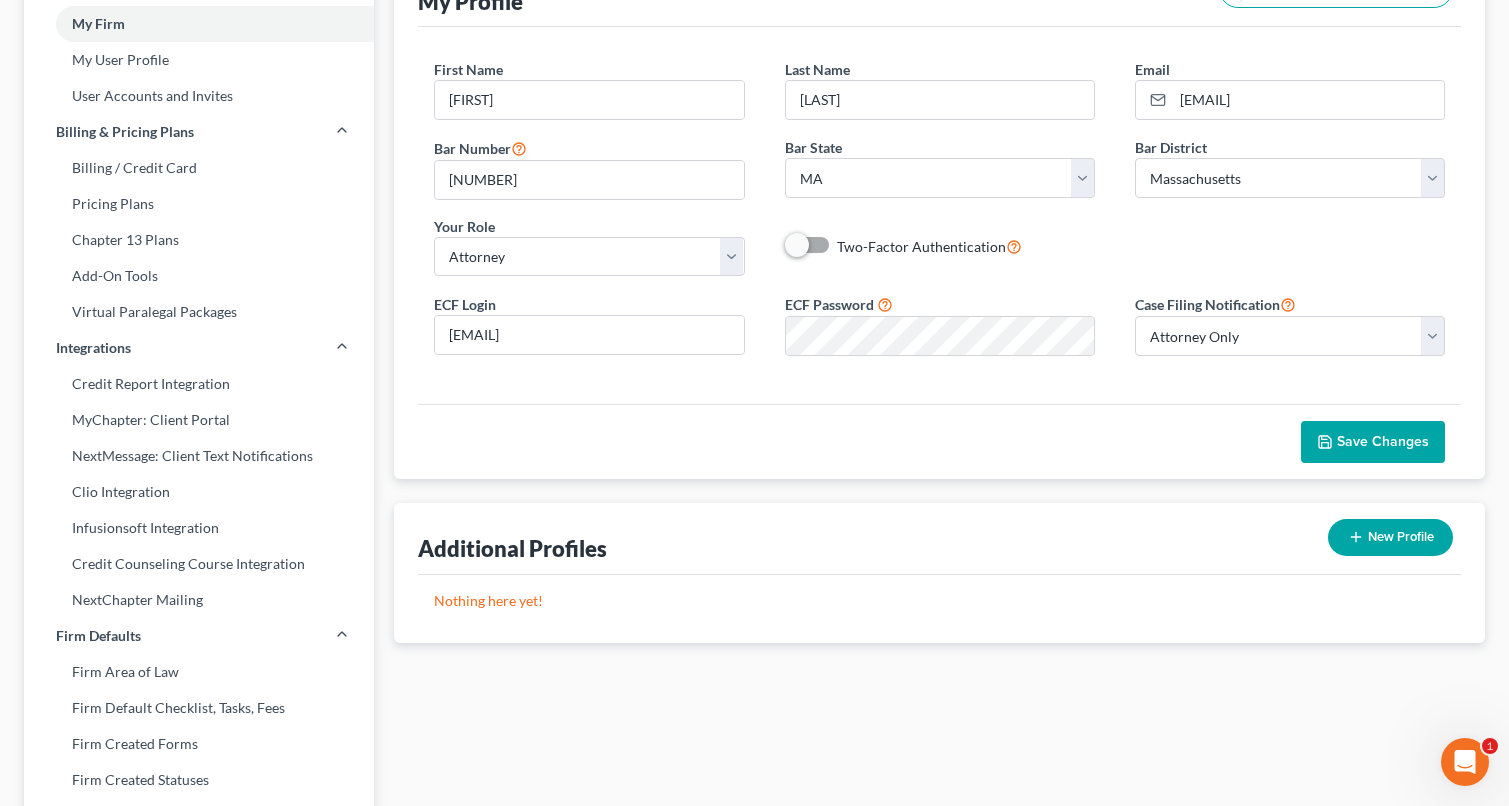 scroll, scrollTop: 0, scrollLeft: 0, axis: both 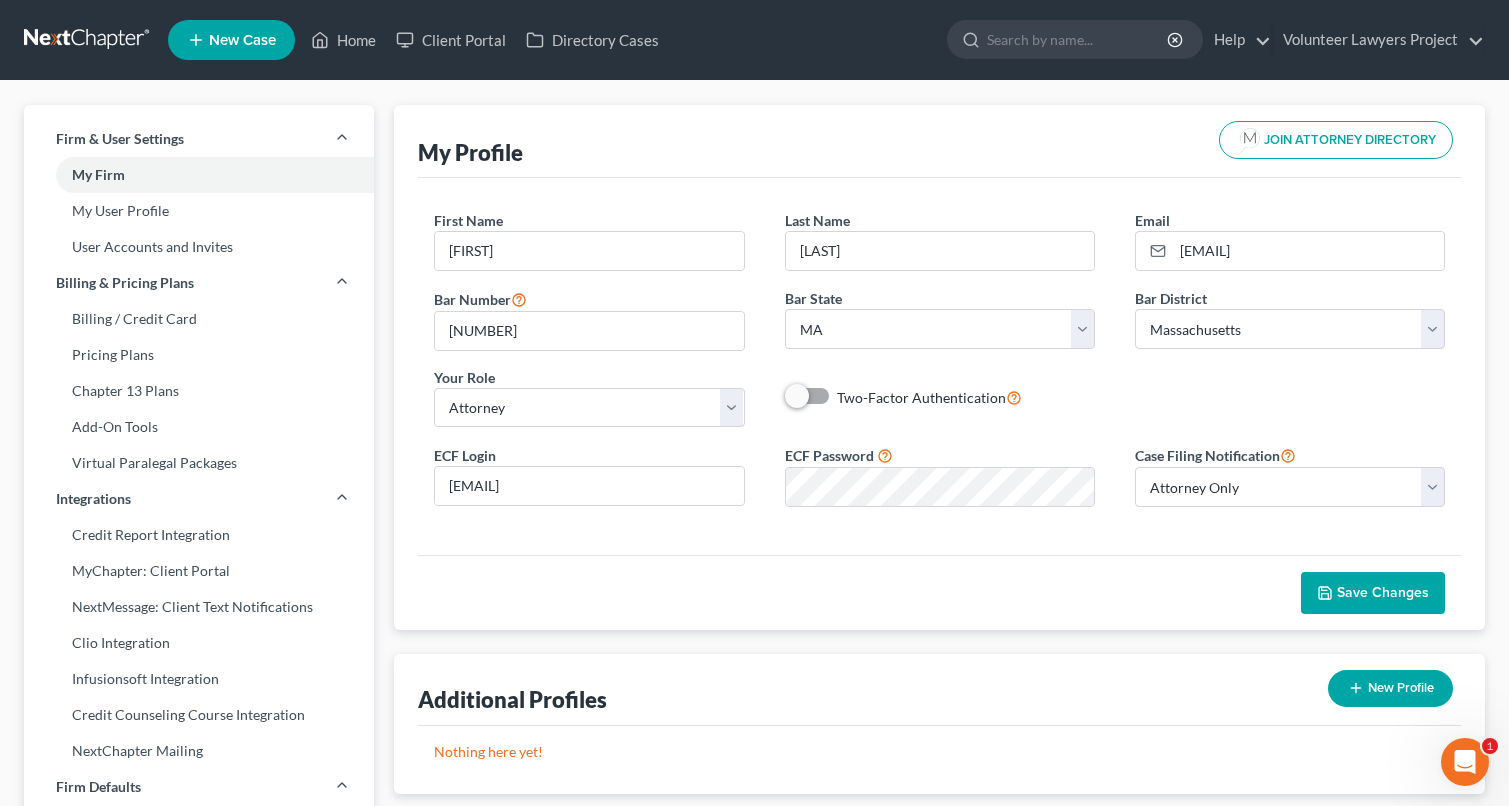 click at bounding box center [88, 40] 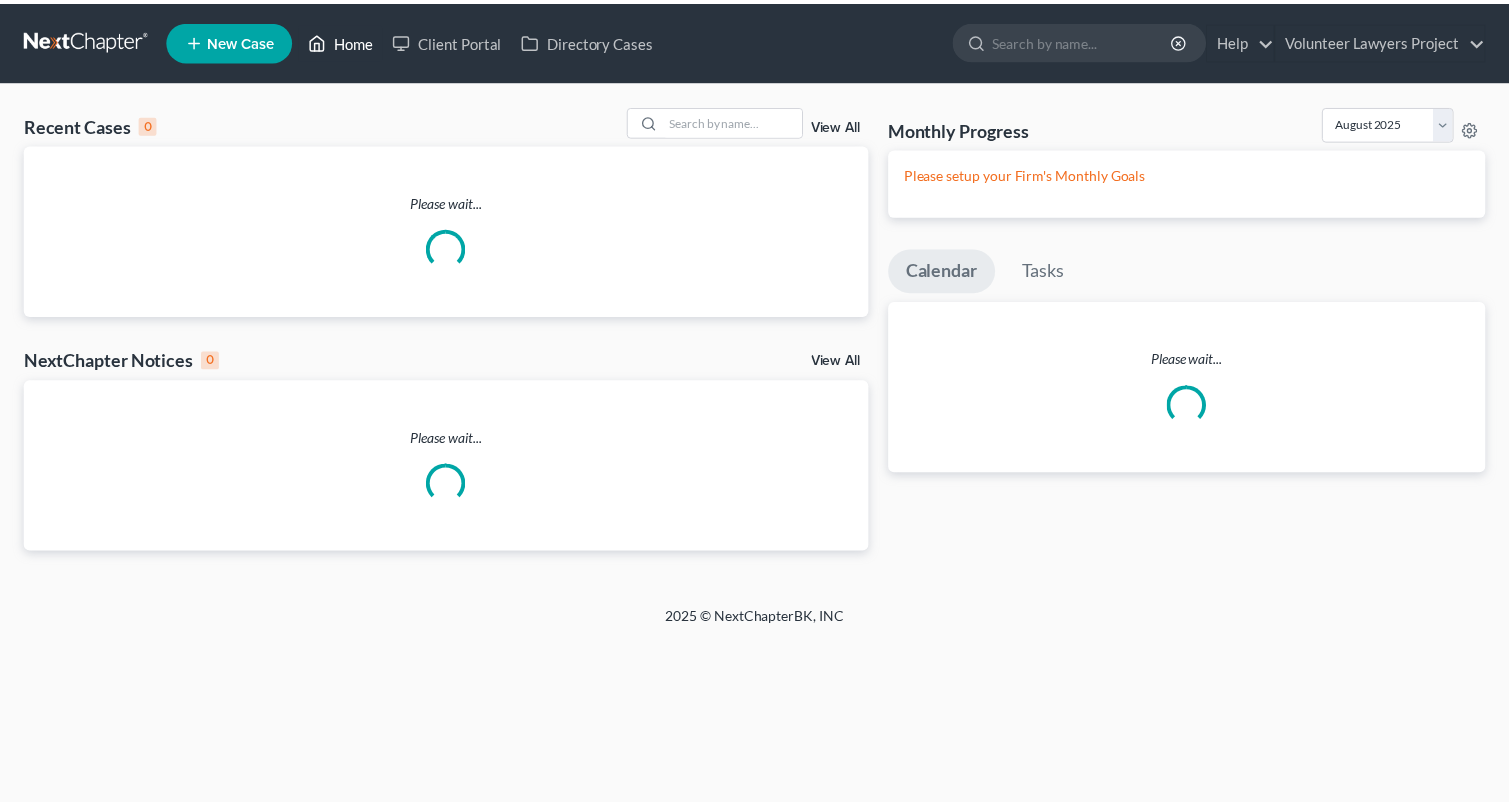 scroll, scrollTop: 0, scrollLeft: 0, axis: both 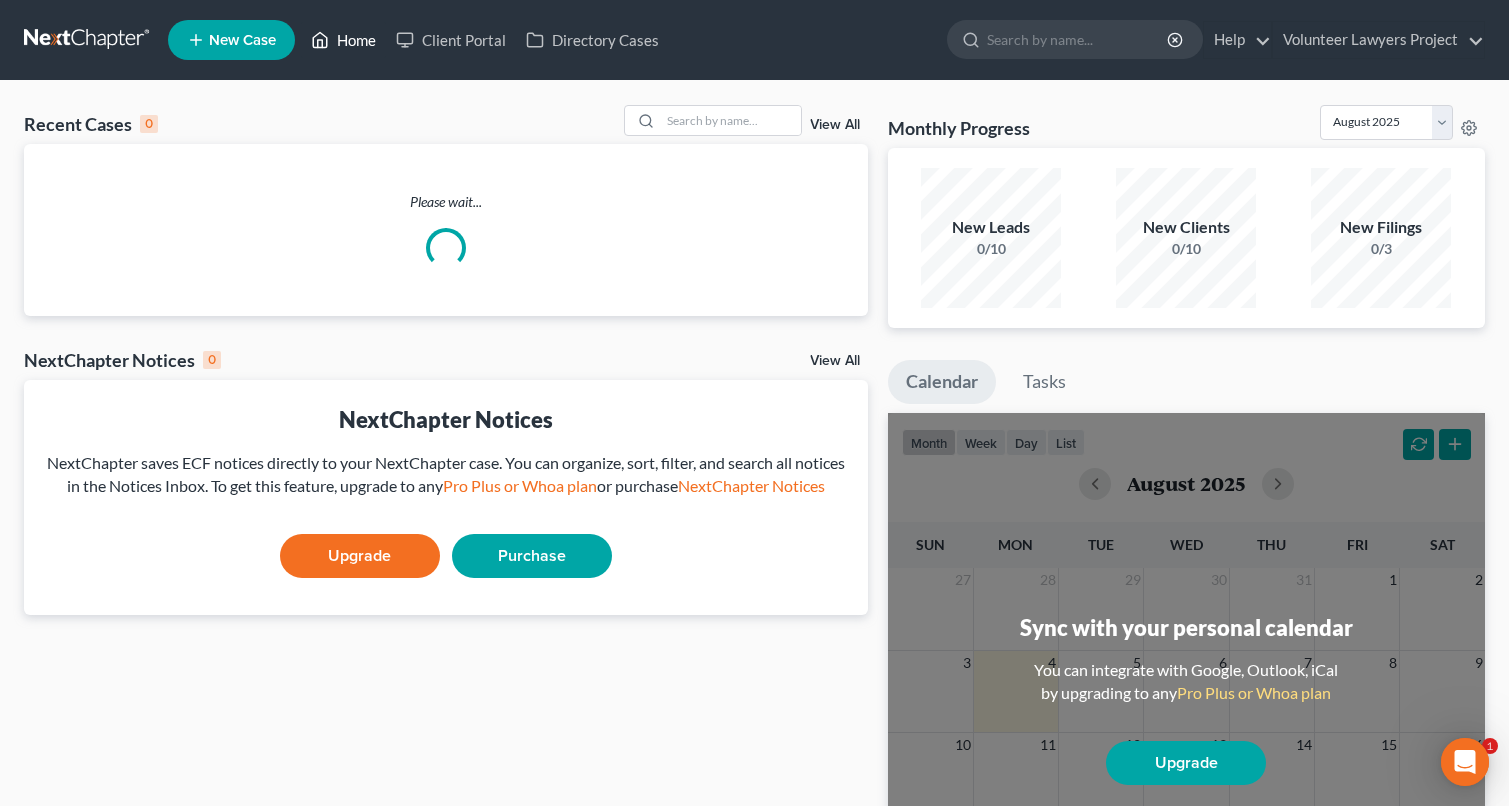 click on "Home" at bounding box center [343, 40] 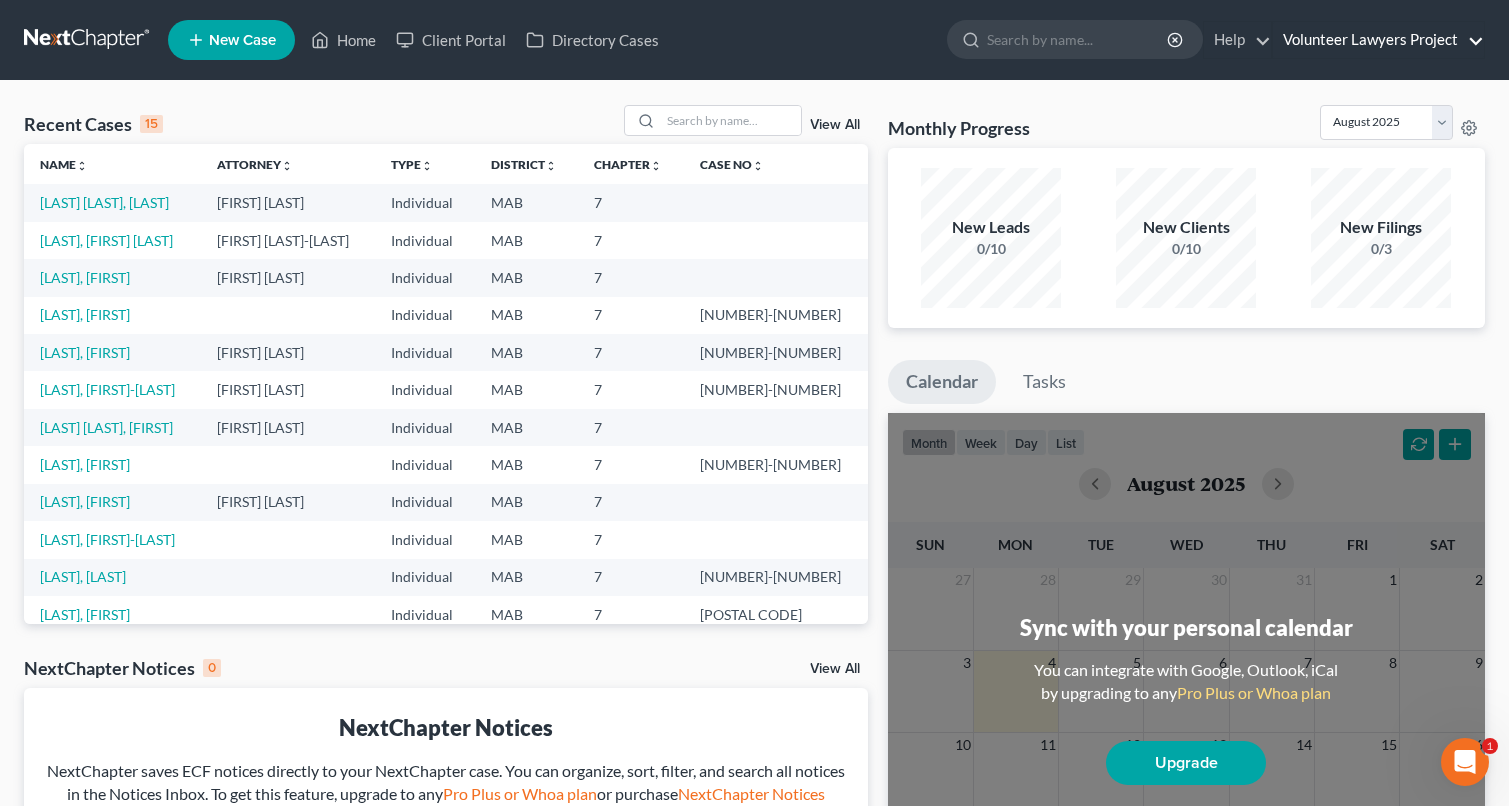 click on "Volunteer Lawyers Project" at bounding box center [1378, 40] 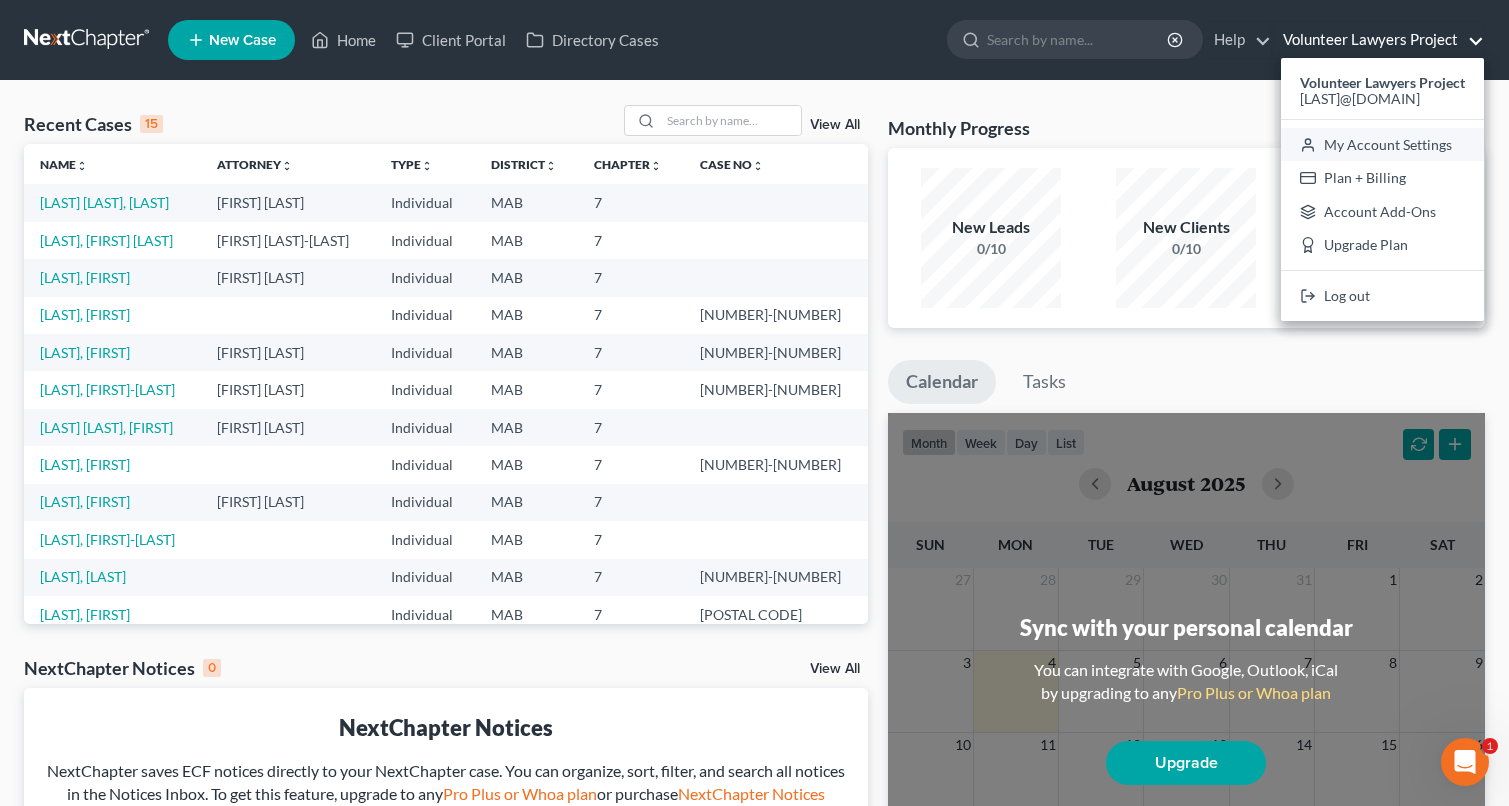 click on "My Account Settings" at bounding box center (1382, 145) 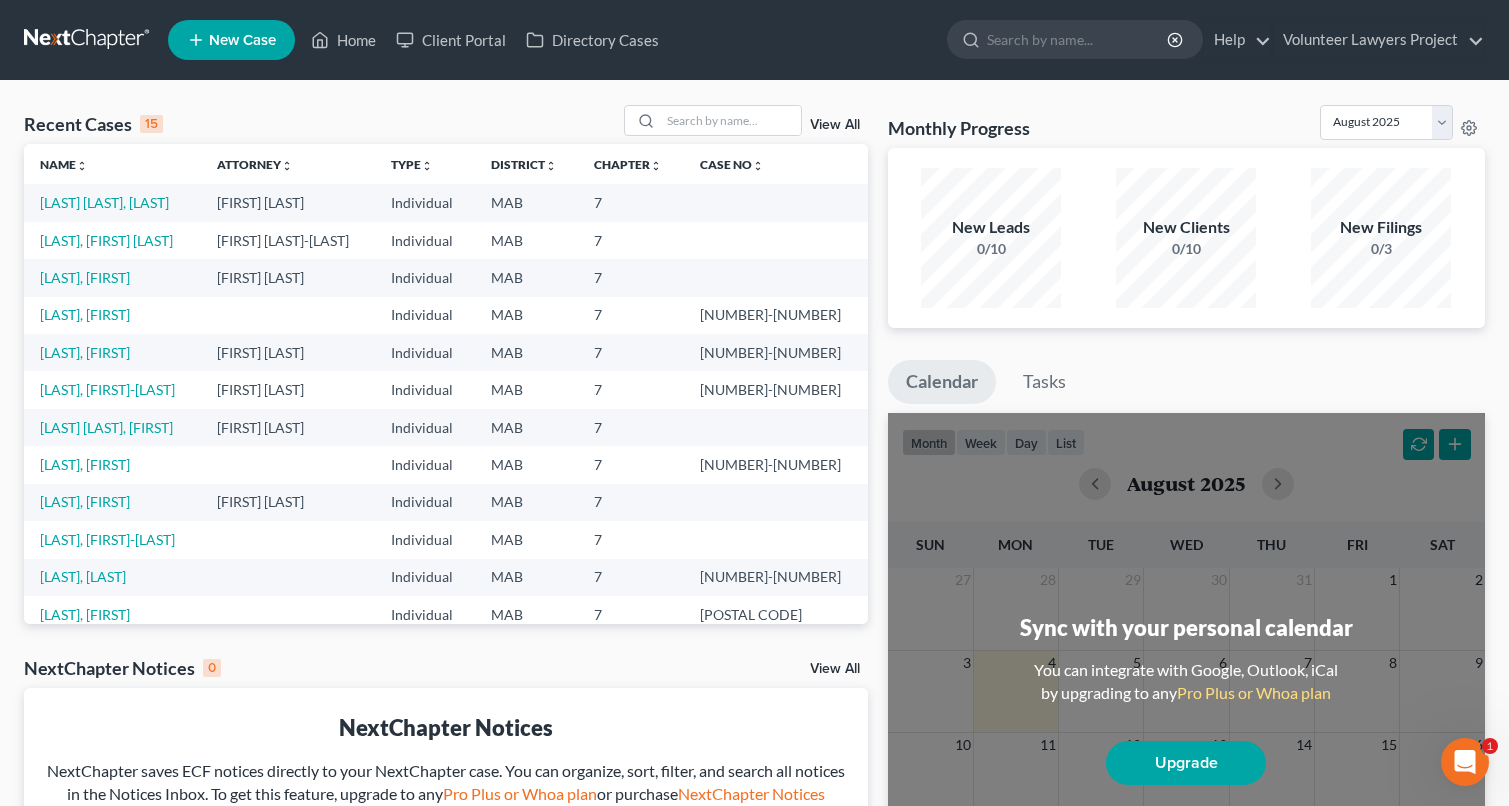 select on "39" 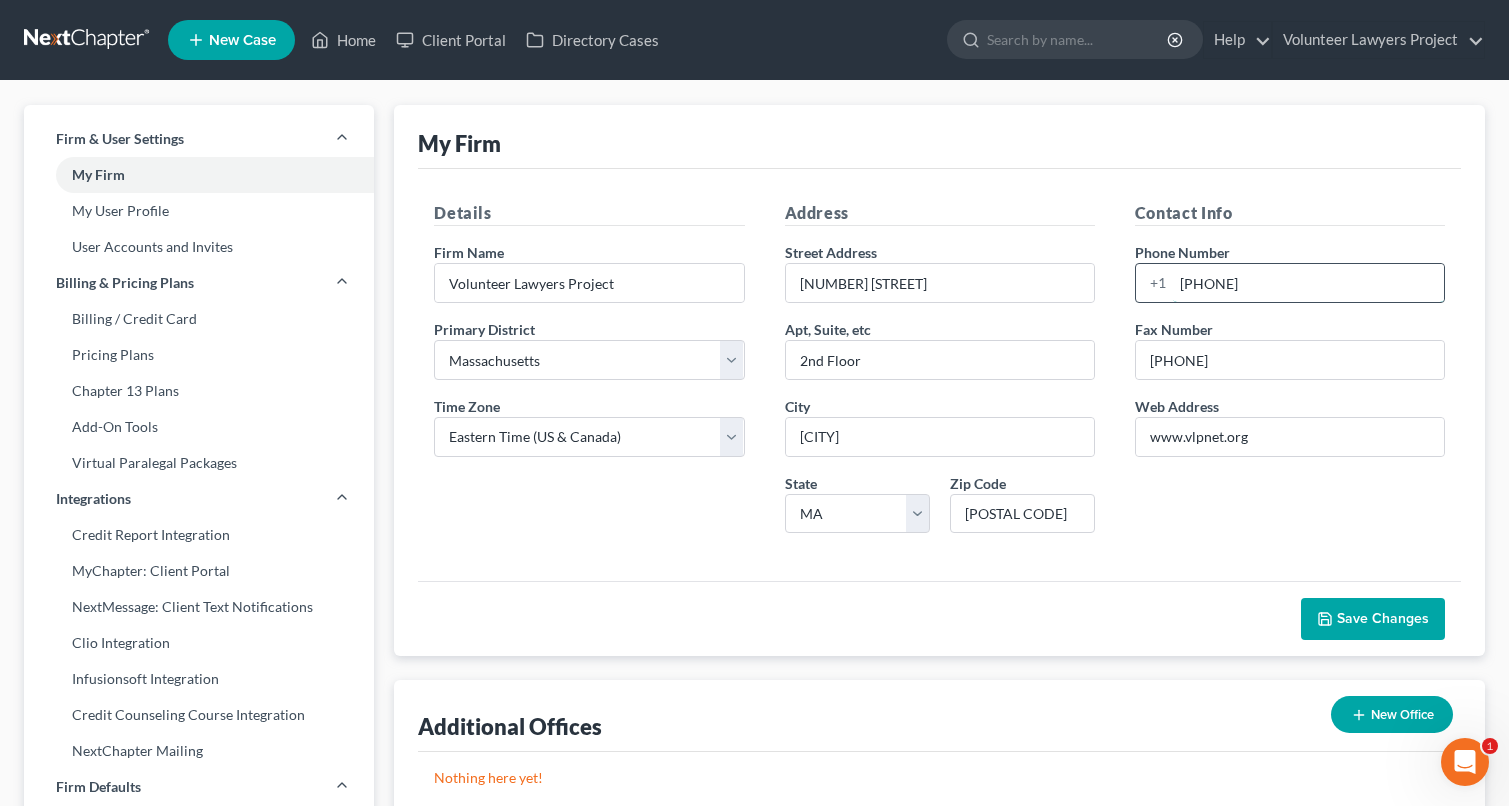 click on "6174230648" at bounding box center [1308, 283] 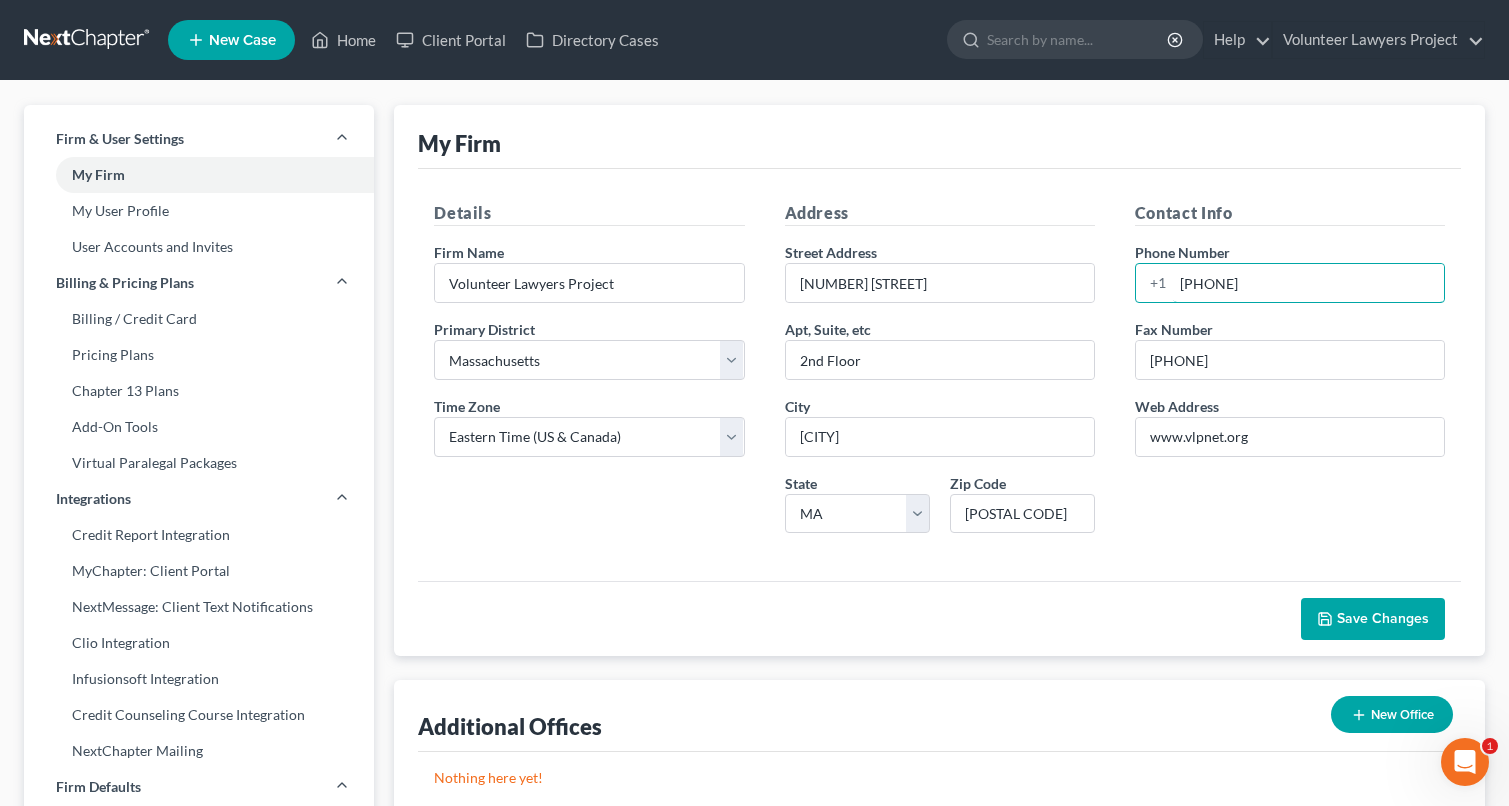 type on "8573206448" 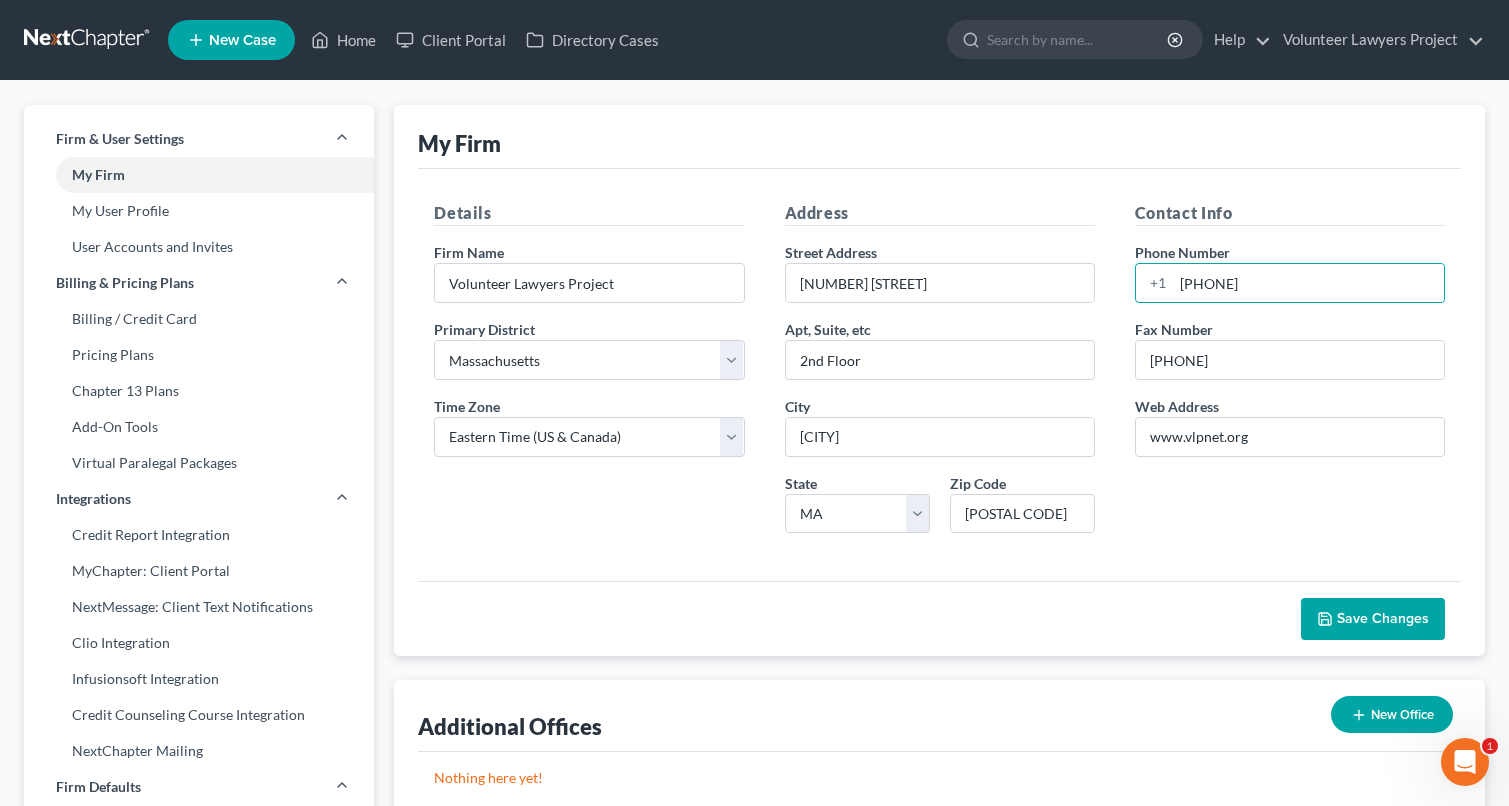 click on "Save Changes" at bounding box center (1383, 618) 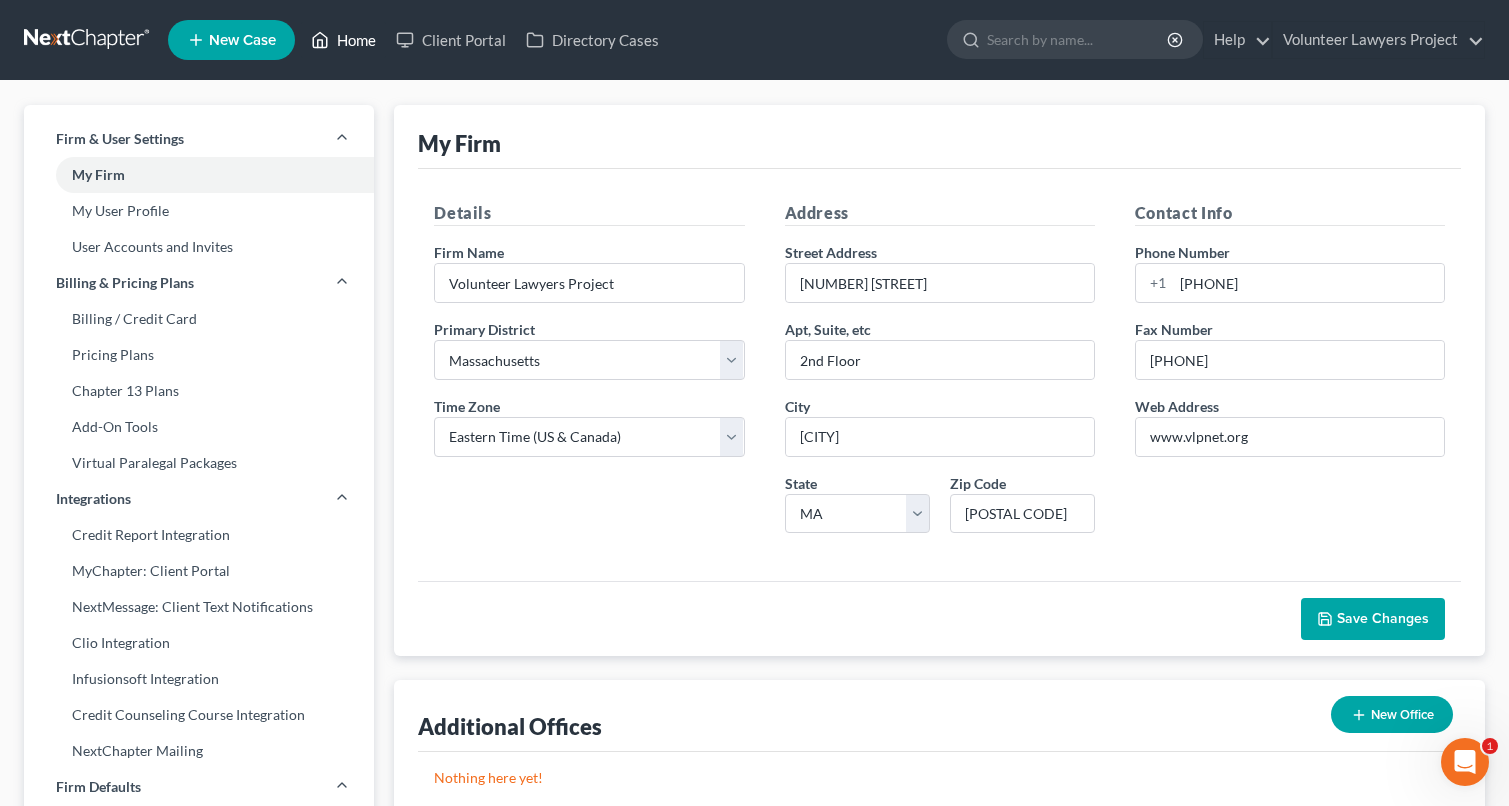 click on "Home" at bounding box center [343, 40] 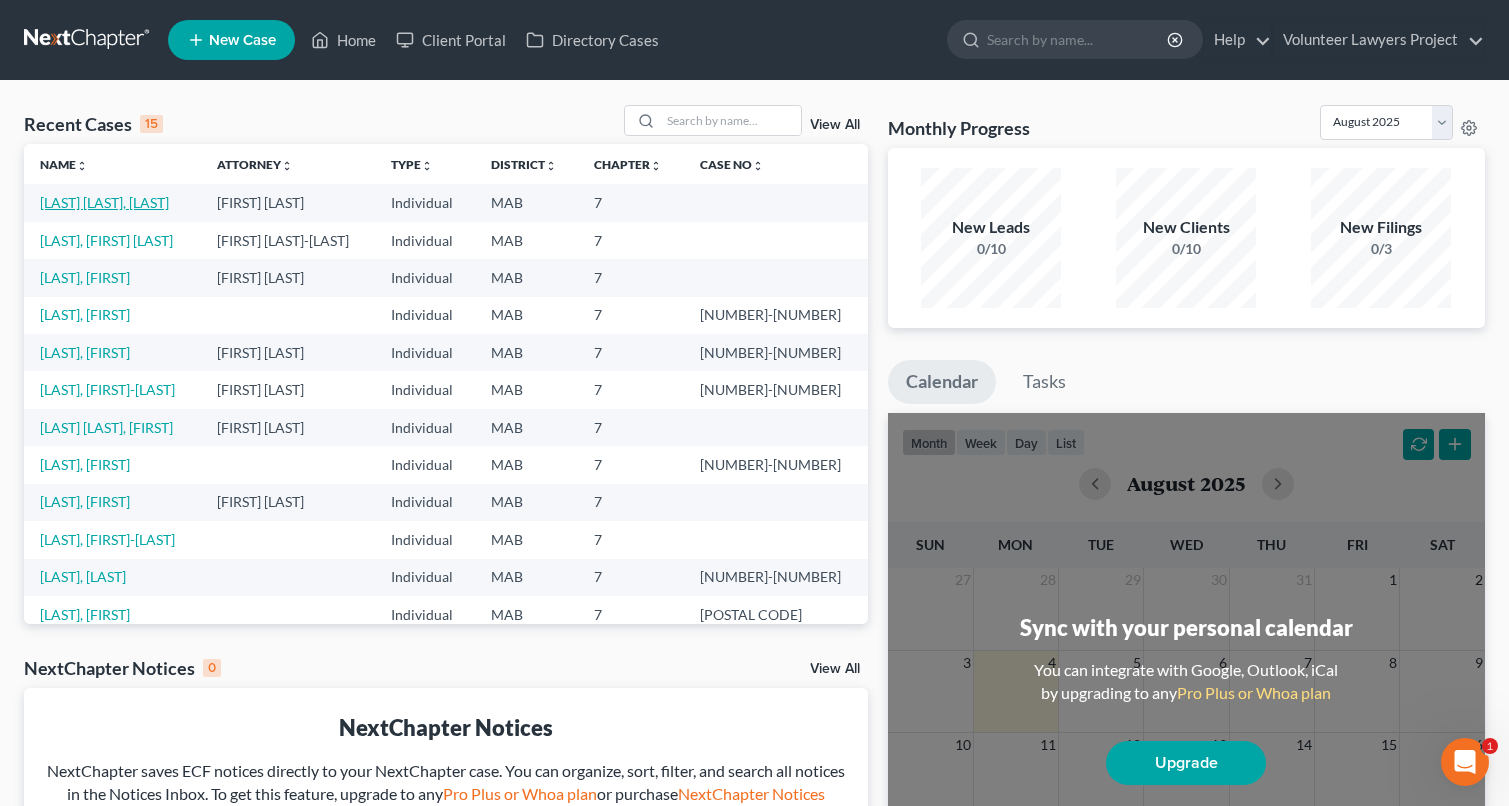 click on "Chibani Bahi Amar, Ikram" at bounding box center (104, 202) 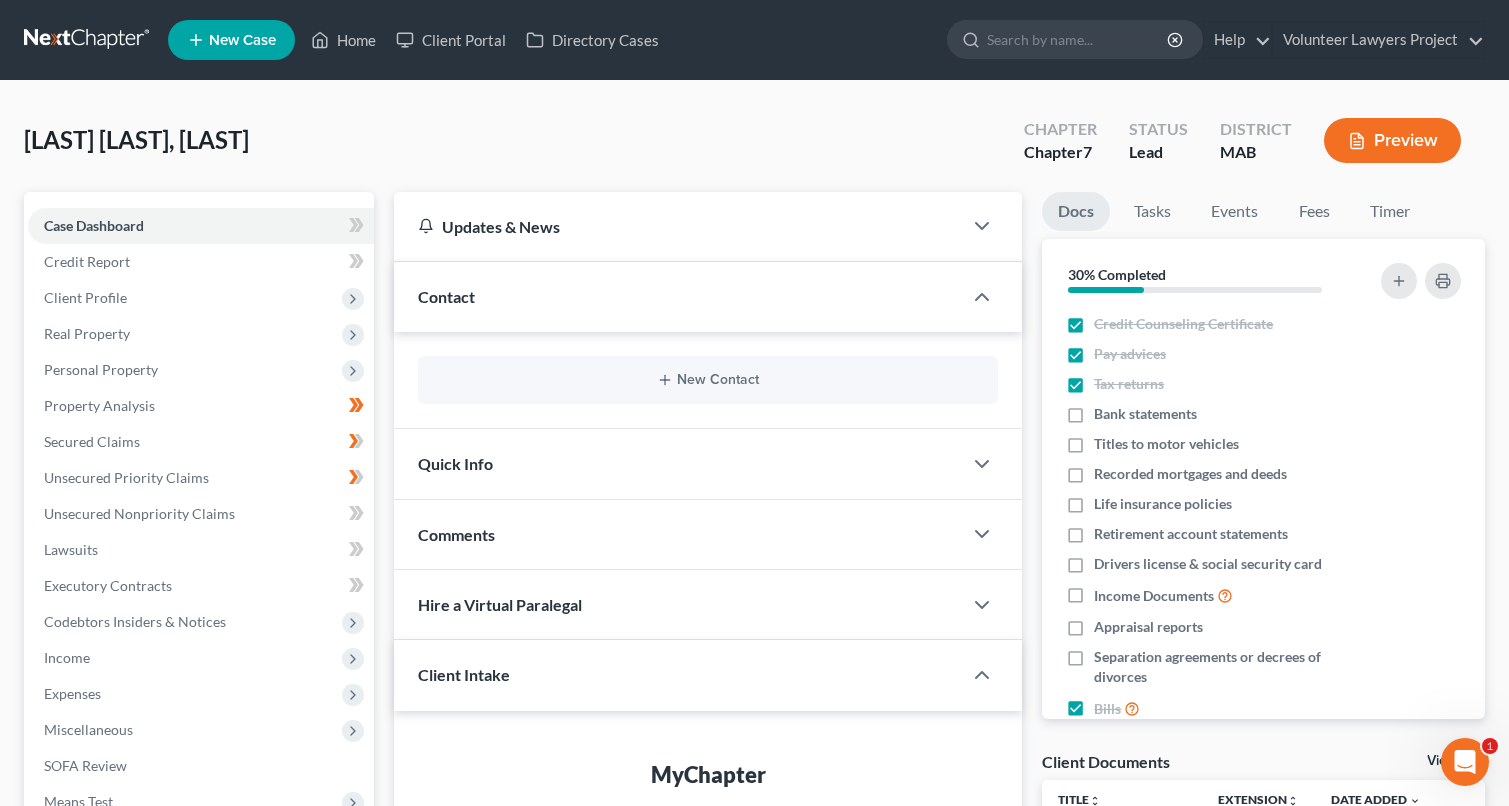 click on "Preview" at bounding box center [1392, 140] 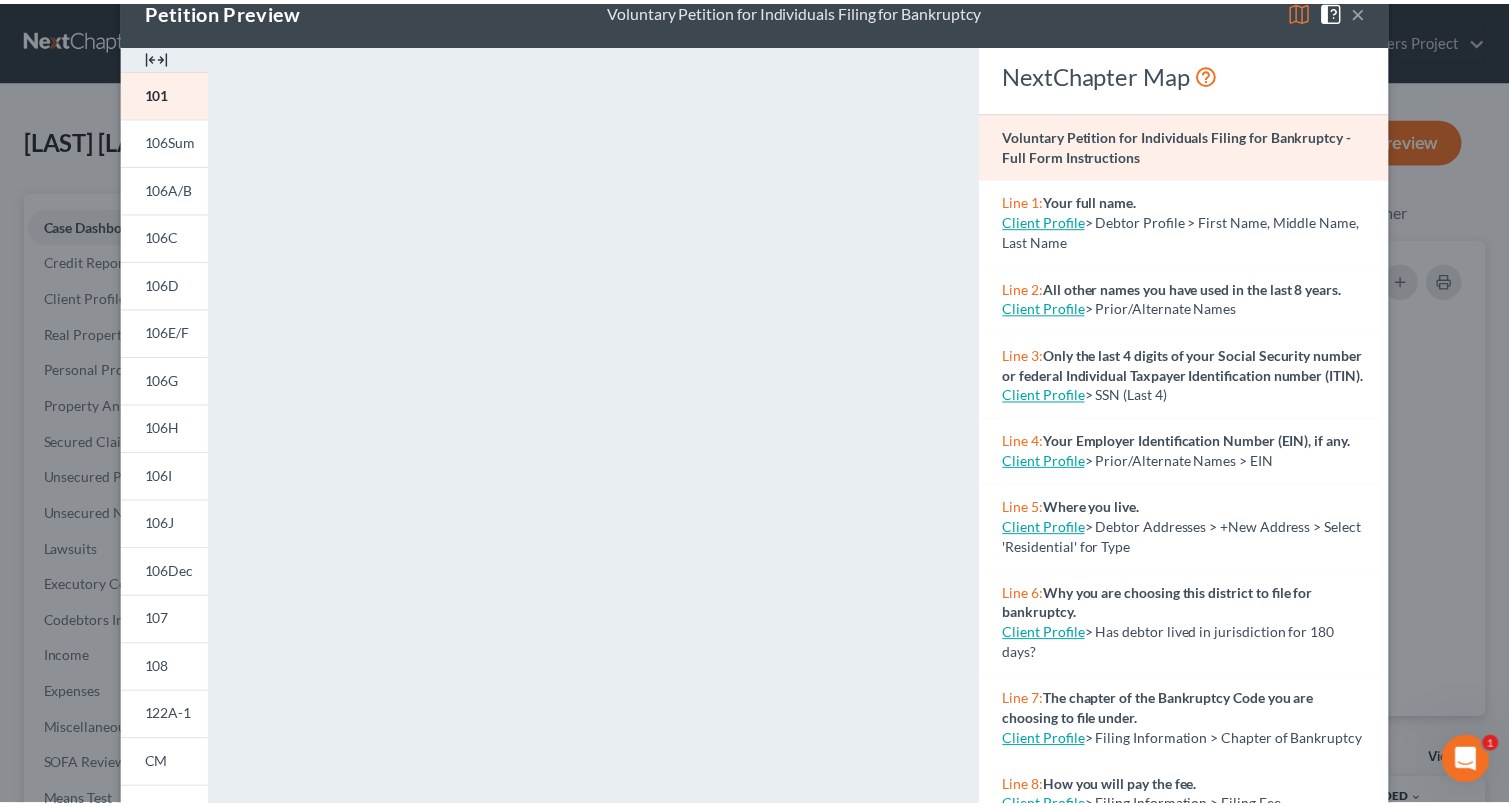 scroll, scrollTop: 0, scrollLeft: 0, axis: both 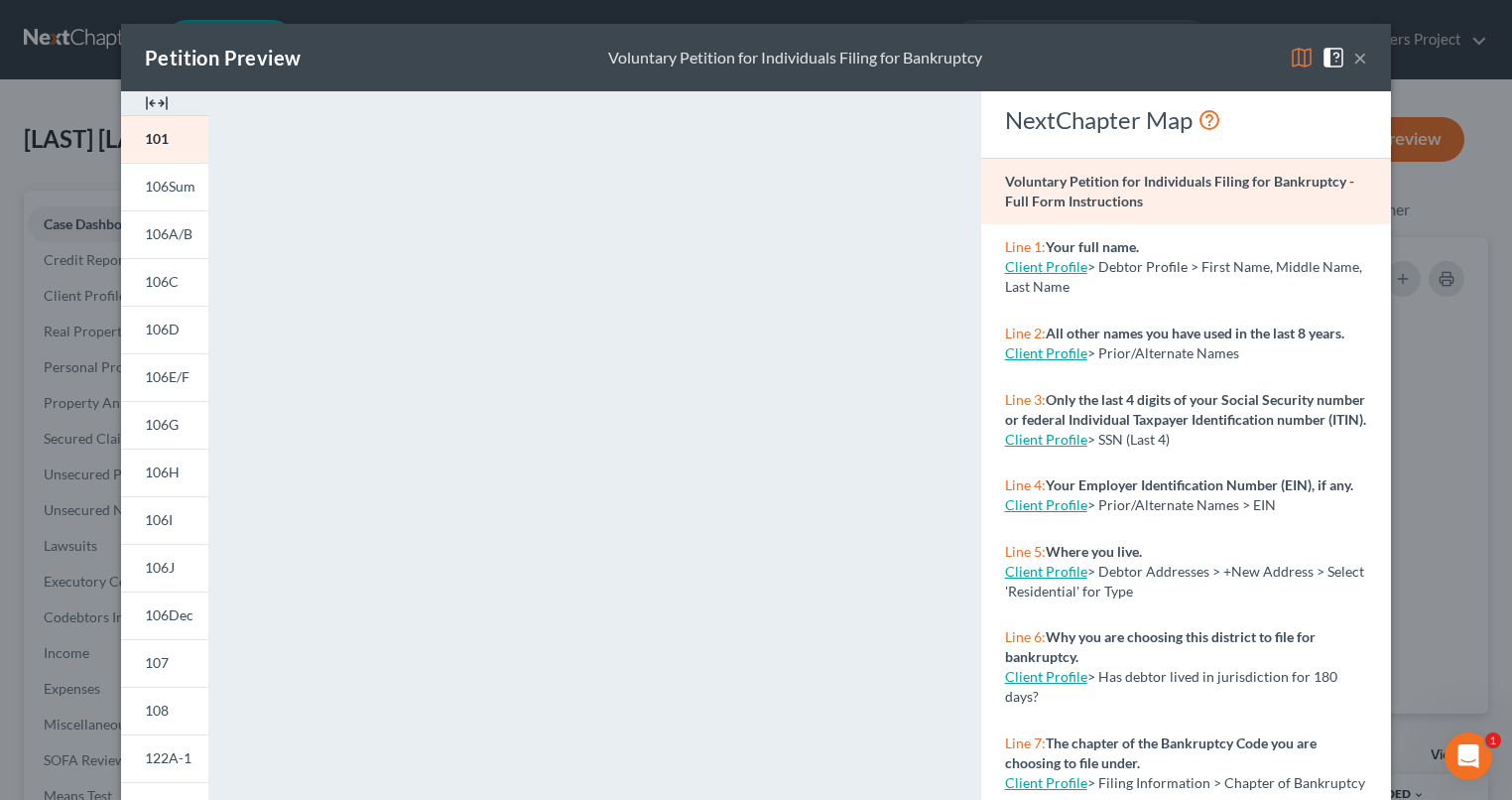 click on "×" at bounding box center [1360, 58] 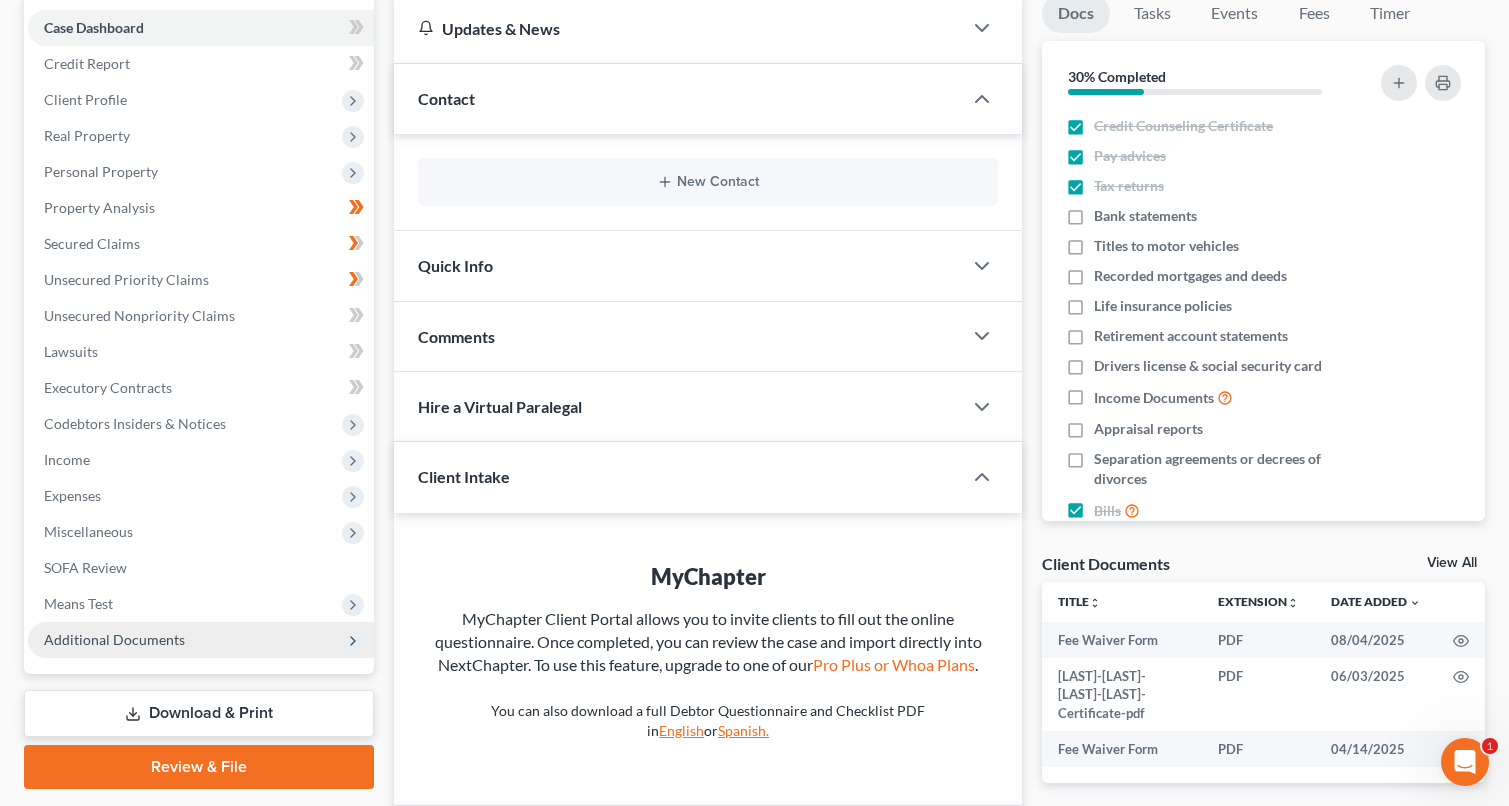 scroll, scrollTop: 200, scrollLeft: 0, axis: vertical 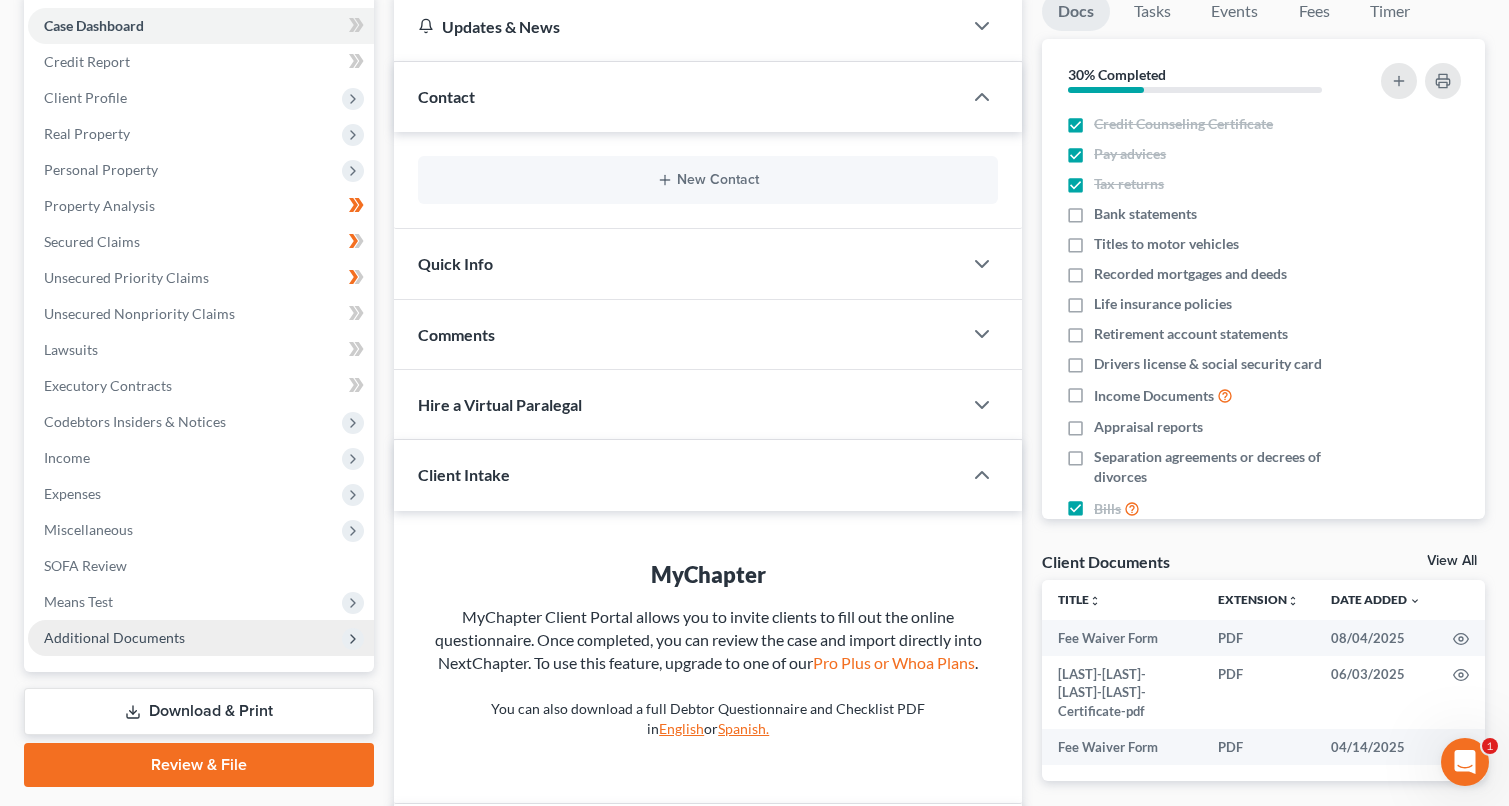click on "Additional Documents" at bounding box center (114, 637) 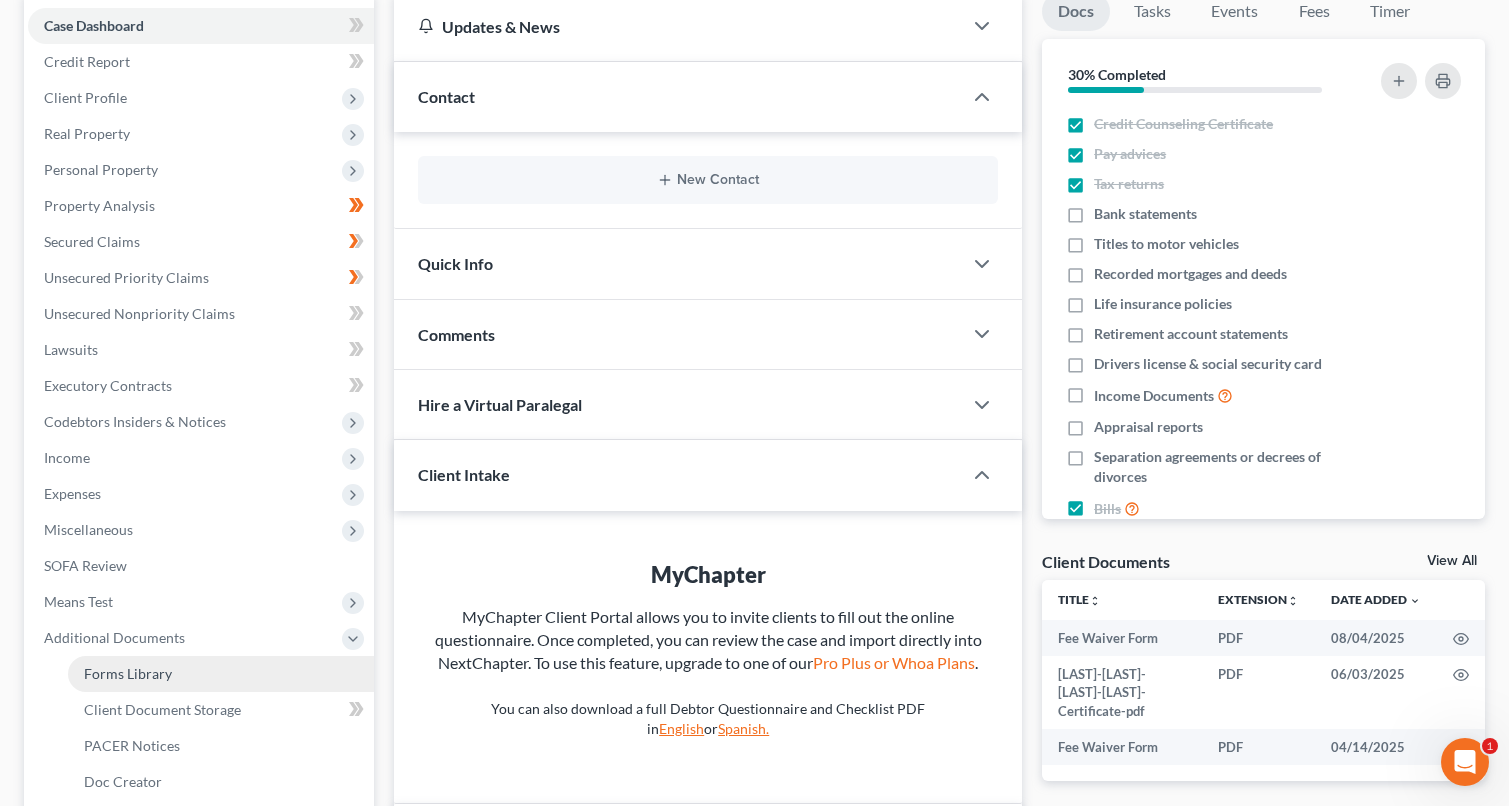click on "Forms Library" at bounding box center (221, 674) 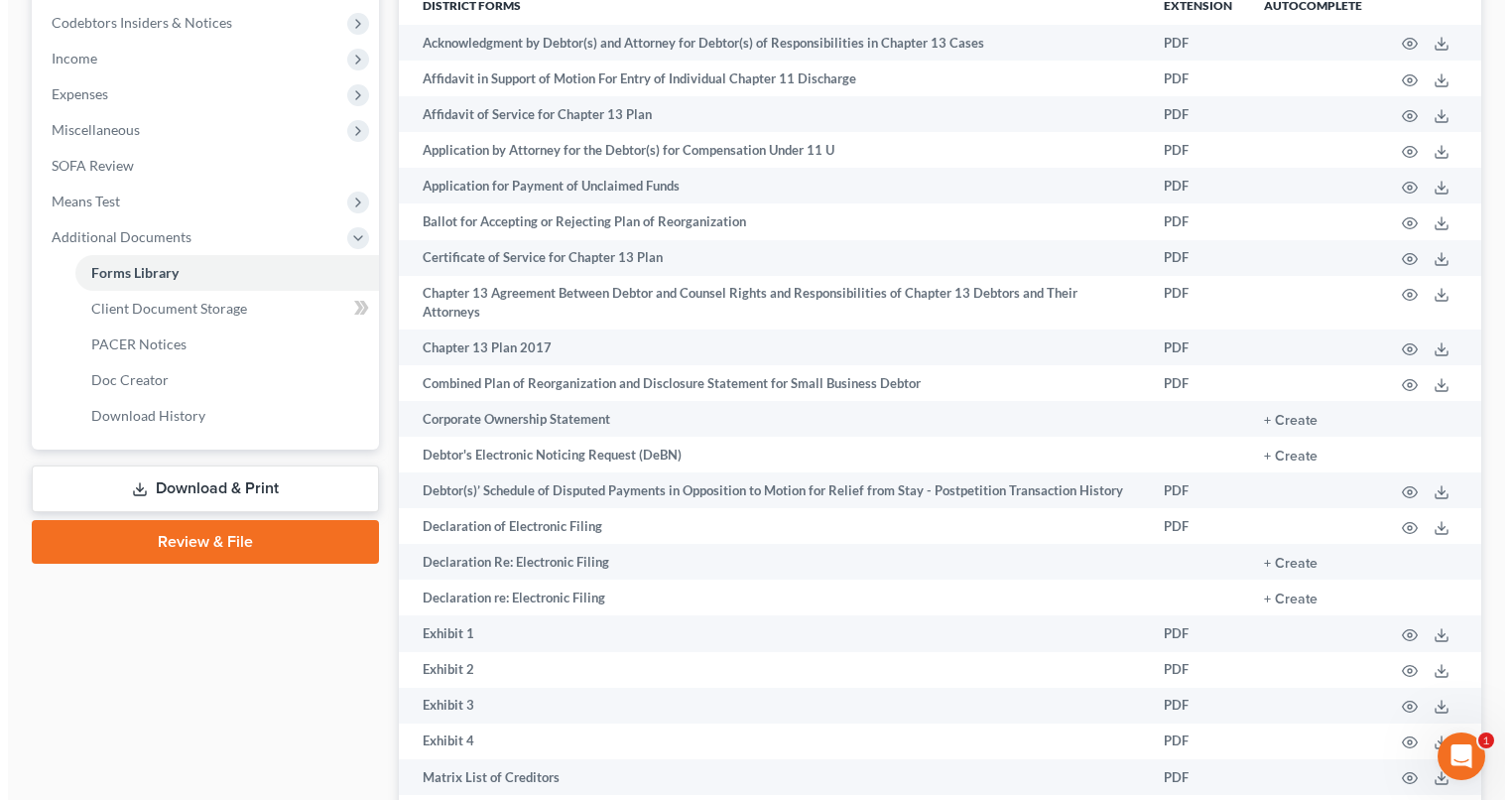 scroll, scrollTop: 0, scrollLeft: 0, axis: both 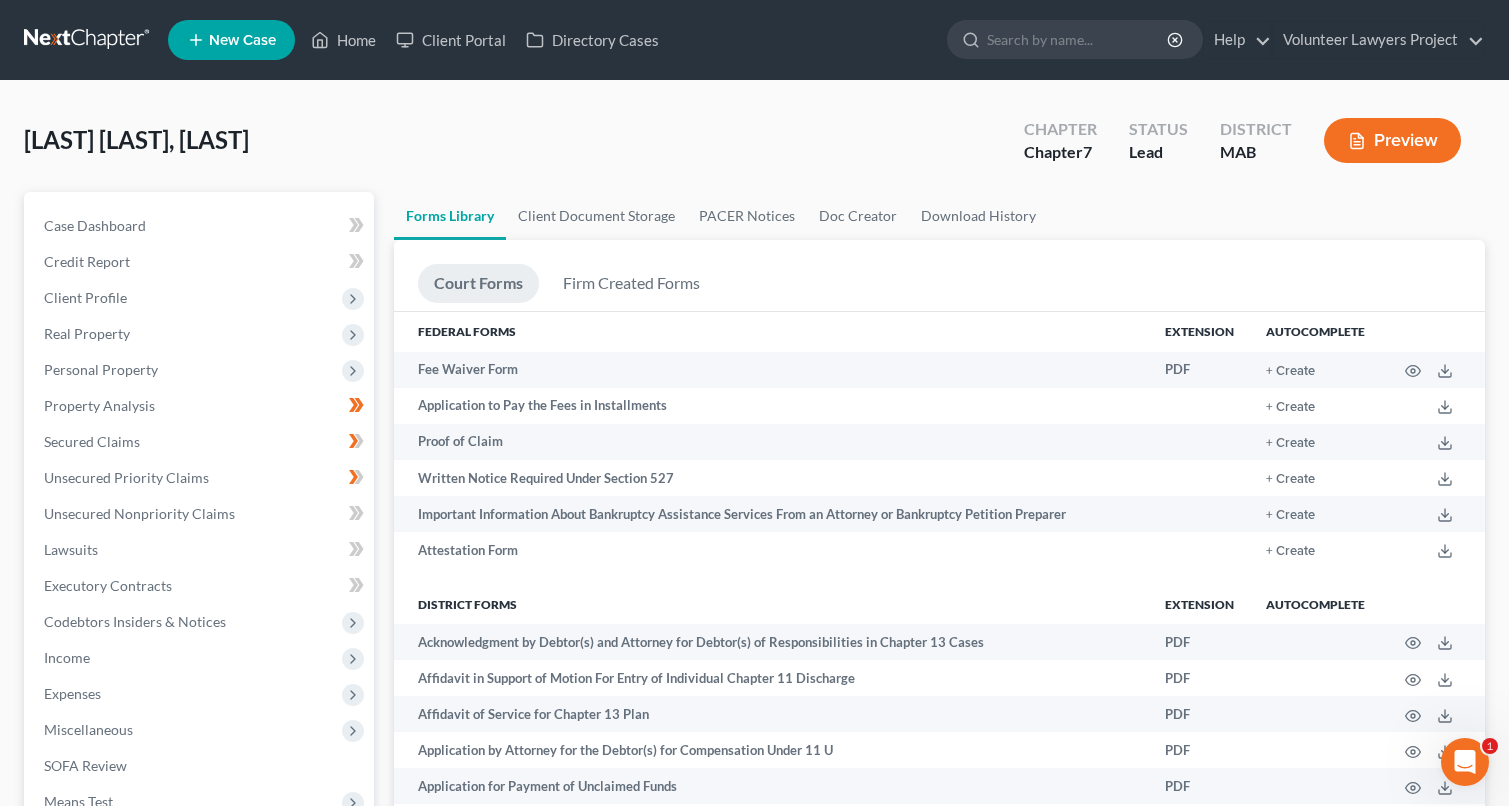 click 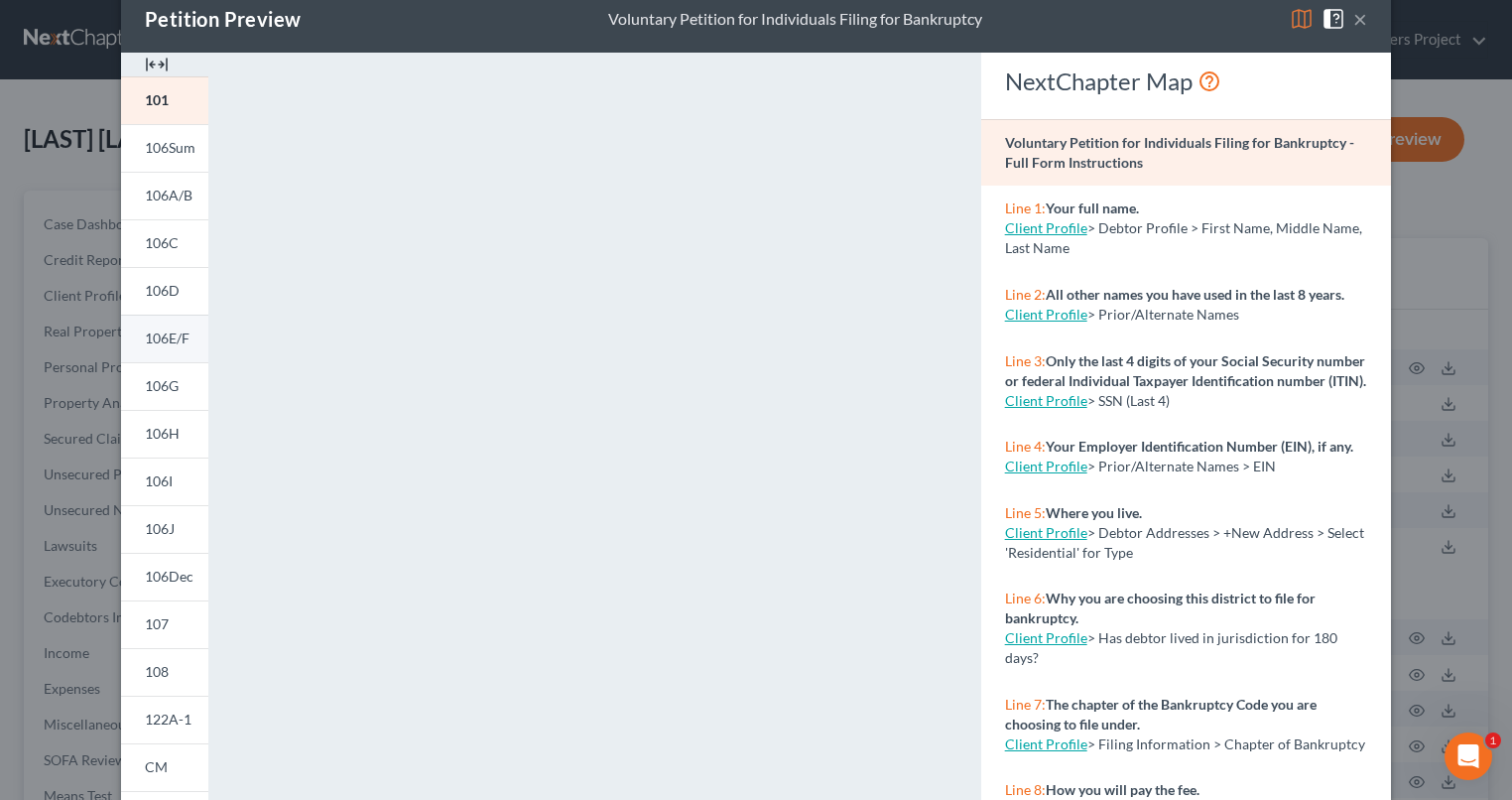 scroll, scrollTop: 22, scrollLeft: 0, axis: vertical 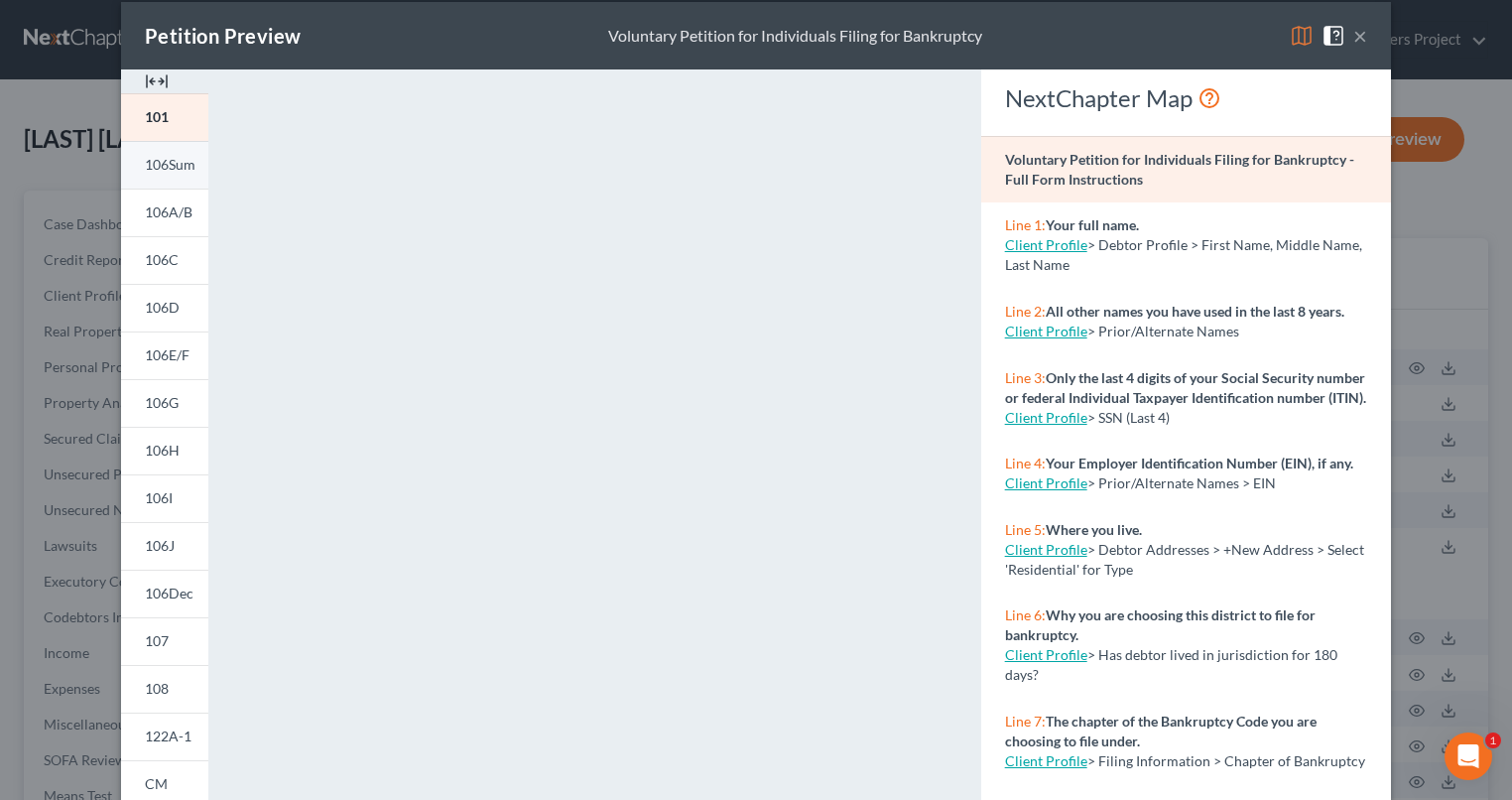 click on "106Sum" at bounding box center (170, 164) 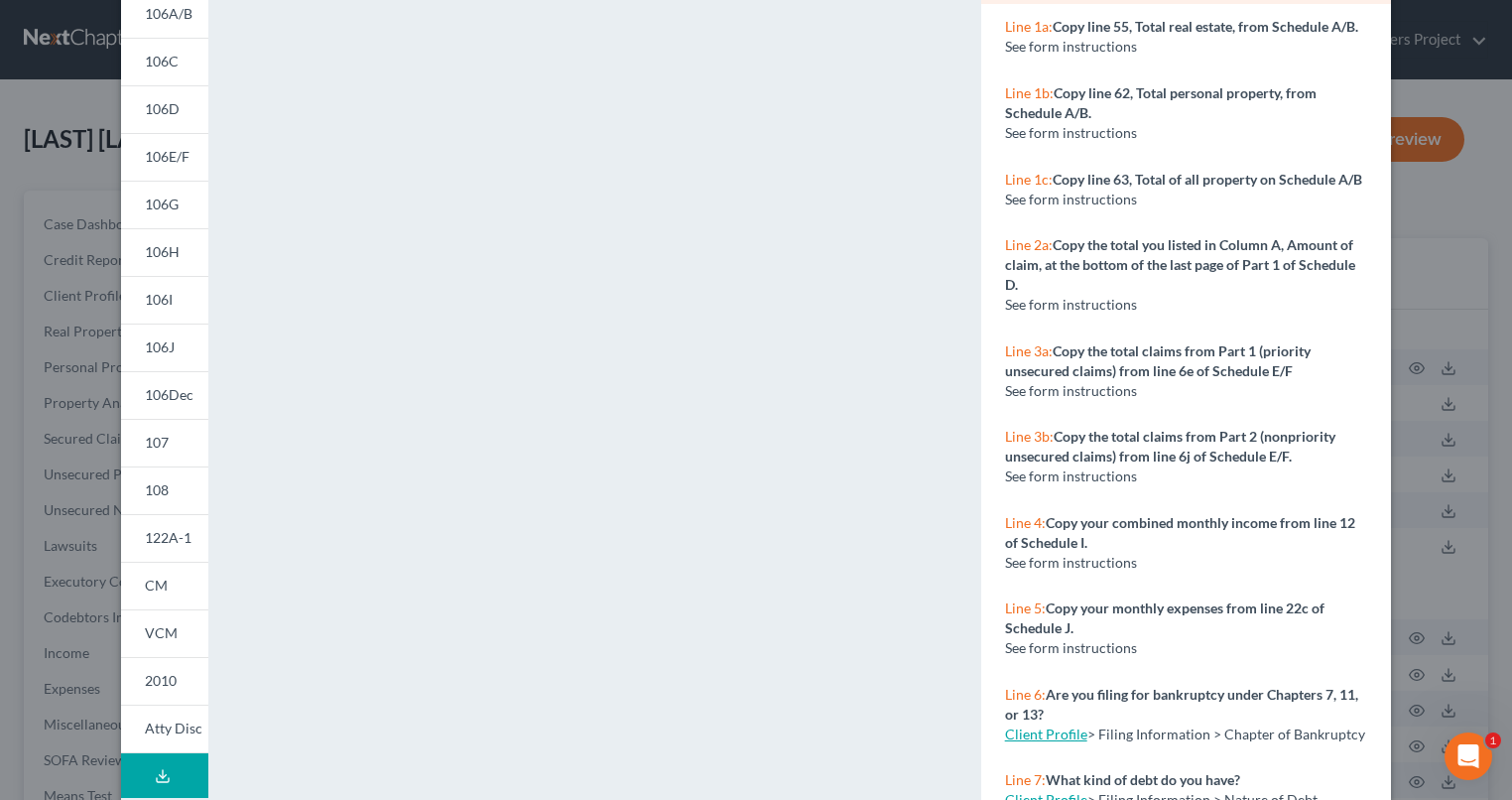 scroll, scrollTop: 320, scrollLeft: 0, axis: vertical 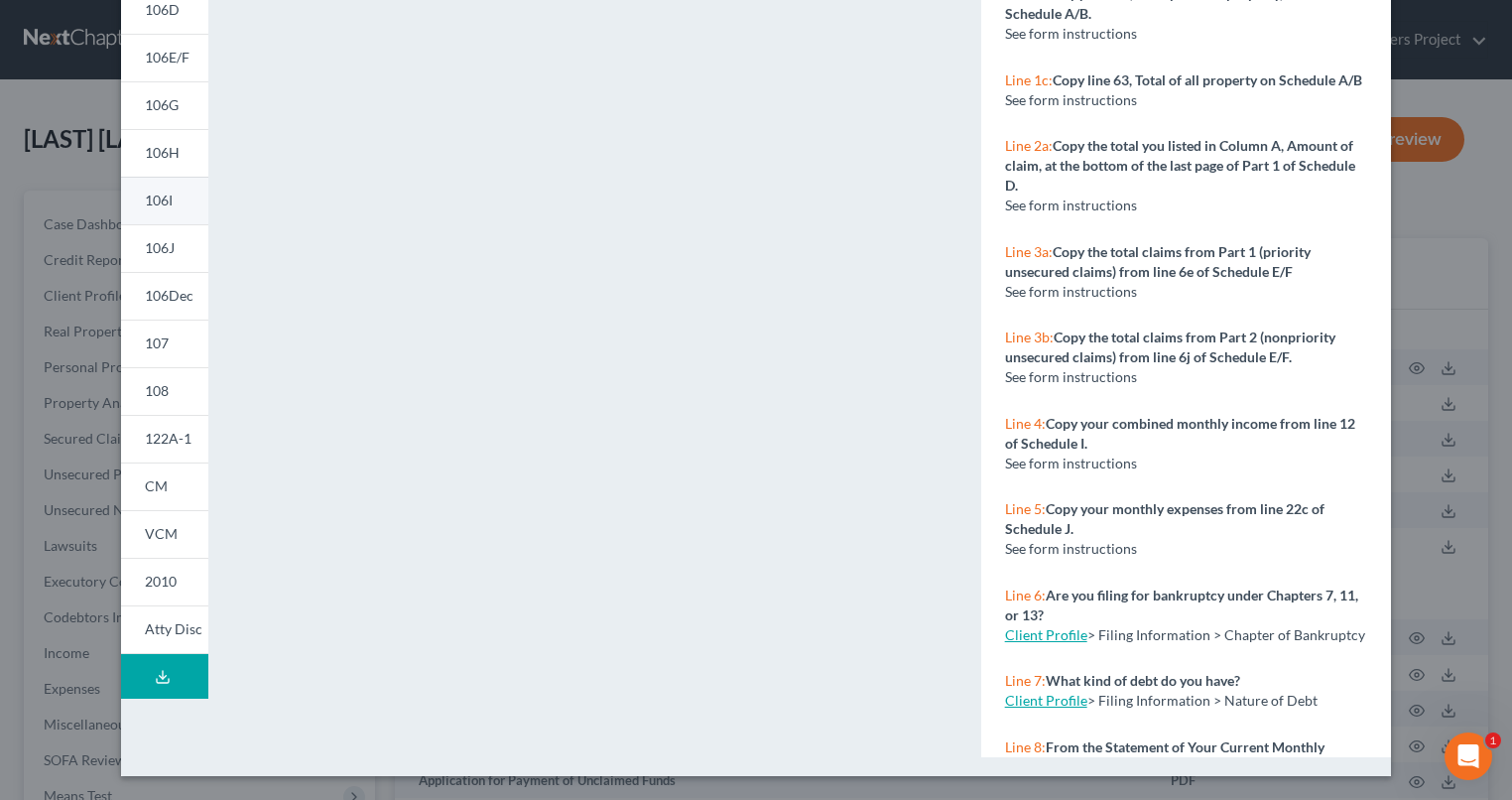 click on "106I" at bounding box center [159, 200] 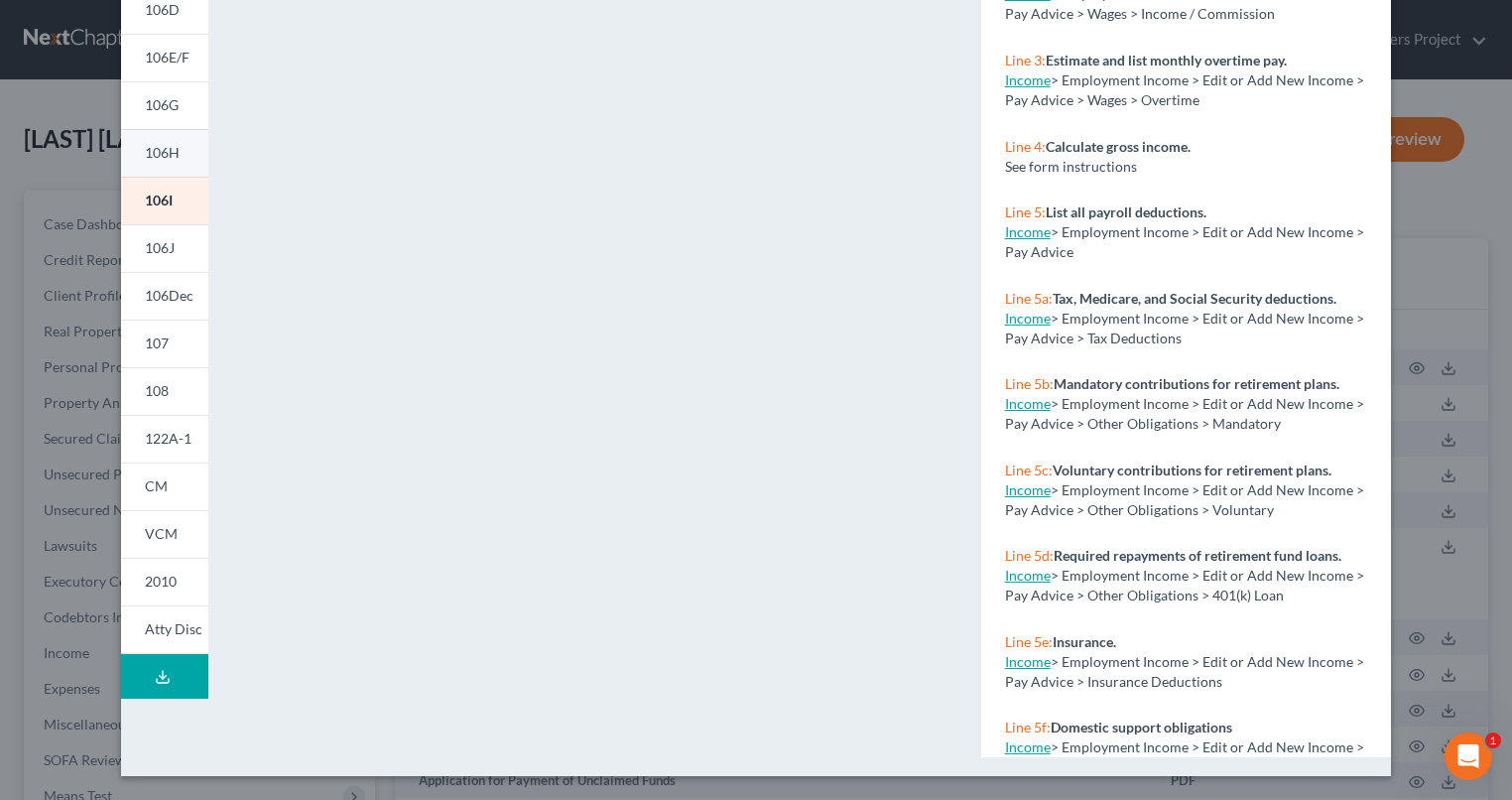 scroll, scrollTop: 121, scrollLeft: 0, axis: vertical 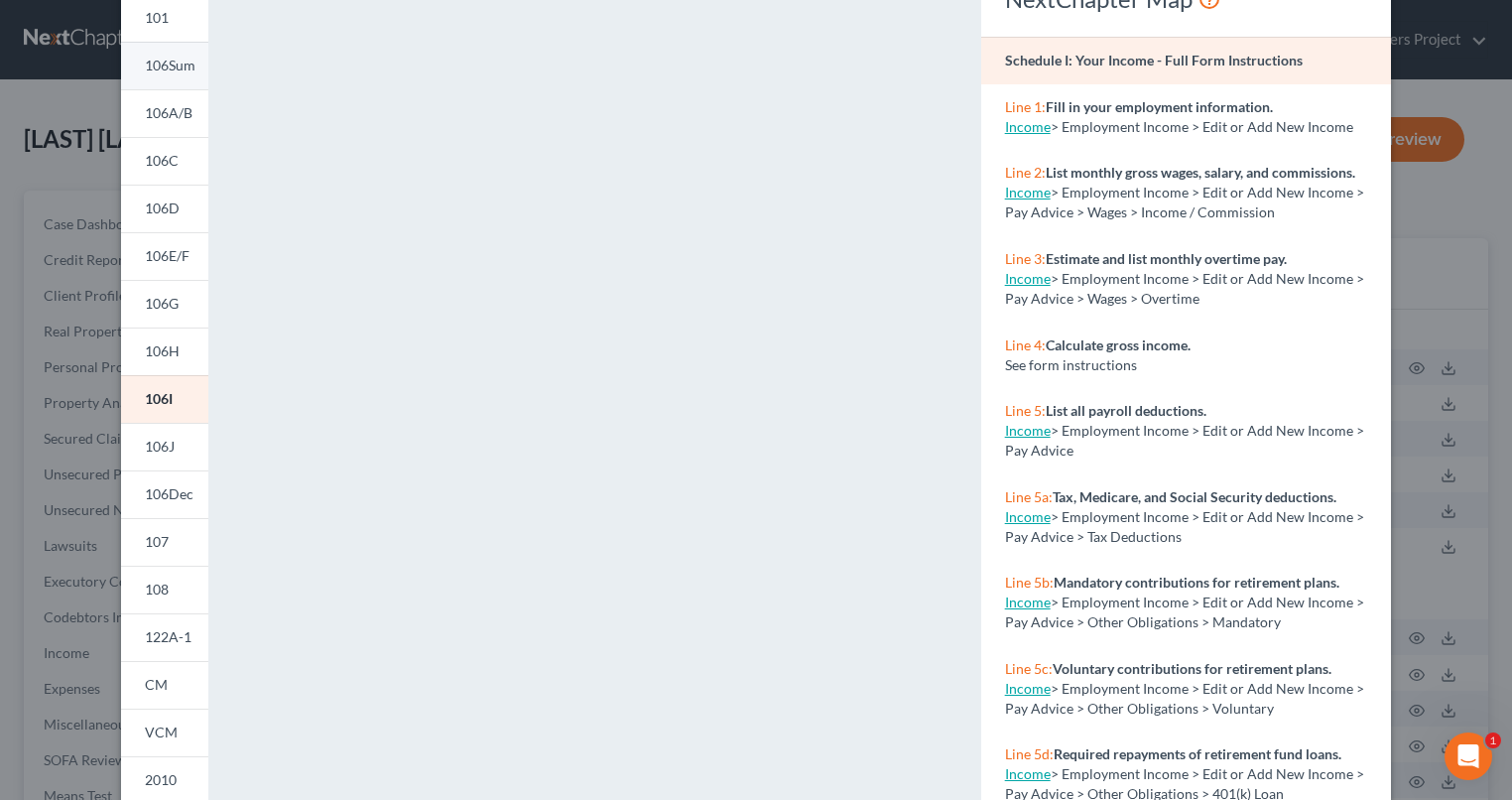 click on "106Sum" at bounding box center (170, 65) 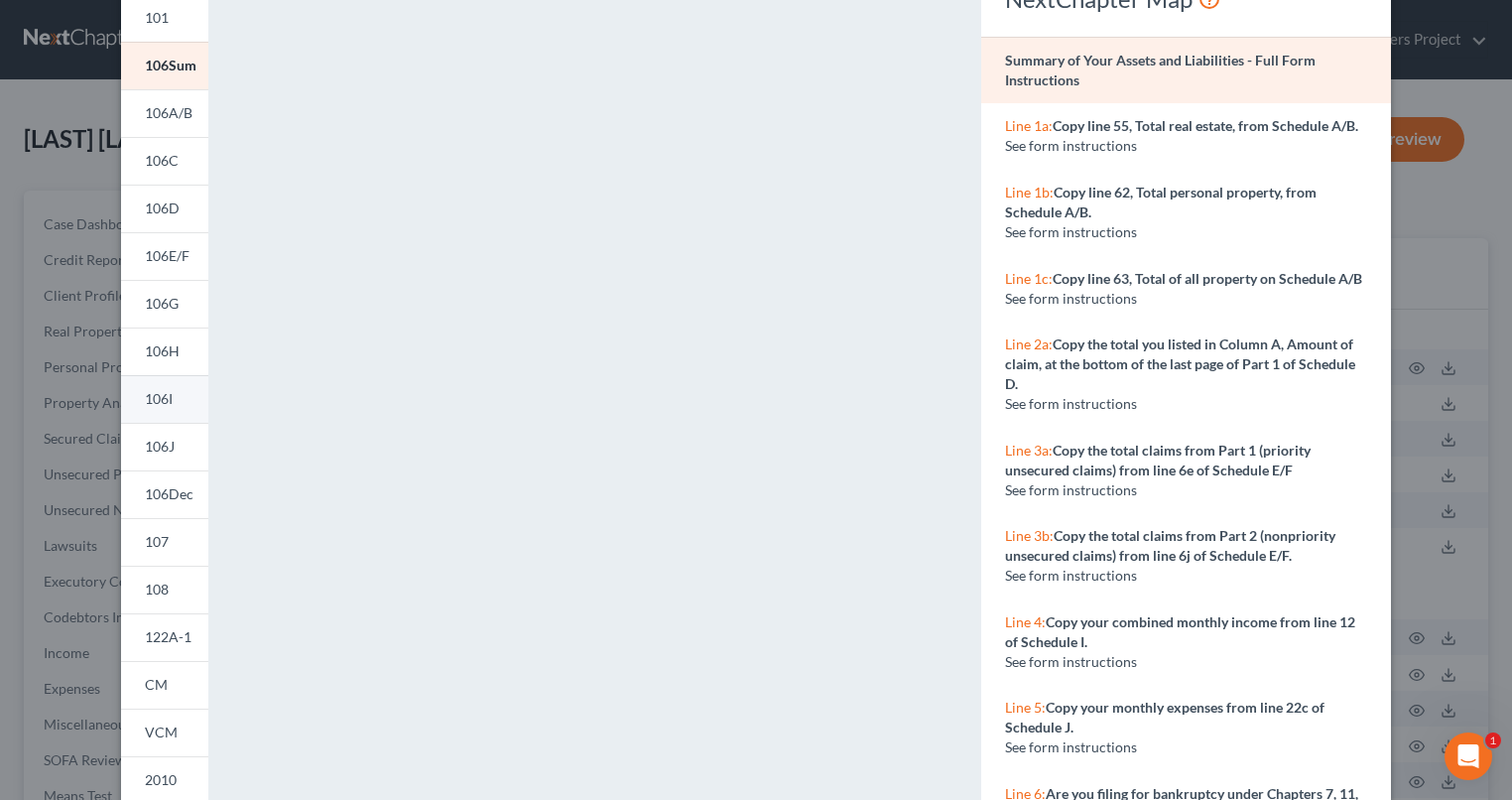 click on "106I" at bounding box center [165, 399] 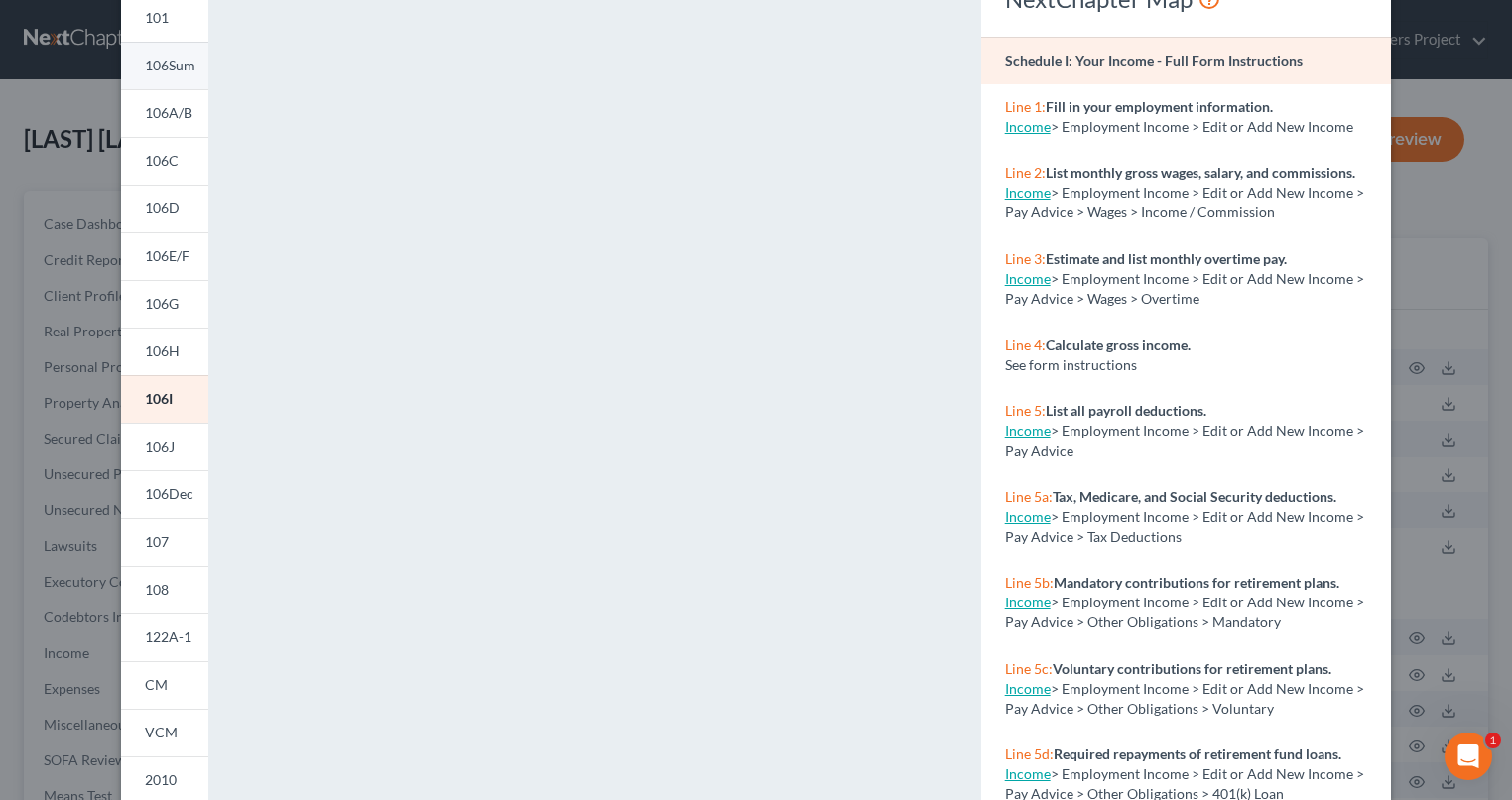 click on "106Sum" at bounding box center (170, 65) 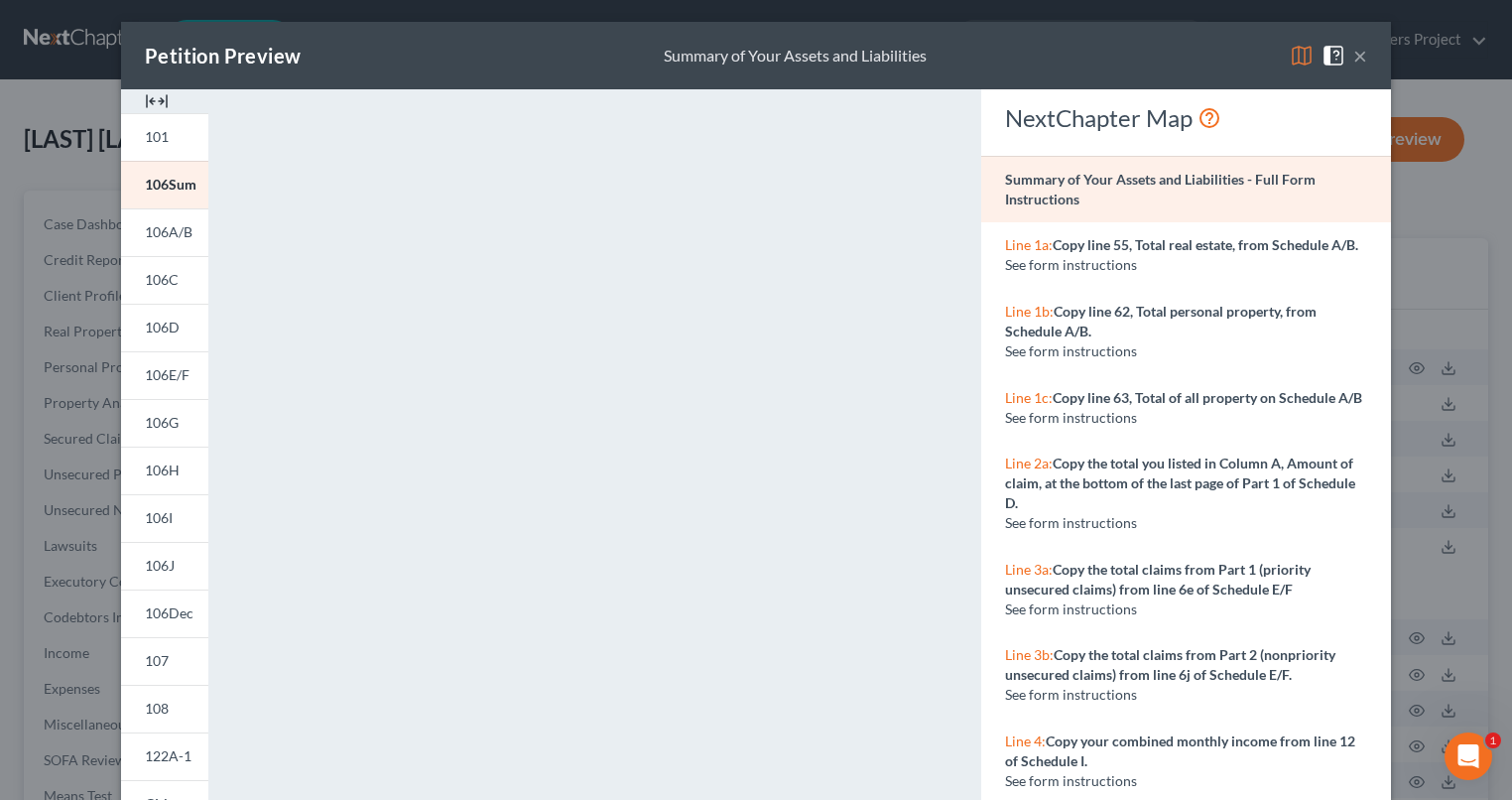 scroll, scrollTop: 0, scrollLeft: 0, axis: both 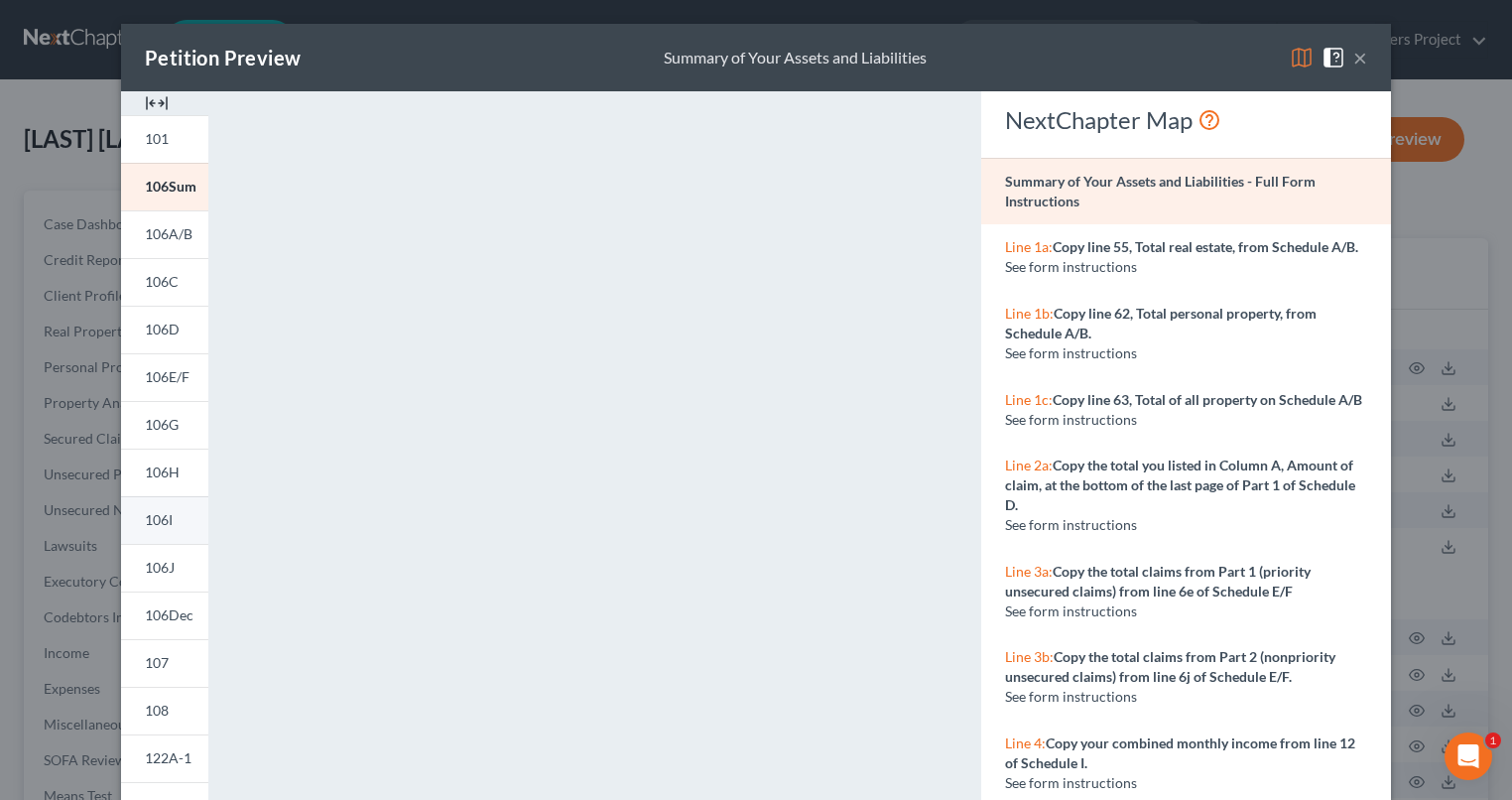 click on "106I" at bounding box center (159, 519) 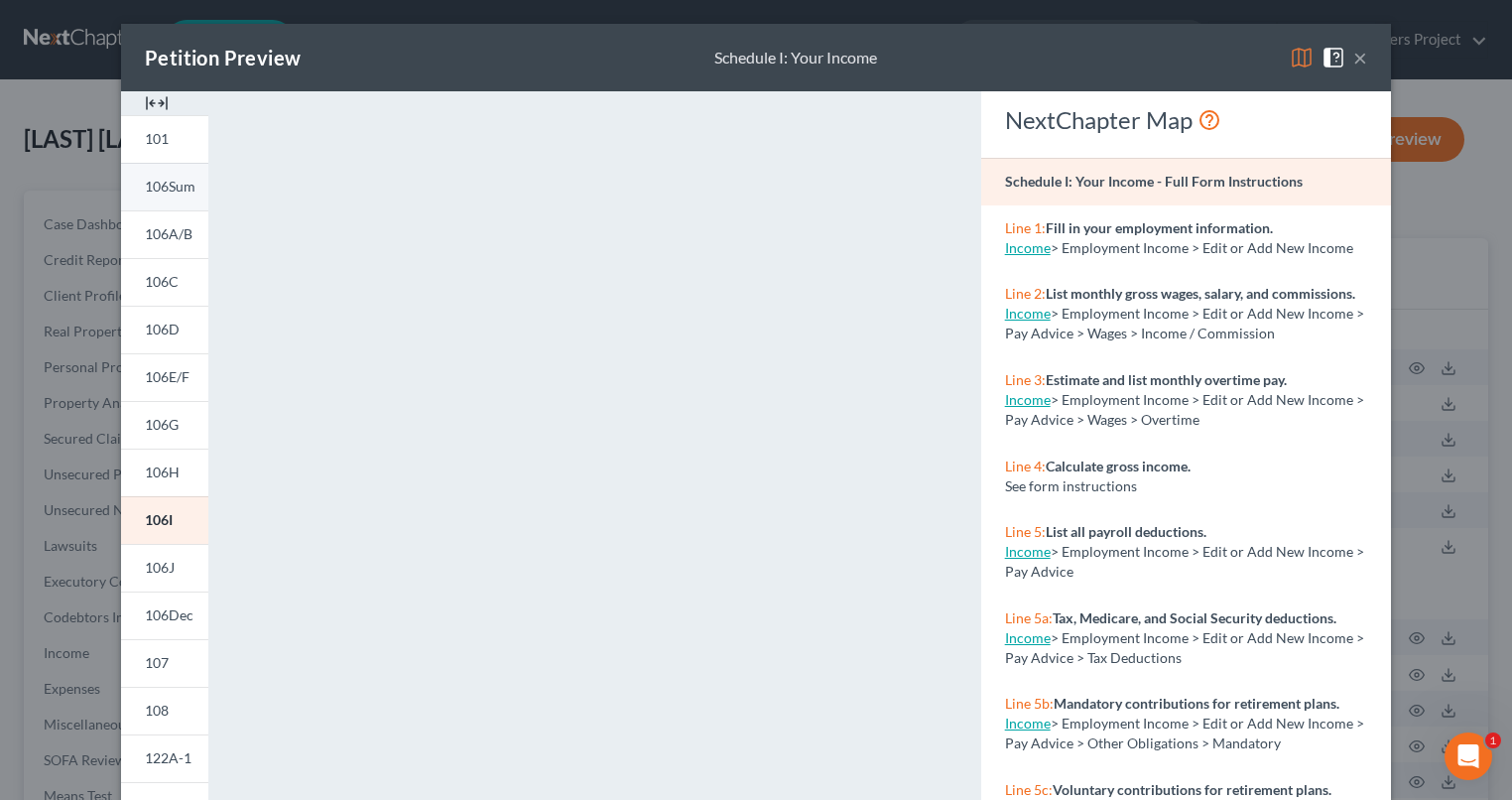 click on "106Sum" at bounding box center (170, 186) 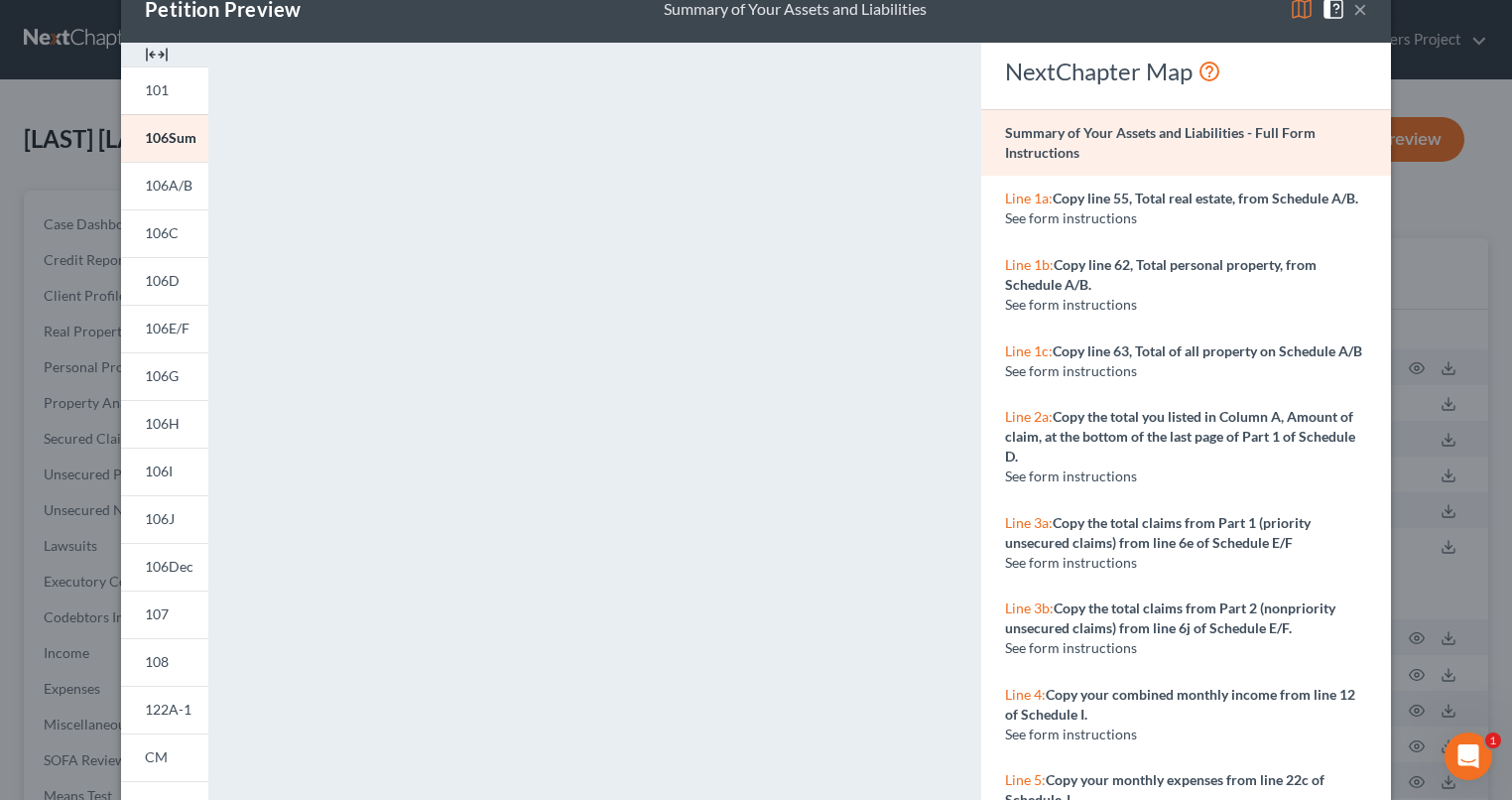scroll, scrollTop: 22, scrollLeft: 0, axis: vertical 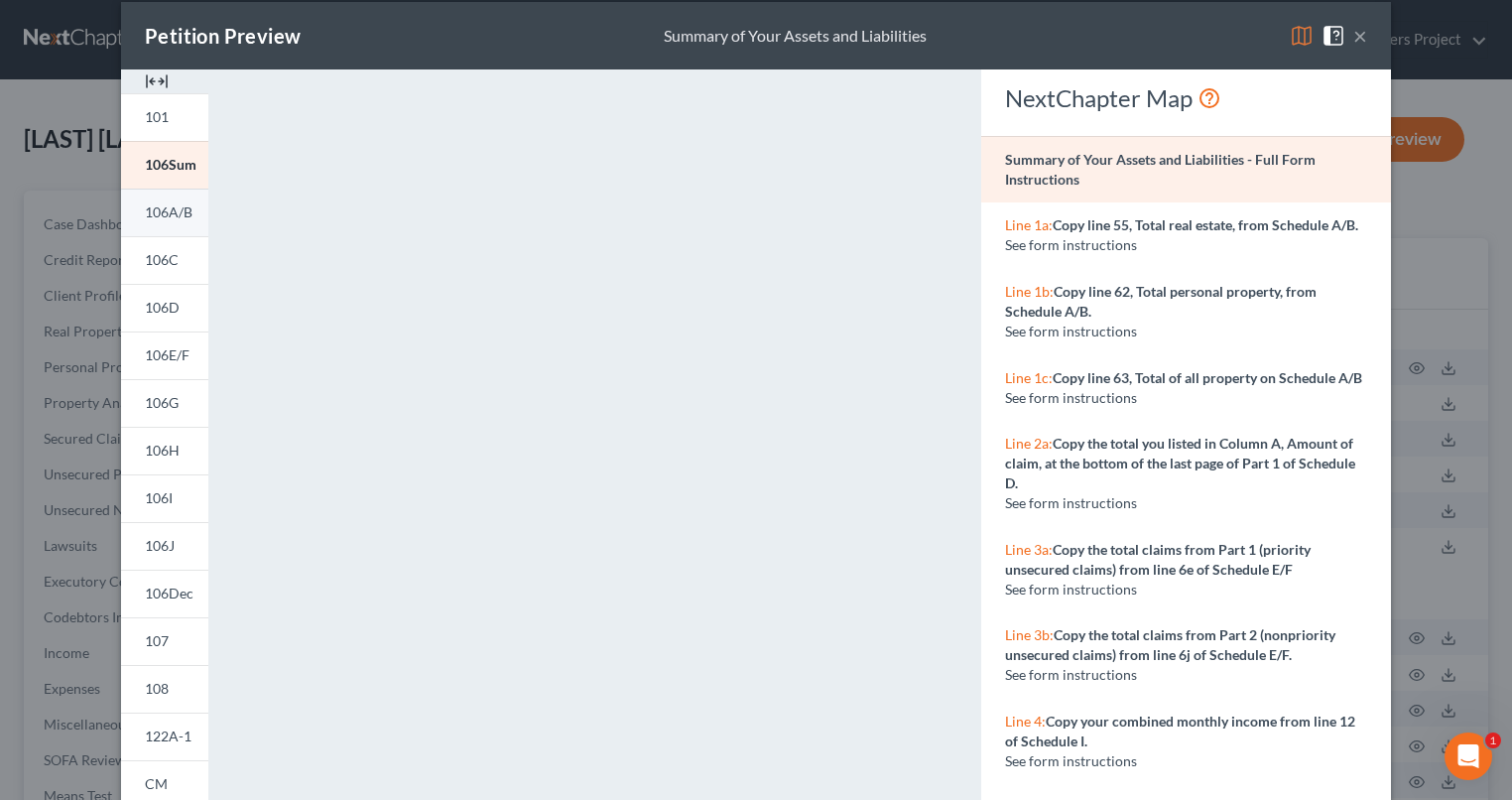click on "106A/B" at bounding box center (169, 211) 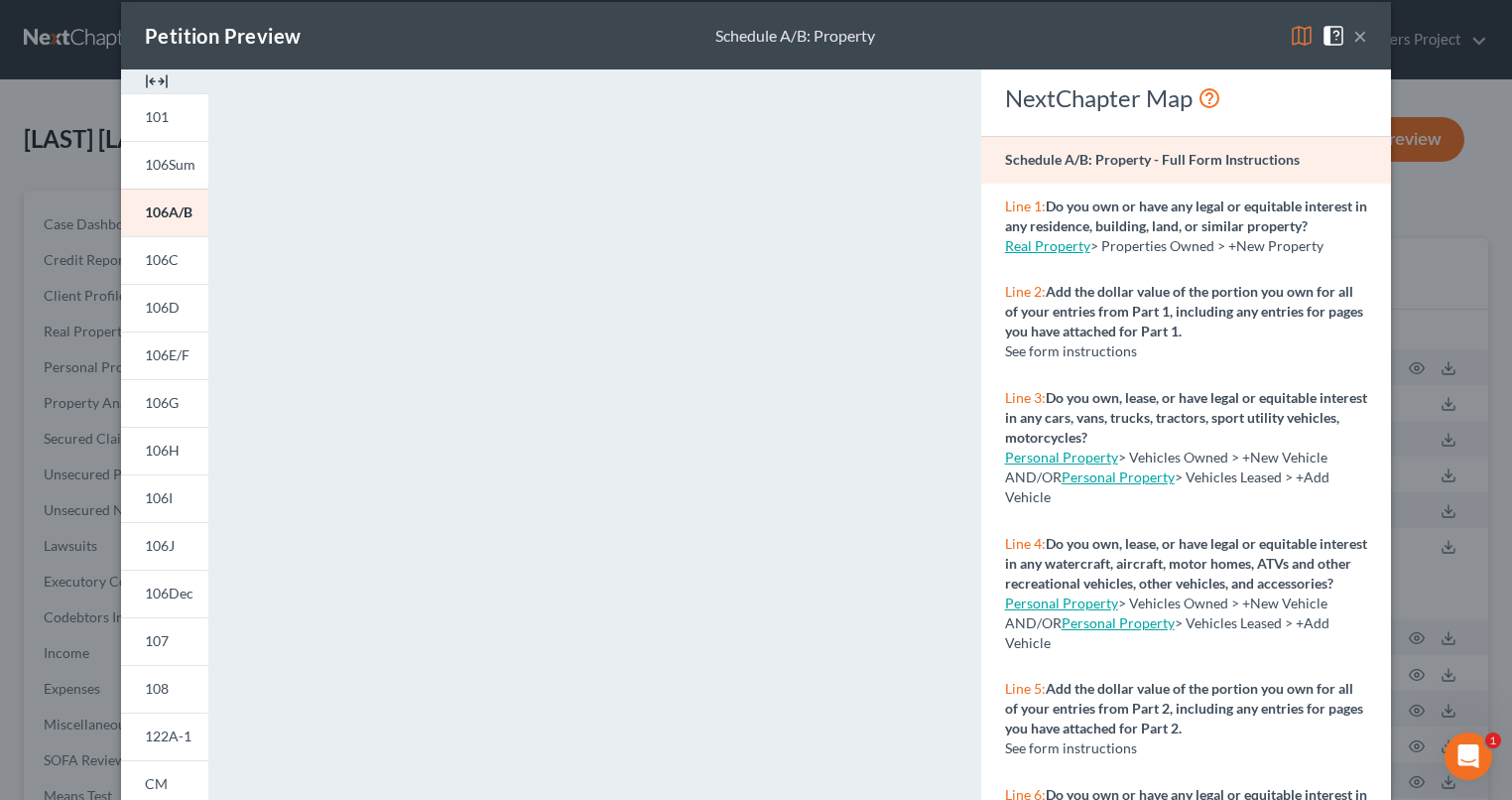 click on "Petition Preview Schedule A/B: Property ×" at bounding box center [756, 36] 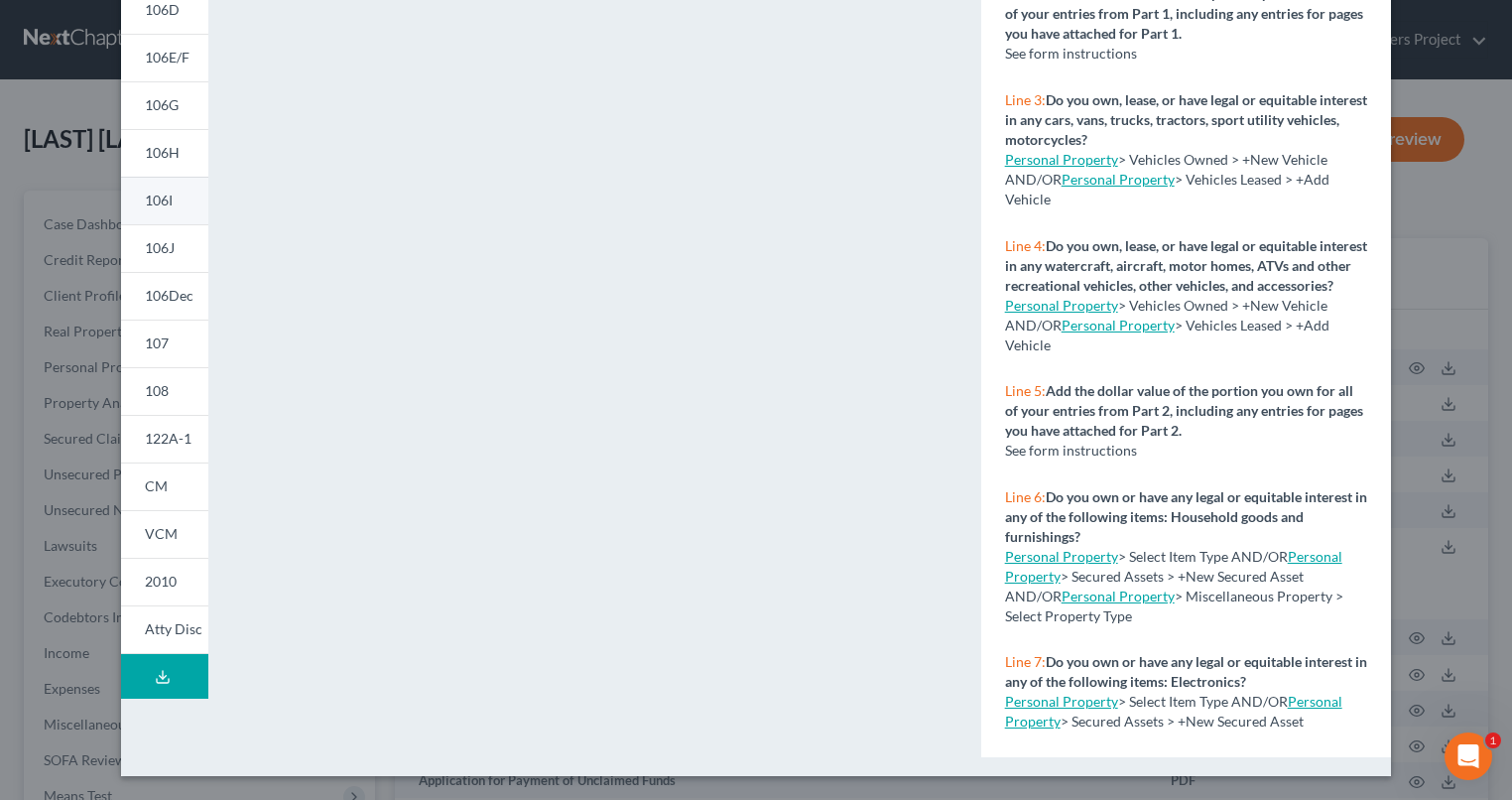 scroll, scrollTop: 121, scrollLeft: 0, axis: vertical 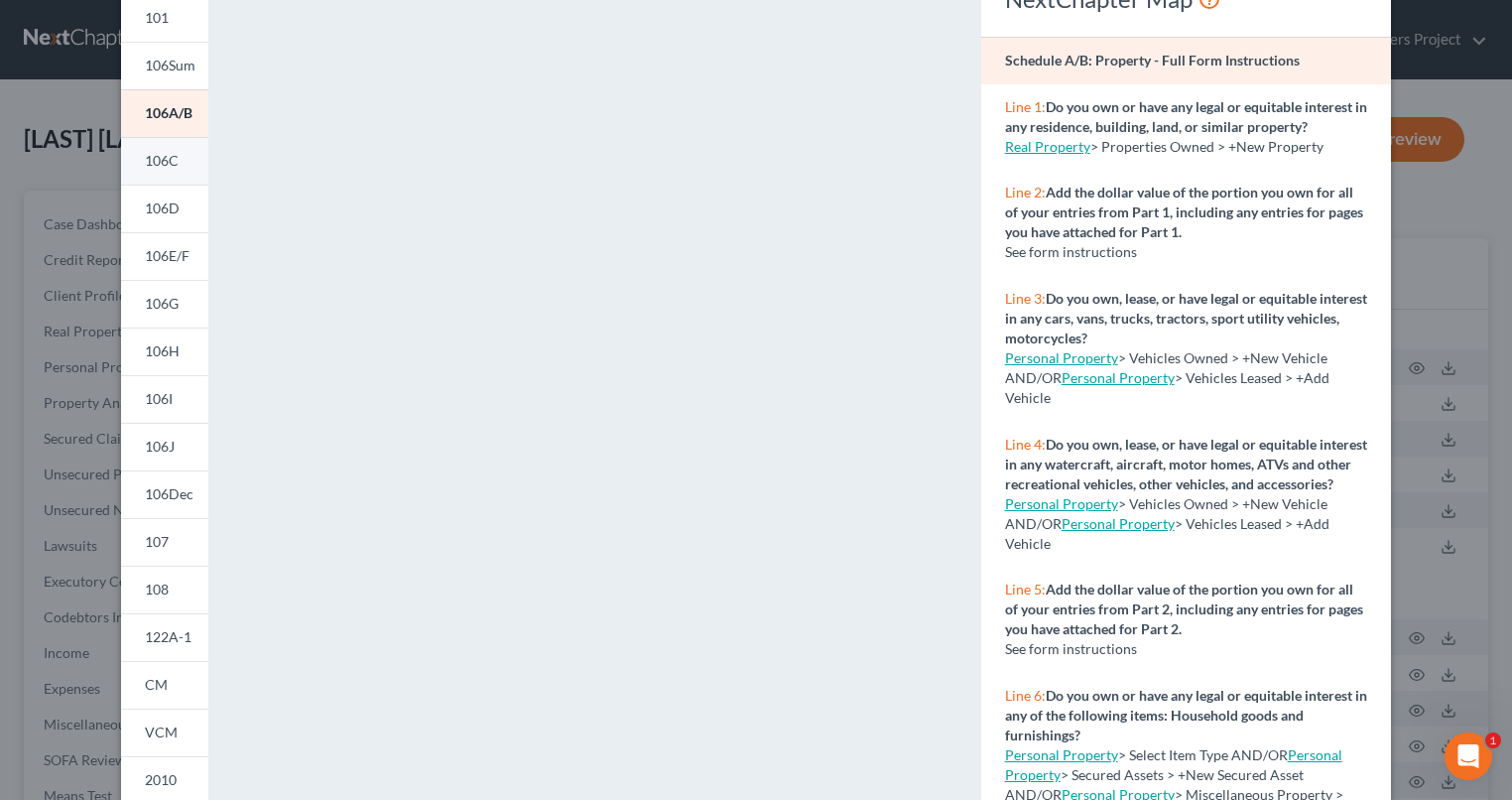 click on "106C" at bounding box center (165, 161) 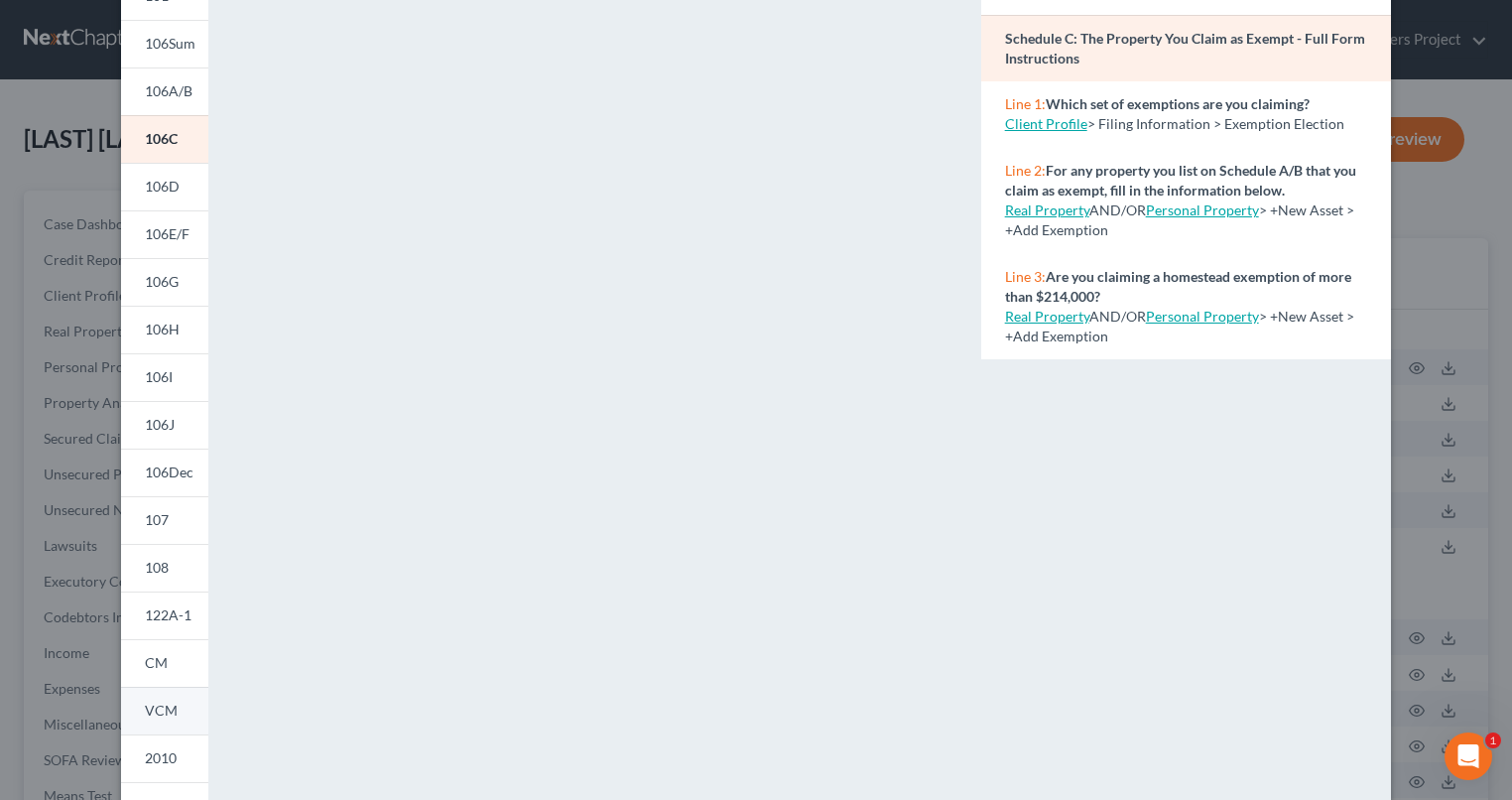 scroll, scrollTop: 0, scrollLeft: 0, axis: both 